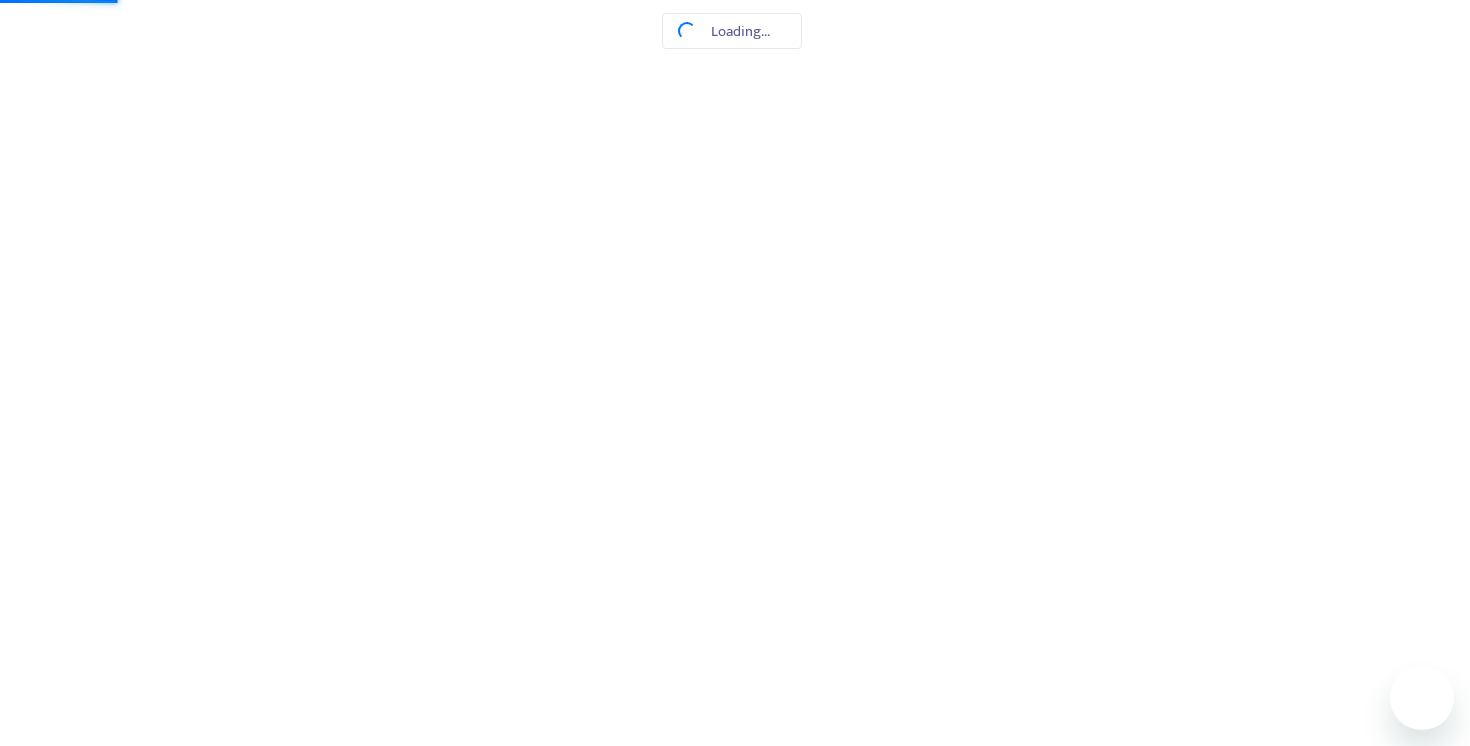 scroll, scrollTop: 0, scrollLeft: 0, axis: both 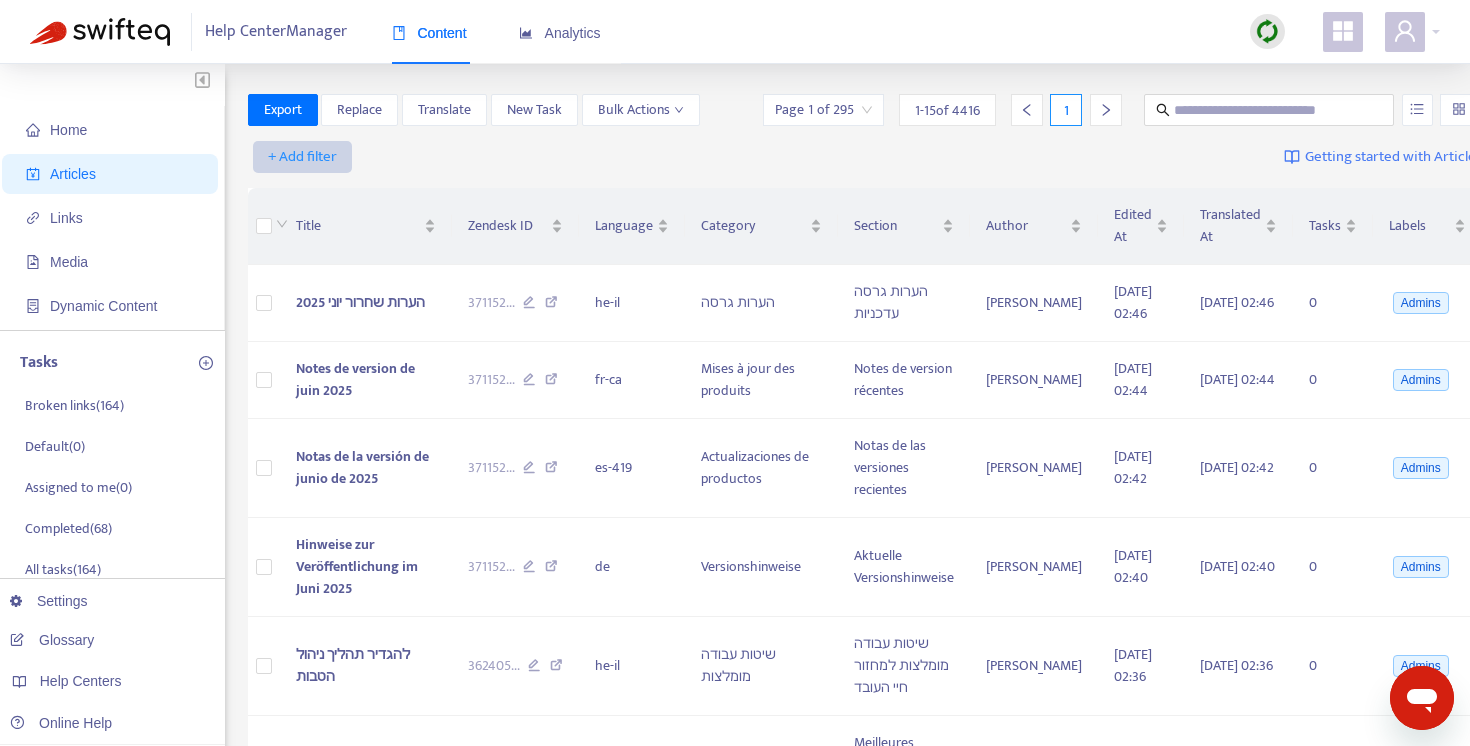 click on "+ Add filter" at bounding box center [302, 157] 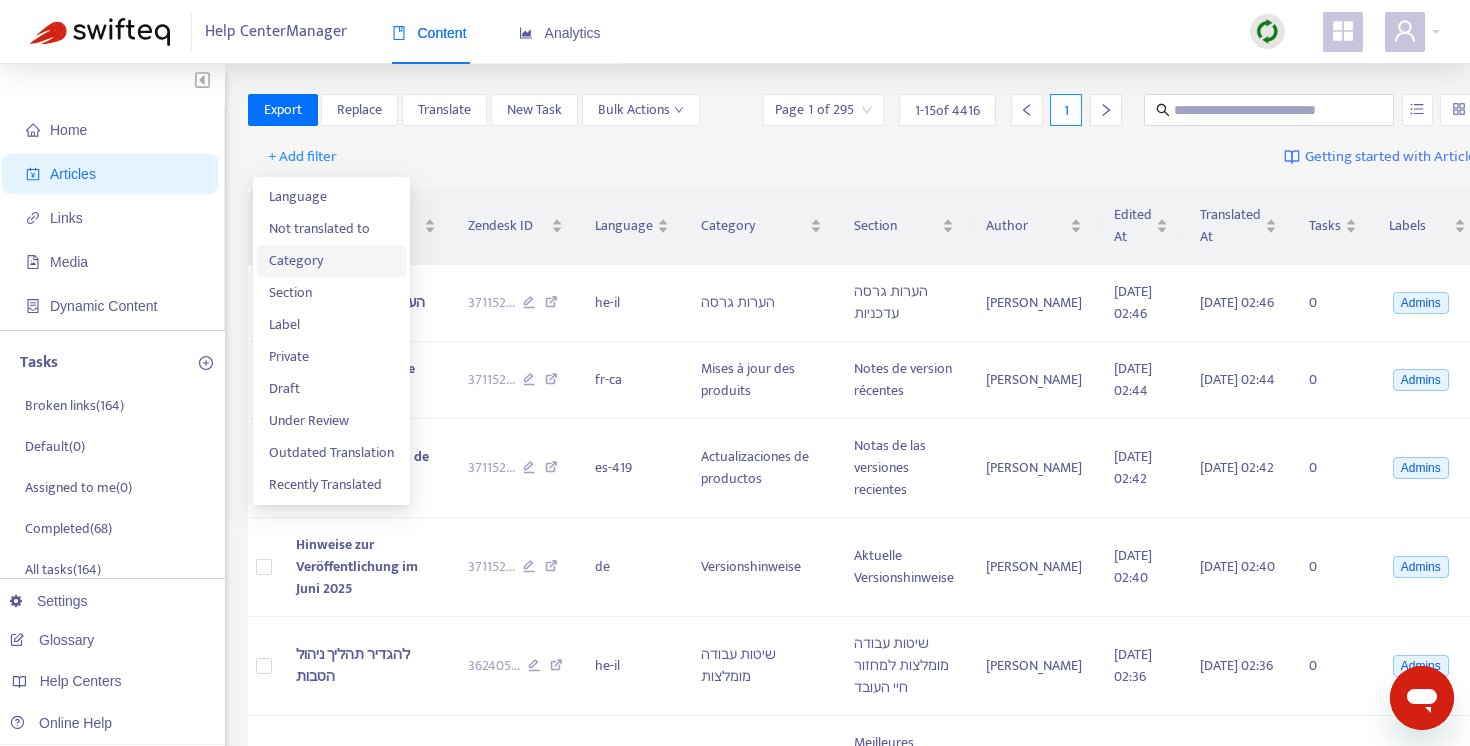 click on "Category" at bounding box center [331, 261] 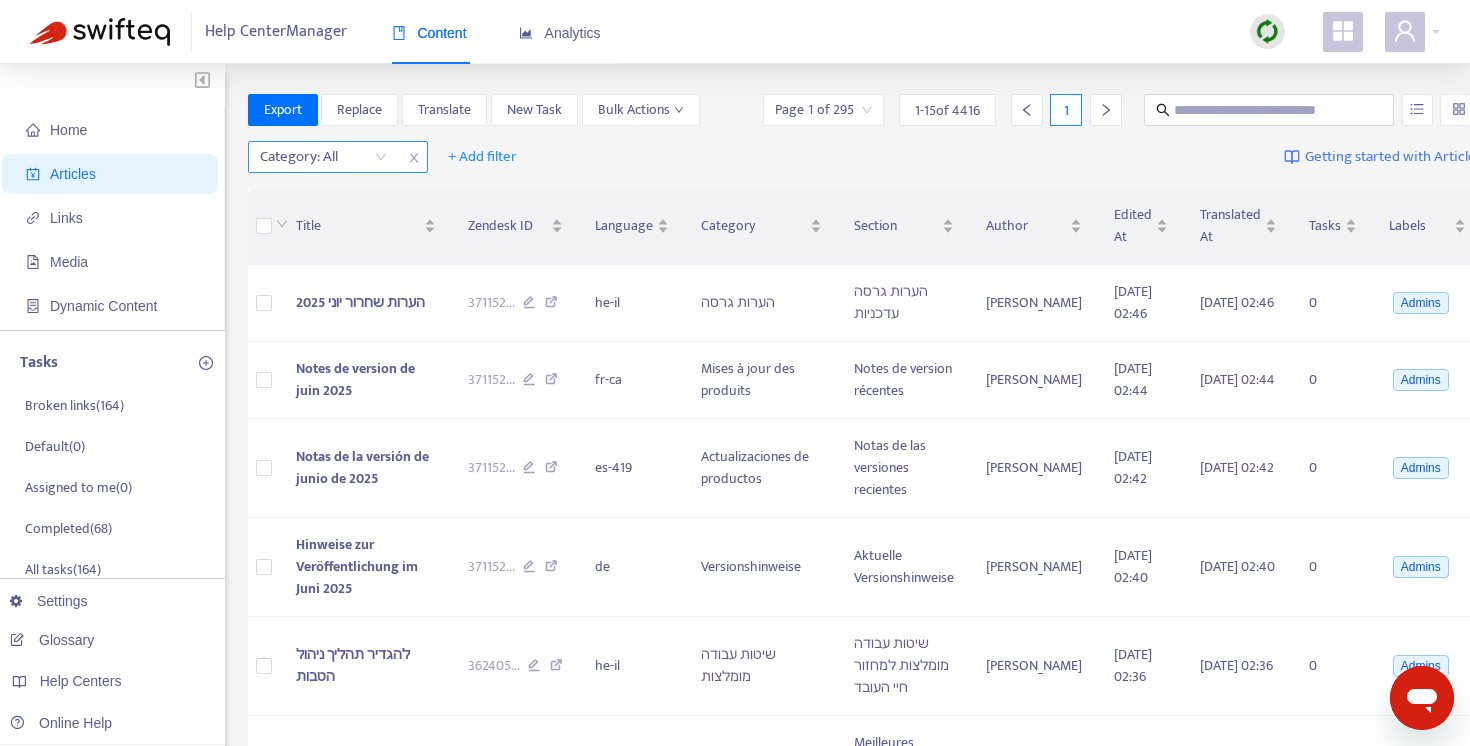 click on "Category: All" at bounding box center [323, 157] 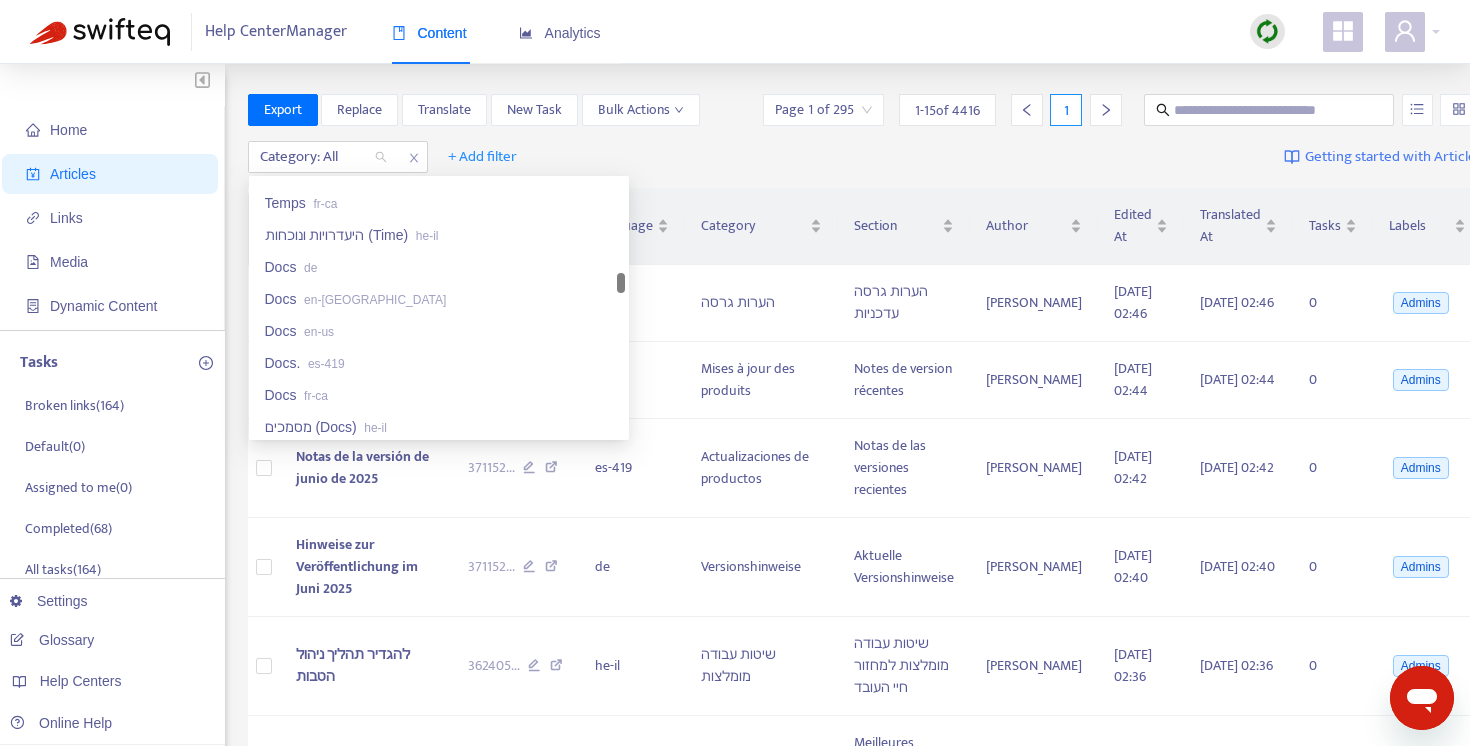 scroll, scrollTop: 1370, scrollLeft: 0, axis: vertical 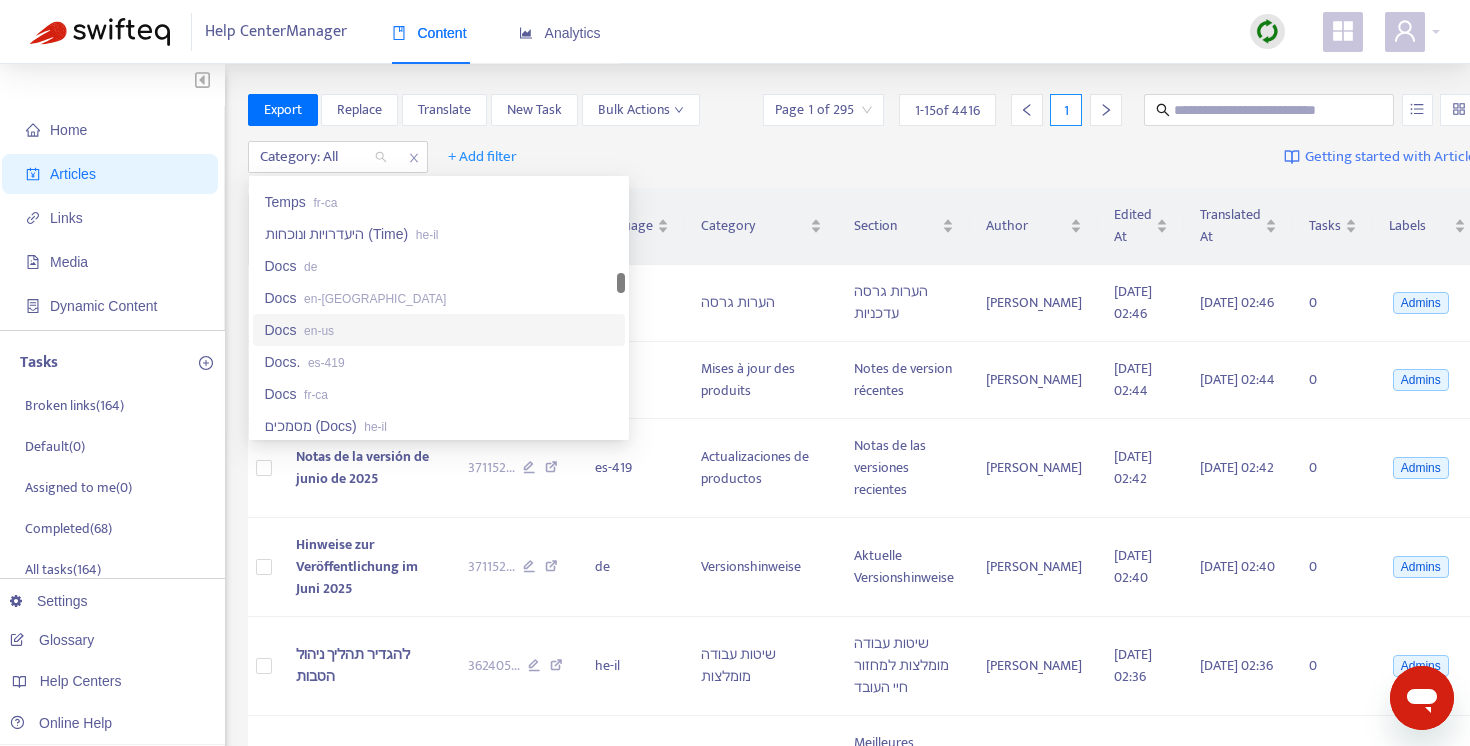 click on "Docs   en-us" at bounding box center [439, 330] 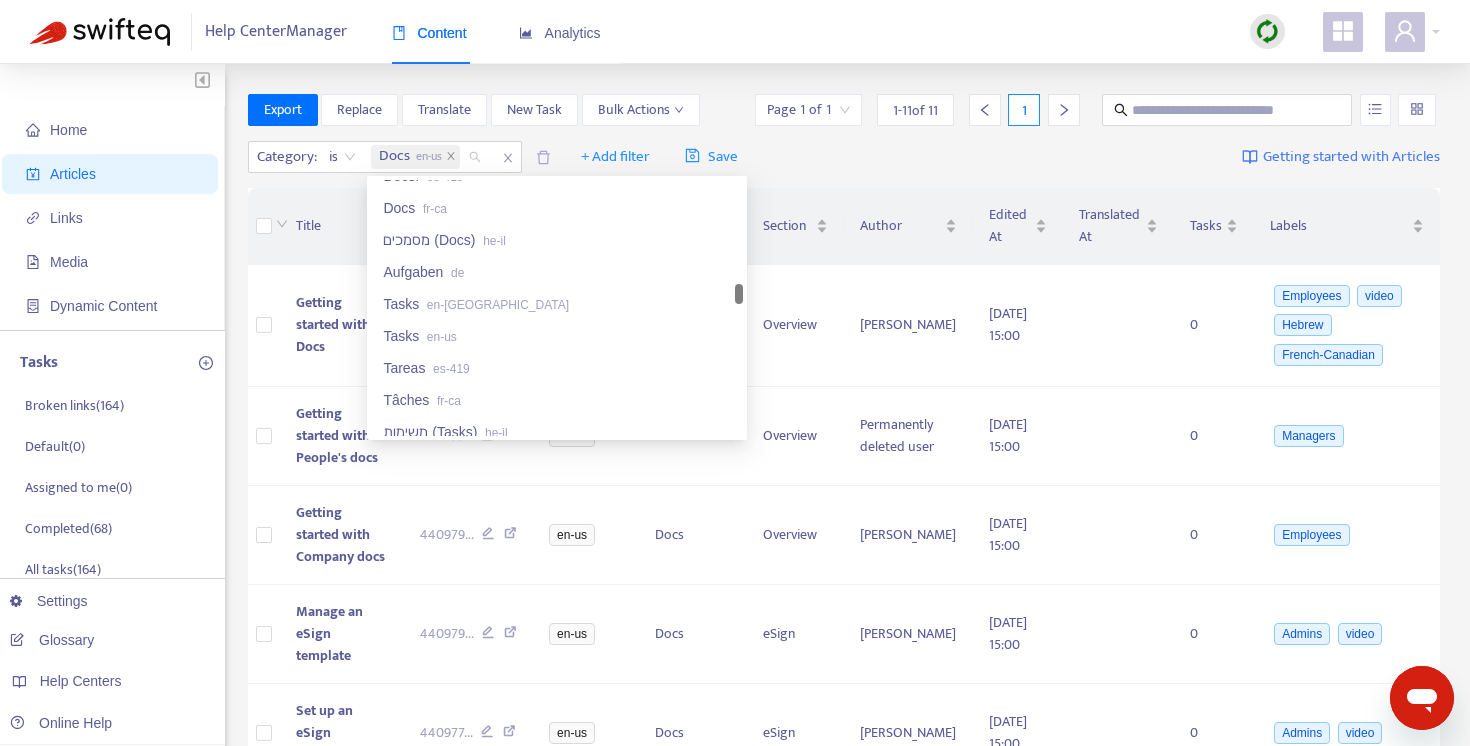 scroll, scrollTop: 1561, scrollLeft: 0, axis: vertical 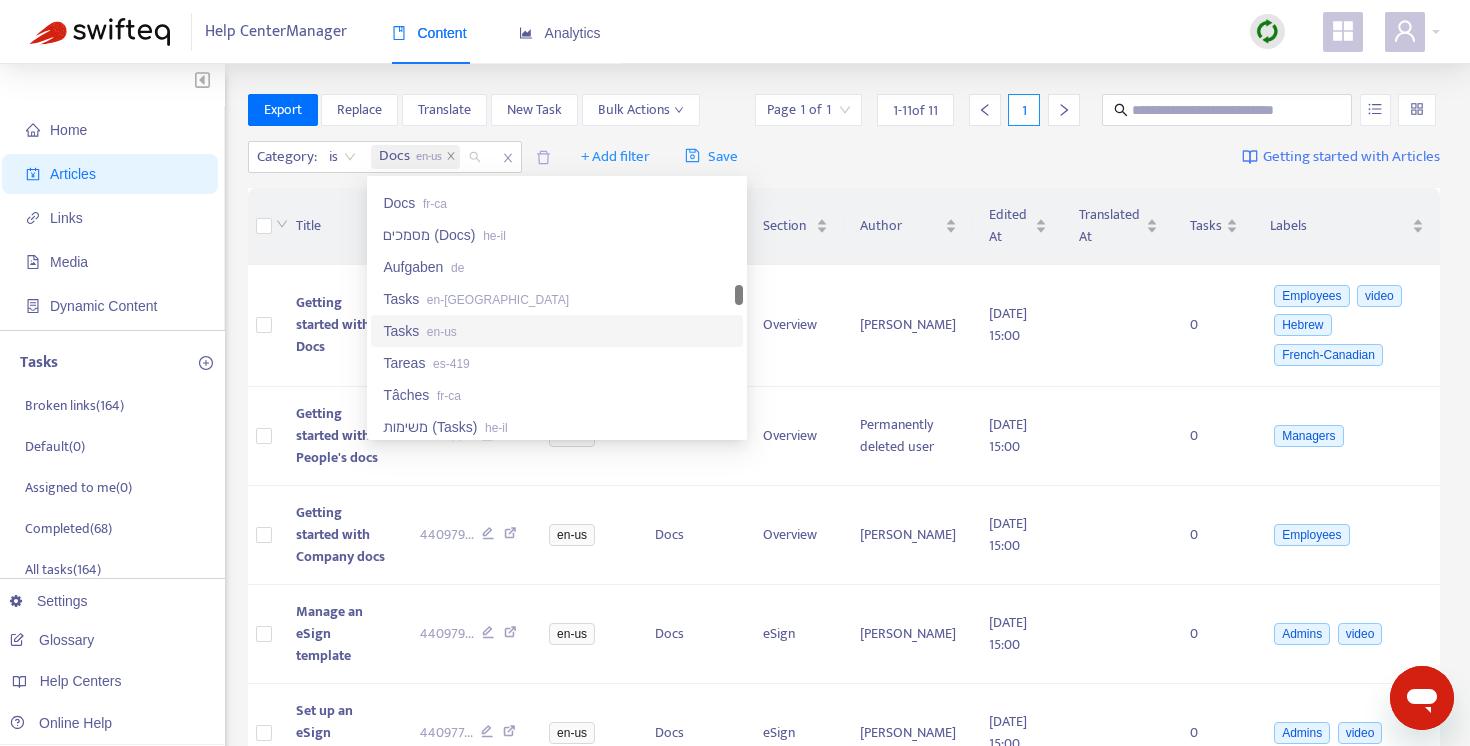 click on "en-us" at bounding box center (442, 332) 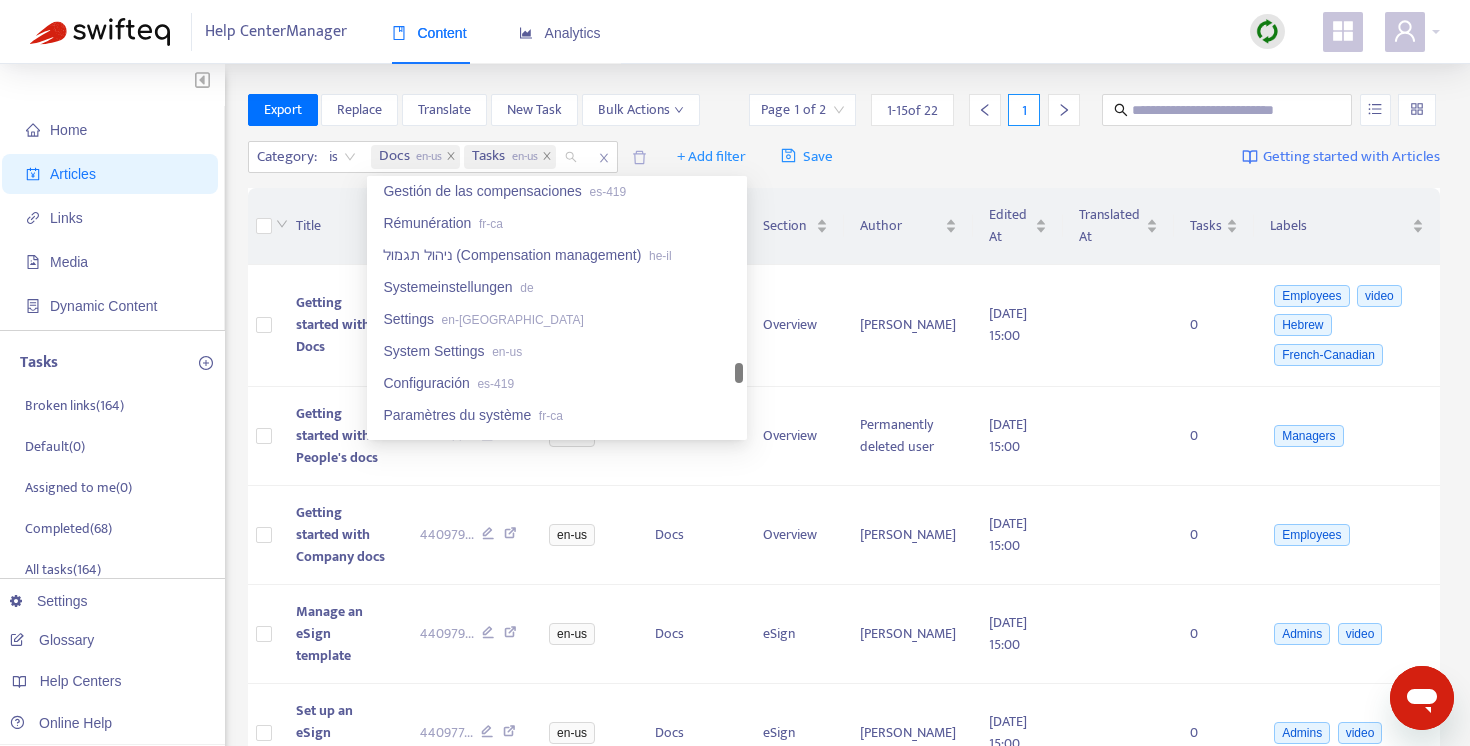 scroll, scrollTop: 3015, scrollLeft: 0, axis: vertical 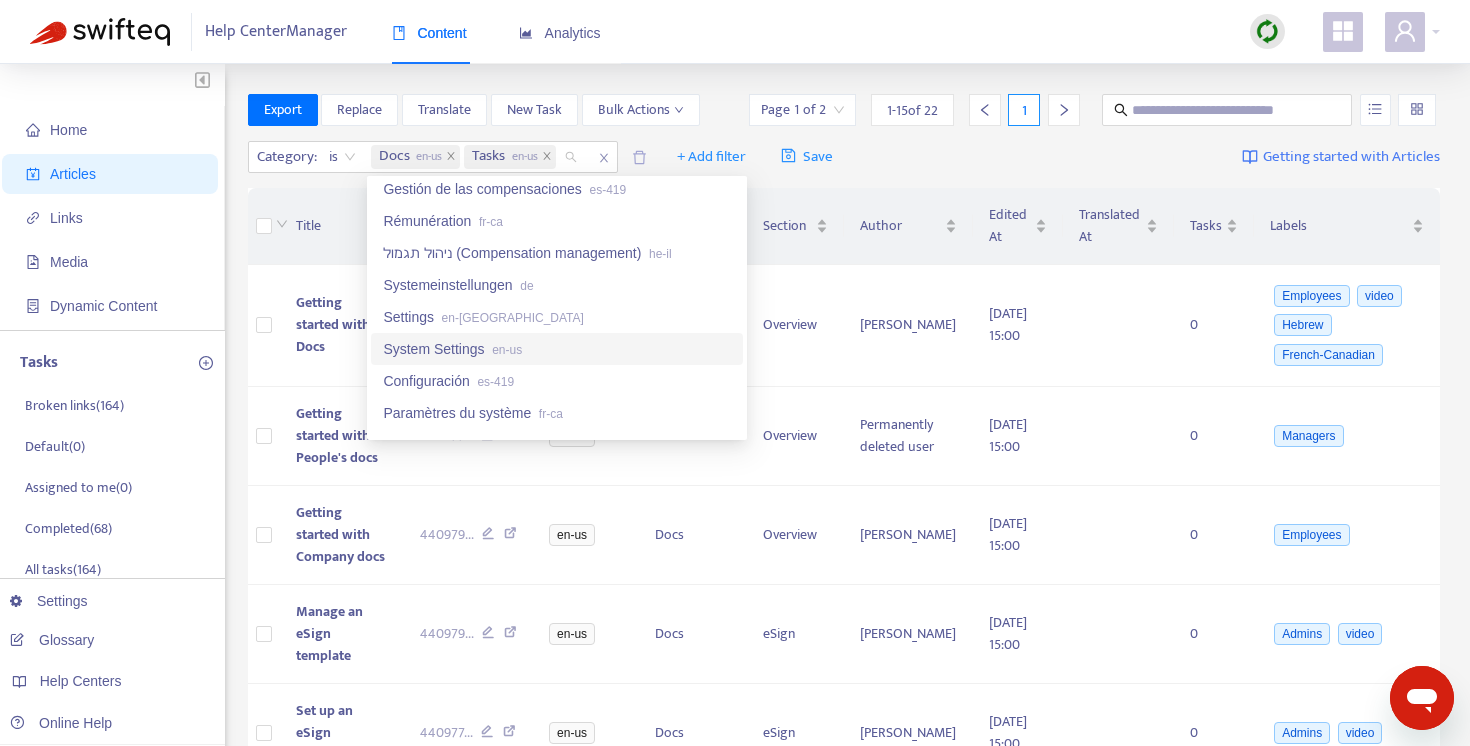 click on "System Settings   en-us" at bounding box center [557, 349] 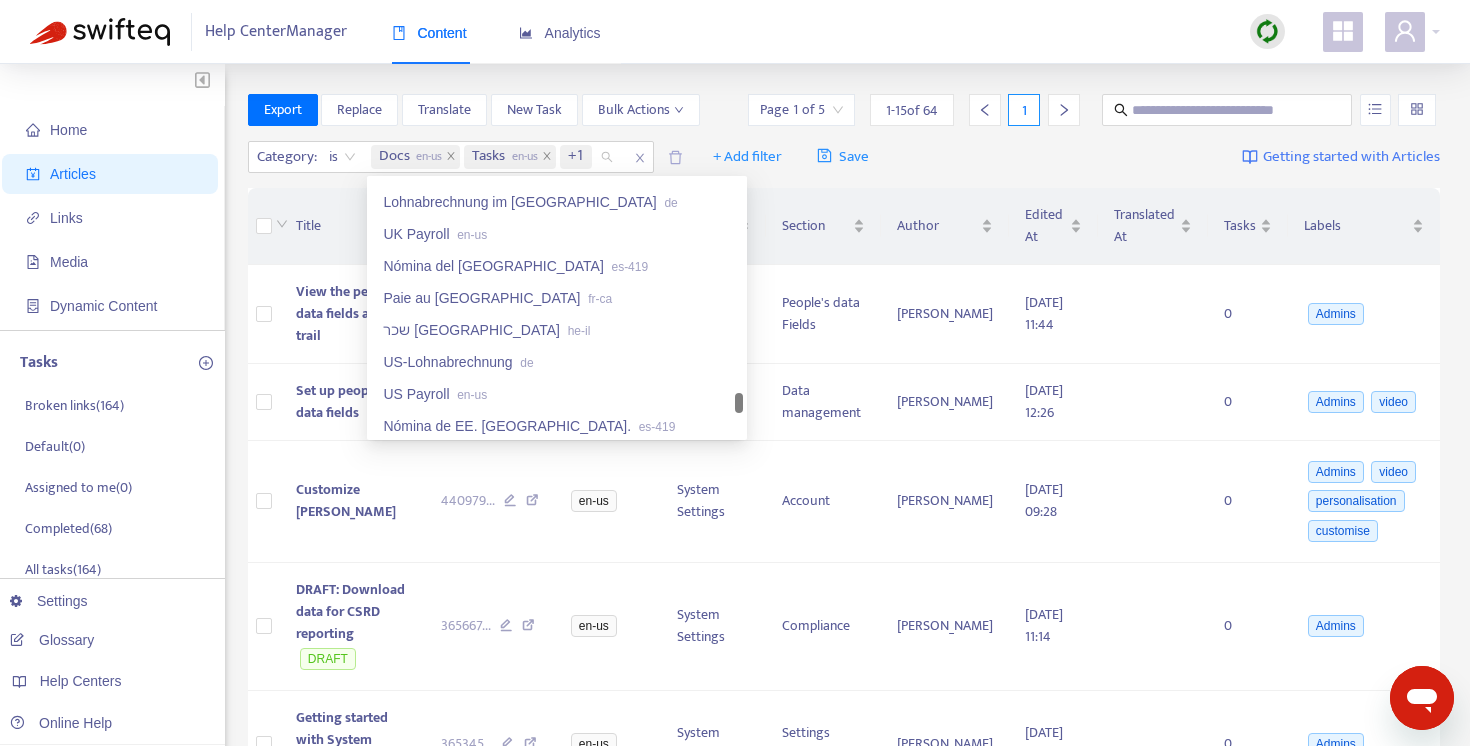 scroll, scrollTop: 3674, scrollLeft: 0, axis: vertical 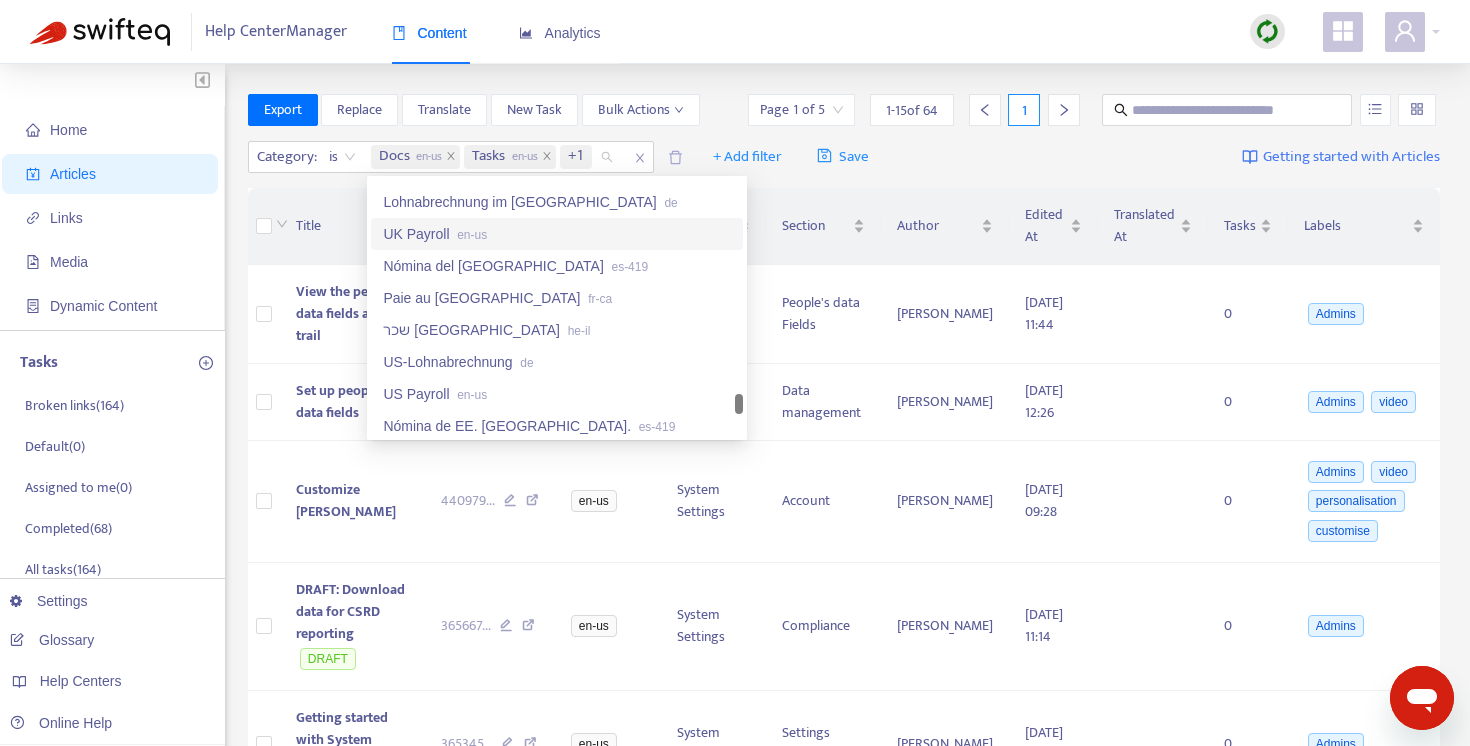 click on "UK Payroll   en-us" at bounding box center (557, 234) 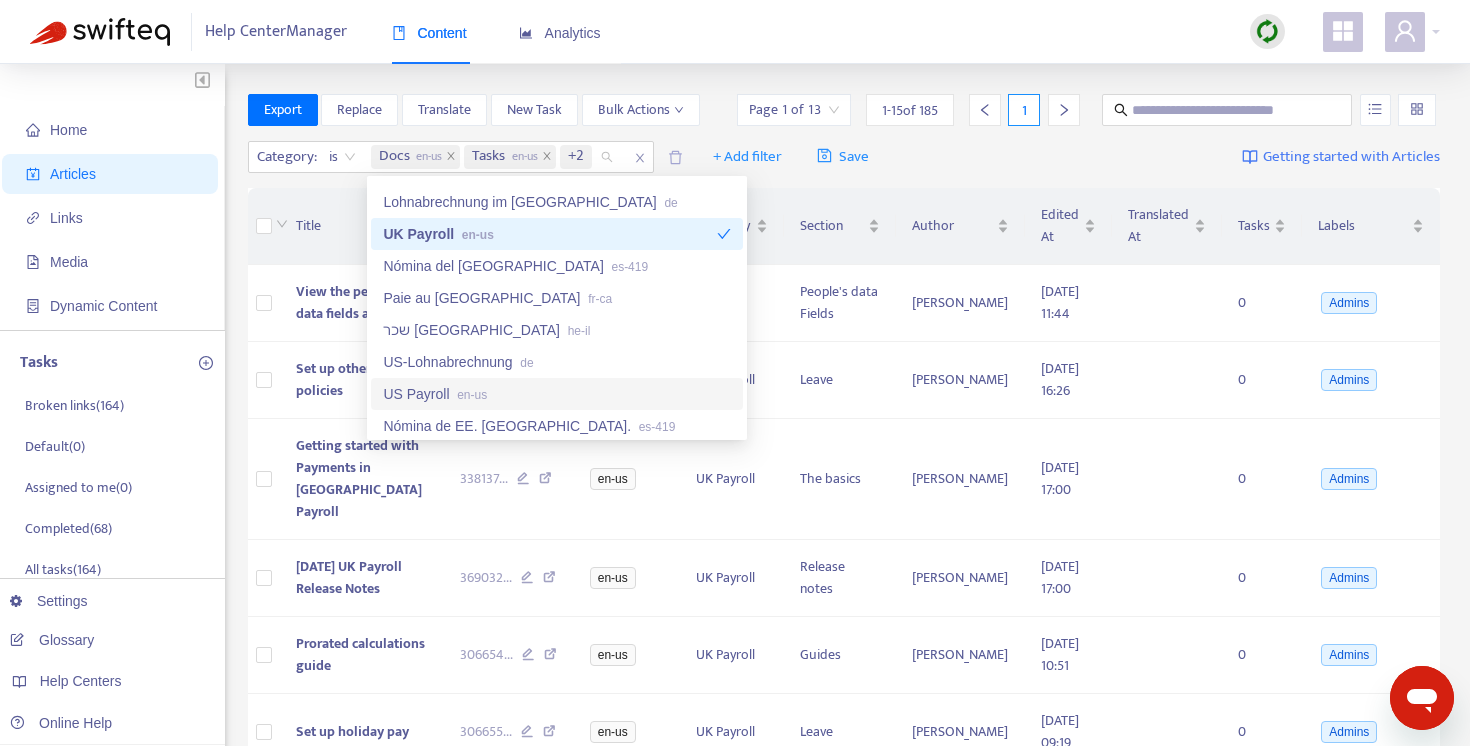 click on "US Payroll   en-us" at bounding box center [557, 394] 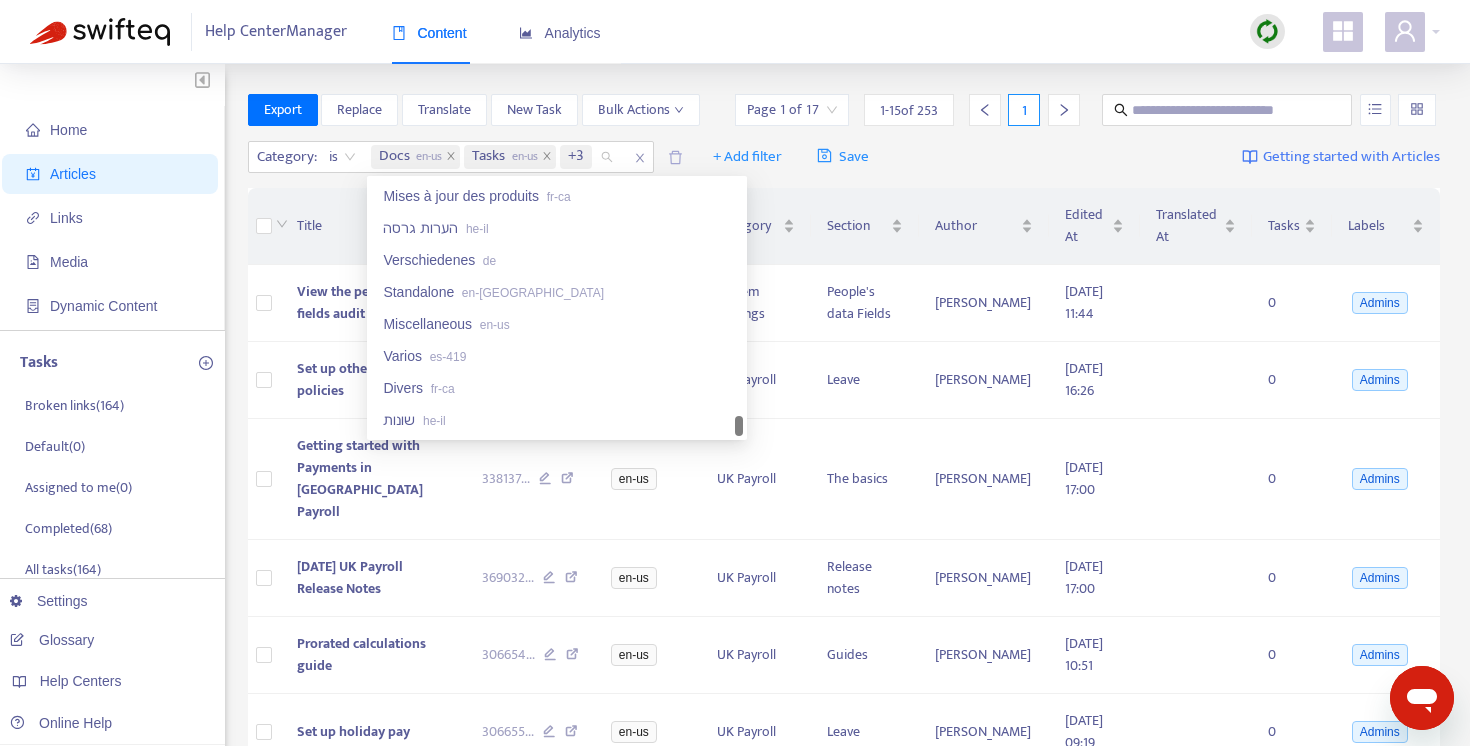 scroll, scrollTop: 4160, scrollLeft: 0, axis: vertical 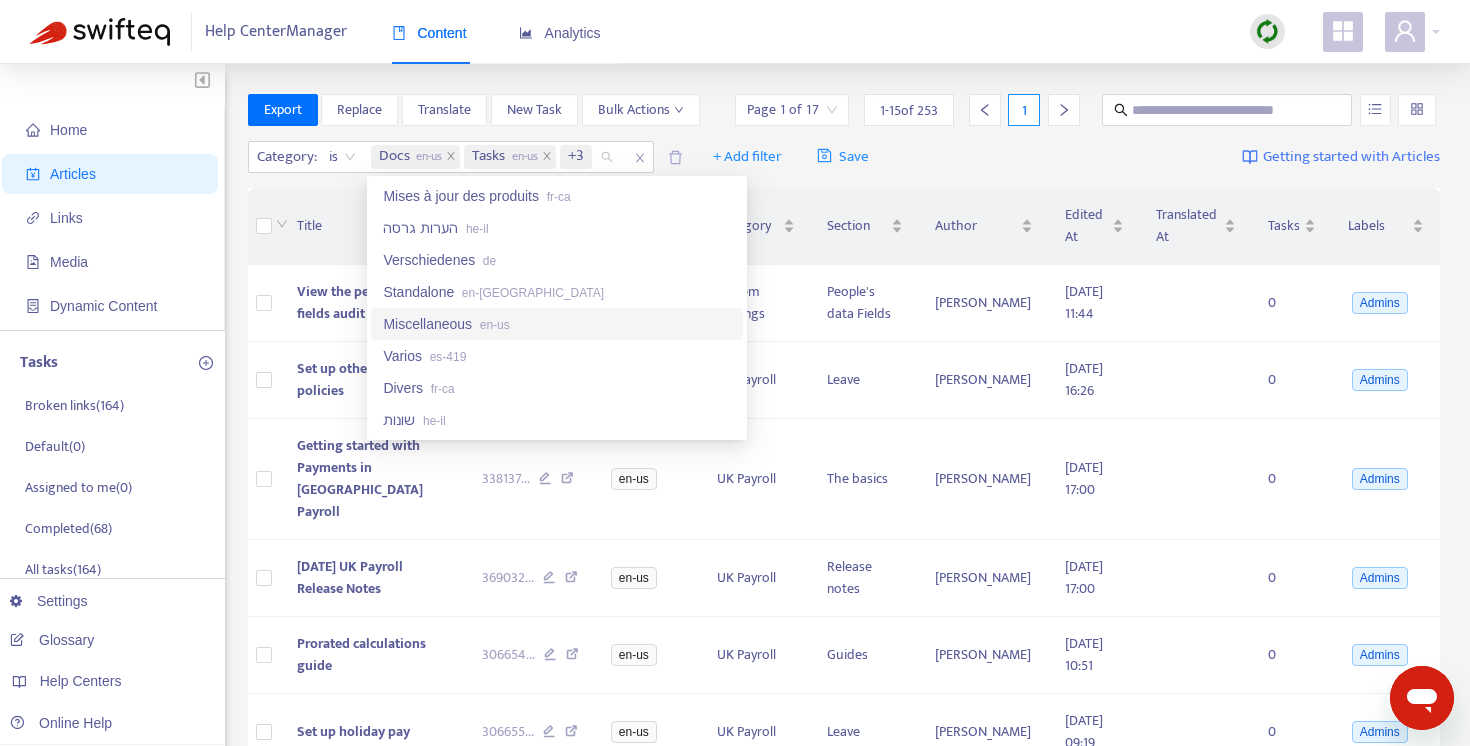 click on "Miscellaneous   en-us" at bounding box center [557, 324] 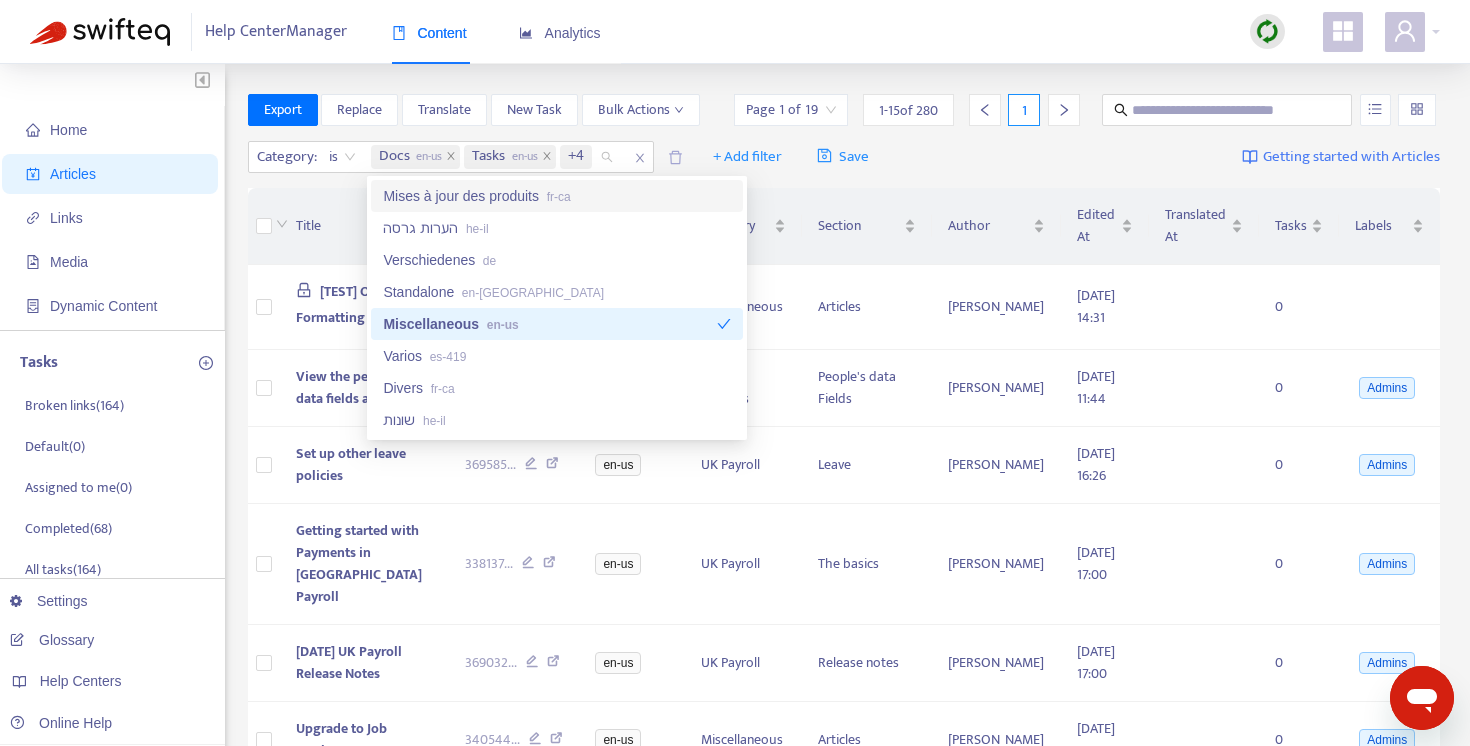 click on "Home Articles Links Media Dynamic Content Tasks Broken links  ( 164 ) Default  ( 0 ) Assigned to me  ( 0 ) Completed  ( 68 ) All tasks  ( 164 ) Settings Glossary Help Centers Online Help Export Replace Translate New Task Bulk Actions Page 1 of 19 1 - 15  of   280 1 Category : is Docs   en-us Tasks   en-us +4   + Add filter   Save Getting started with Articles Title Zendesk ID Language Category Section Author Edited At Translated At Tasks Labels [TEST] Official Formatting DRAFT 441103 ... en-us Miscellaneous Articles [PERSON_NAME] [DATE] 14:31 0 View the people’s data fields audit trail 319608 ... en-us System Settings People's data [PERSON_NAME] Last [DATE] 11:44 0 Admins Set up other leave policies 369585 ... en-us [GEOGRAPHIC_DATA] Payroll Leave [PERSON_NAME] [DATE] 16:26 0 Admins Getting started with Payments in [GEOGRAPHIC_DATA] Payroll 338137 ... en-us [GEOGRAPHIC_DATA] Payroll The basics [PERSON_NAME] [DATE] 17:00 0 Admins [DATE] UK Payroll Release Notes 369032 ... en-us [GEOGRAPHIC_DATA] Payroll Release notes [PERSON_NAME] 0 Admins 0" at bounding box center [735, 846] 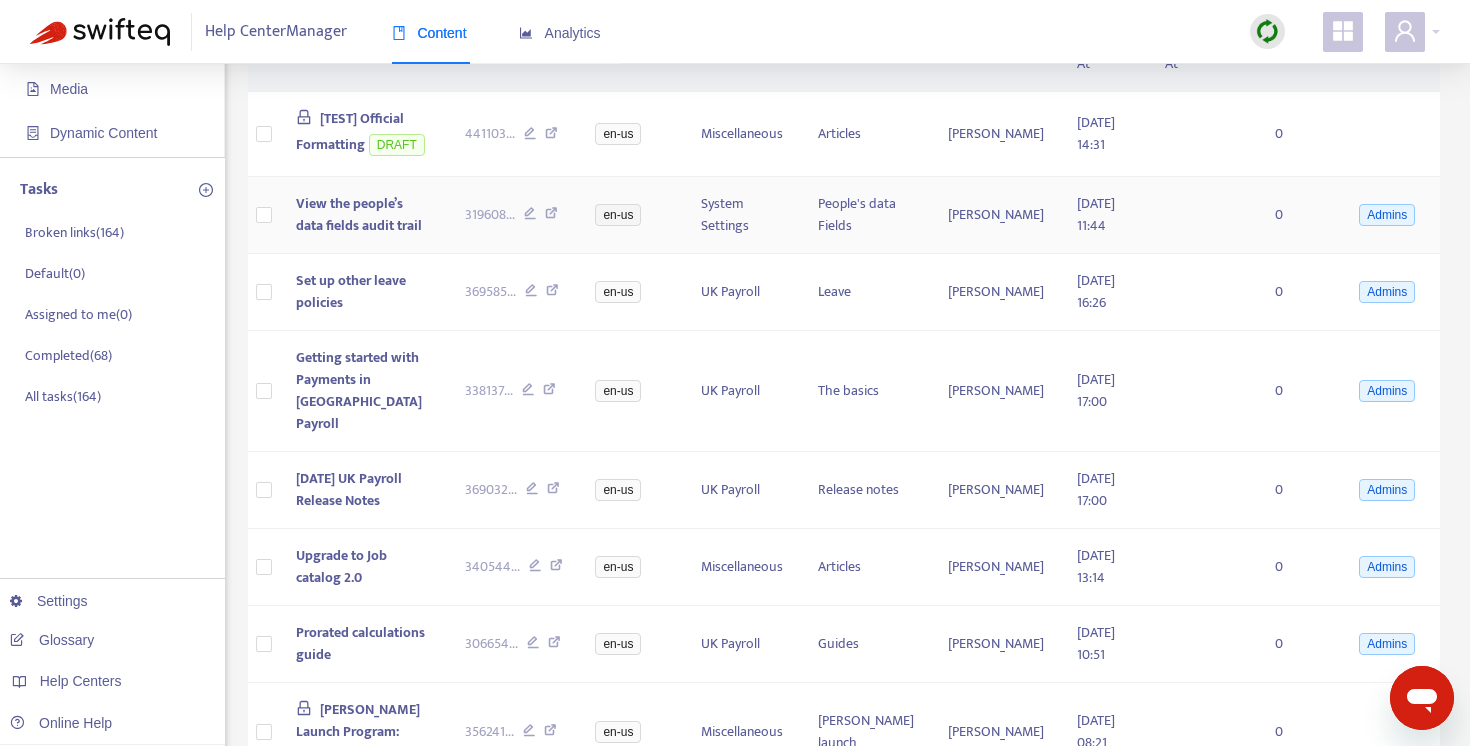 scroll, scrollTop: 197, scrollLeft: 0, axis: vertical 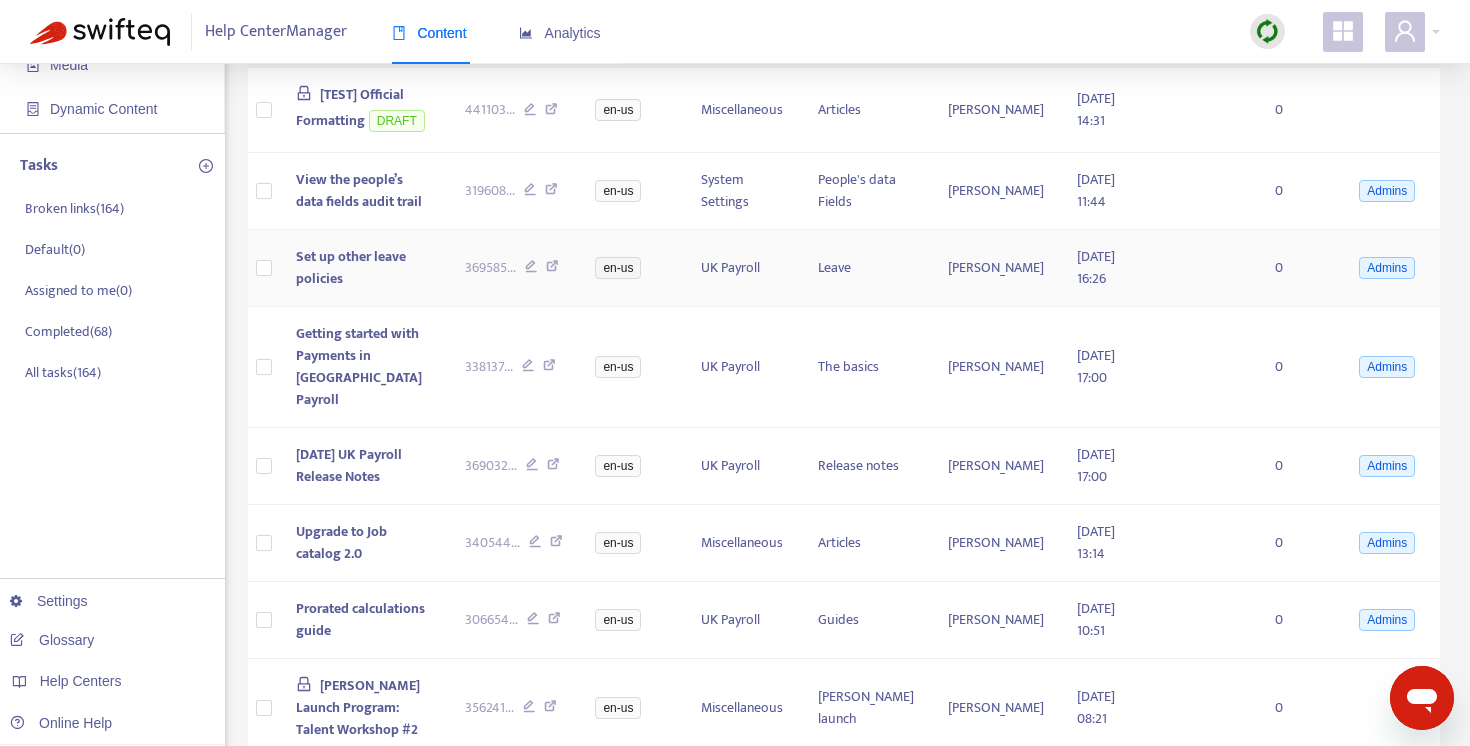 click on "Set up other leave policies" at bounding box center (351, 267) 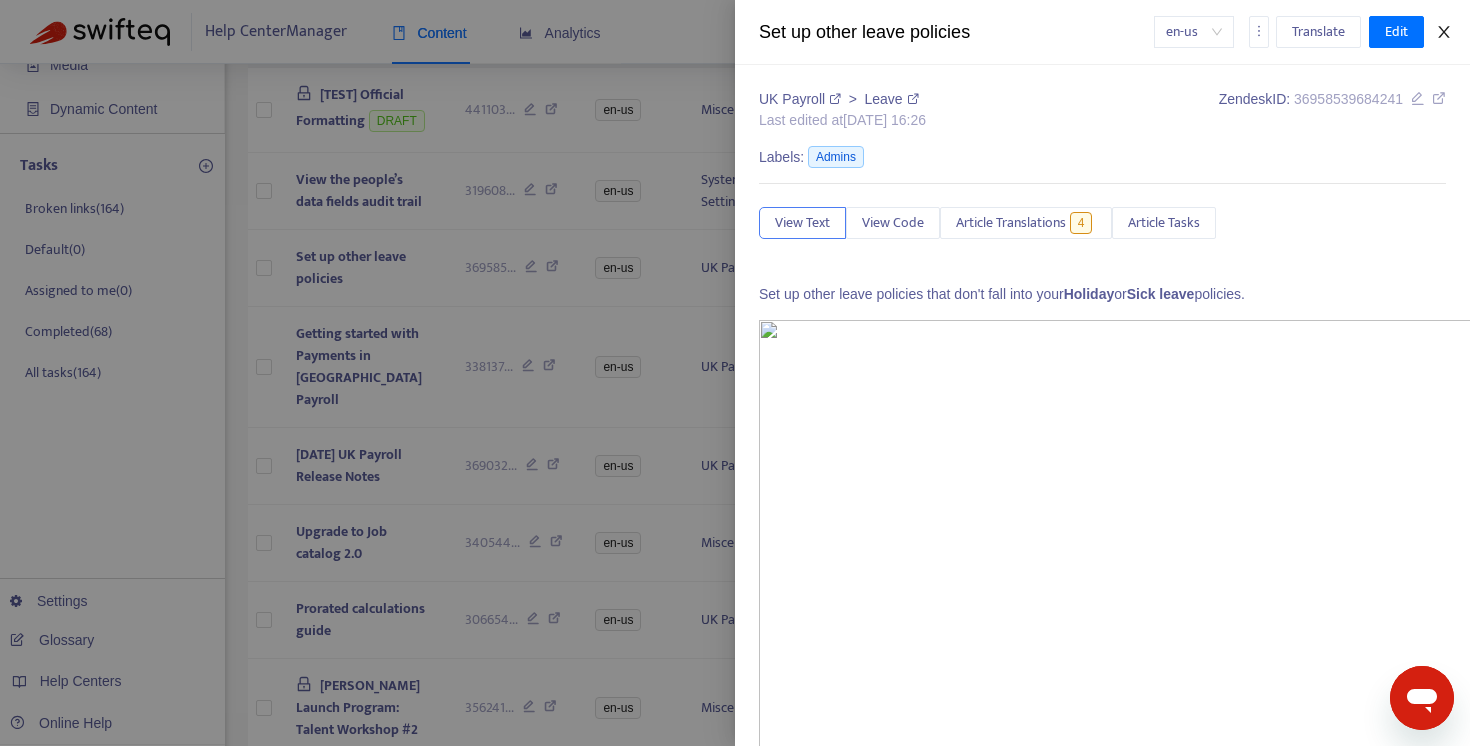 click 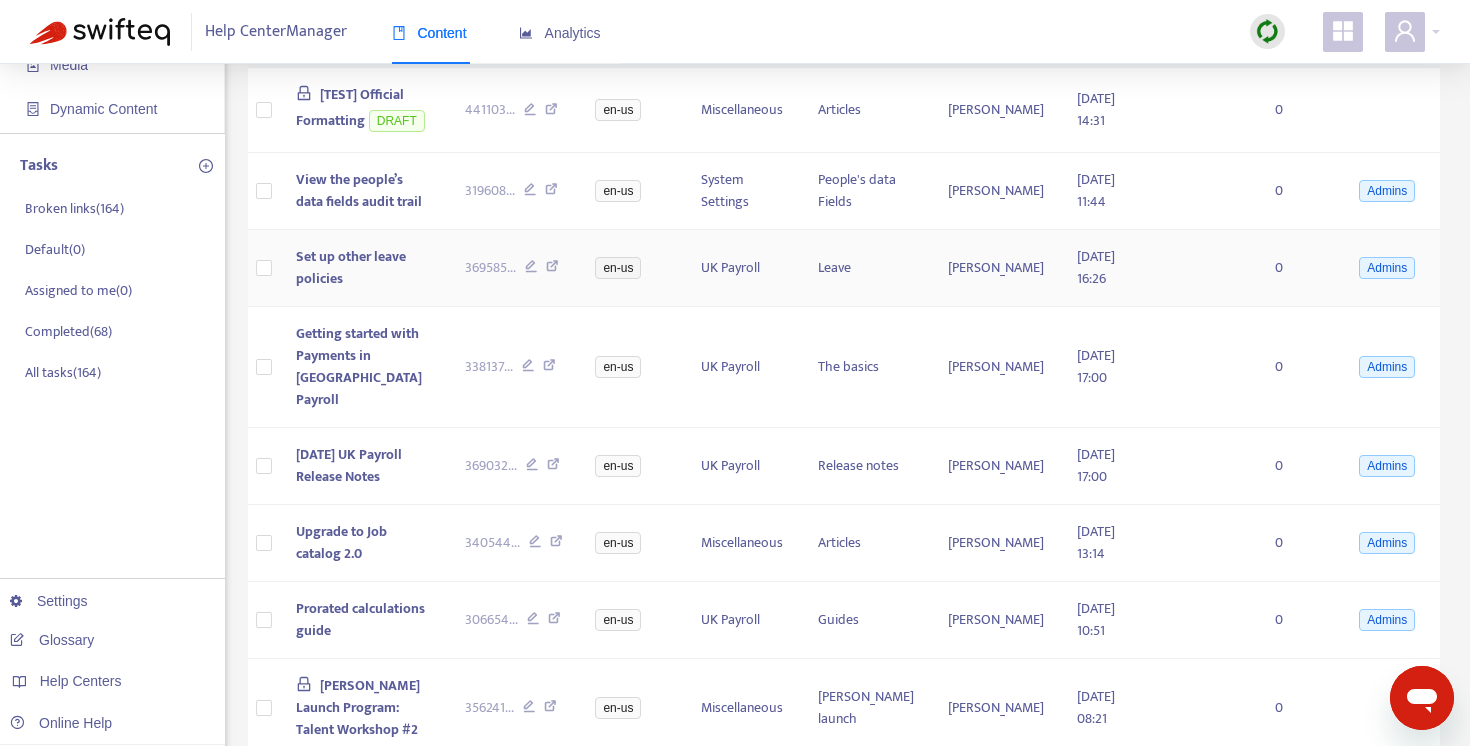 click at bounding box center [552, 269] 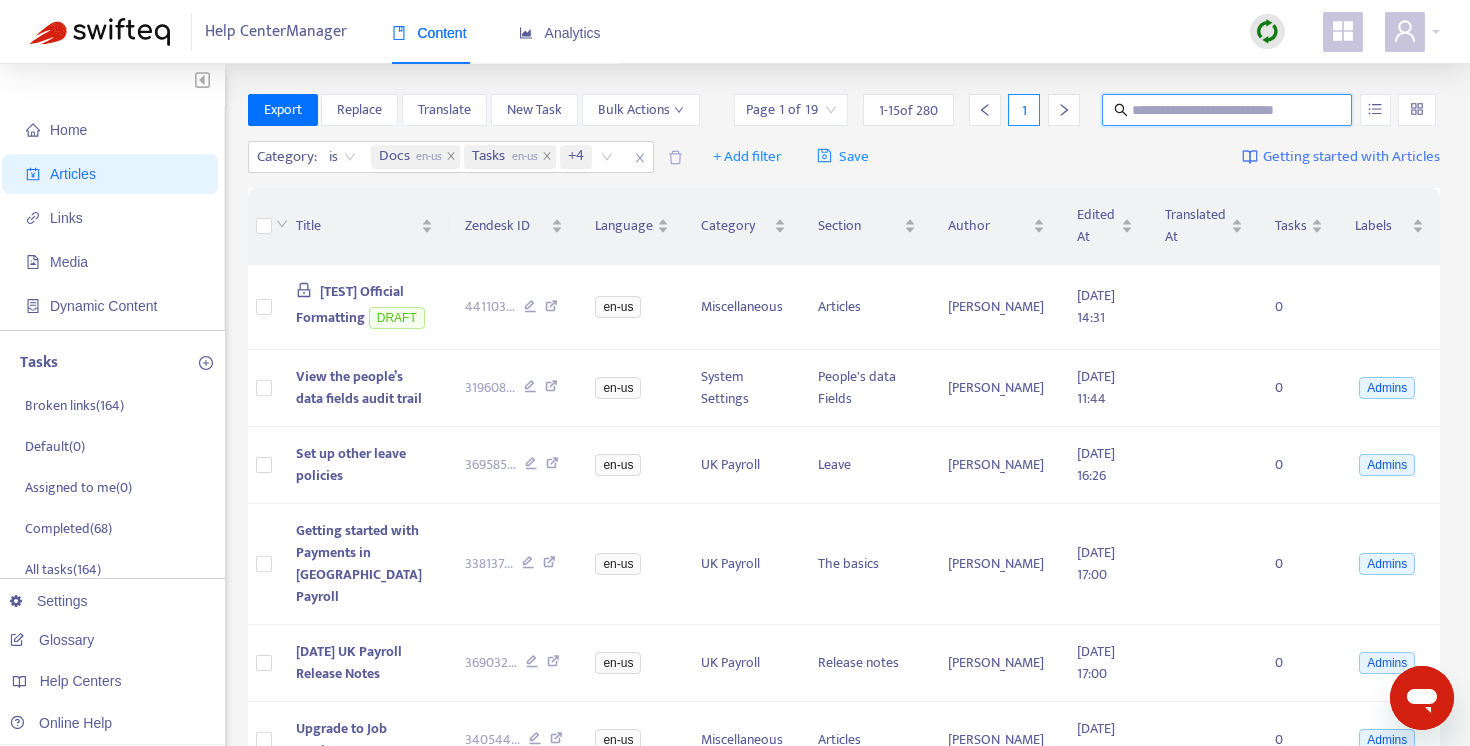 click at bounding box center (1228, 110) 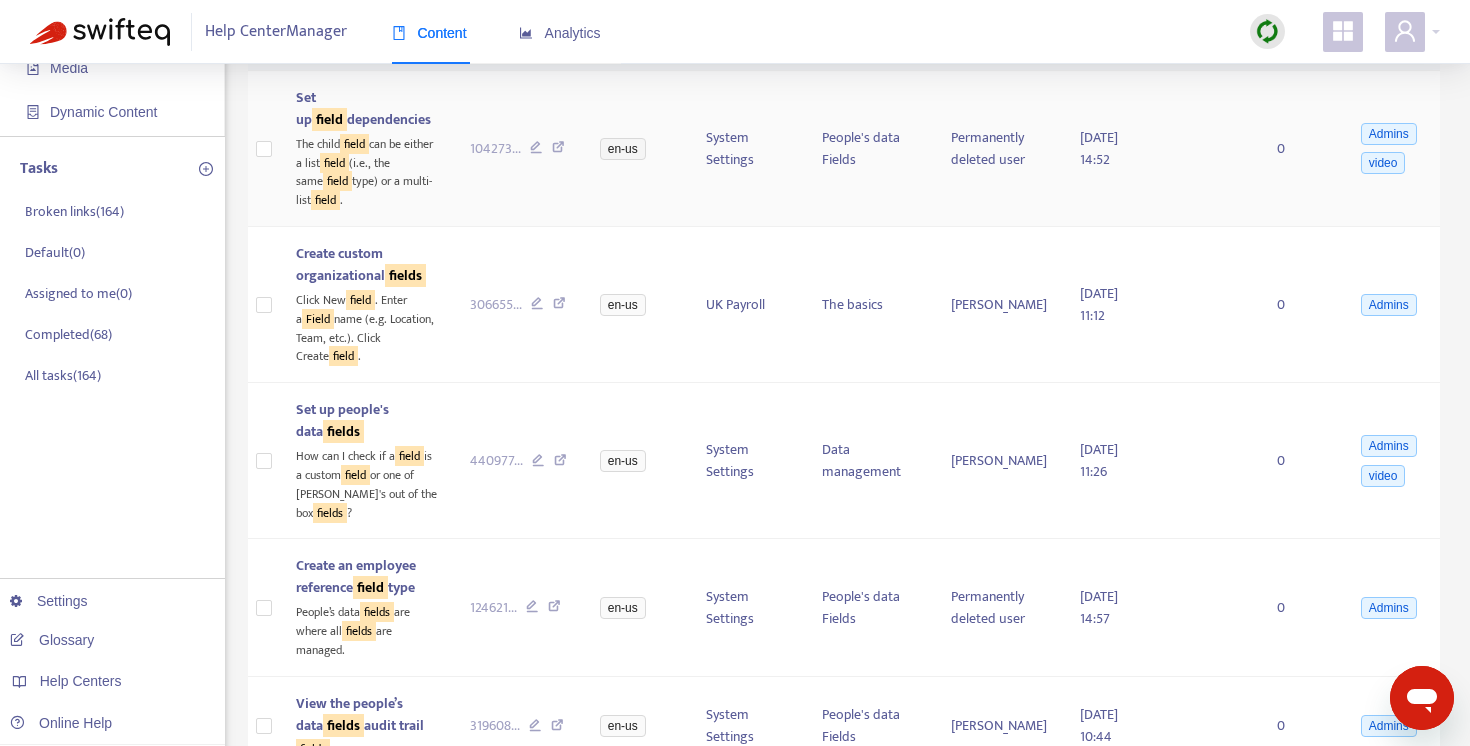 scroll, scrollTop: 195, scrollLeft: 0, axis: vertical 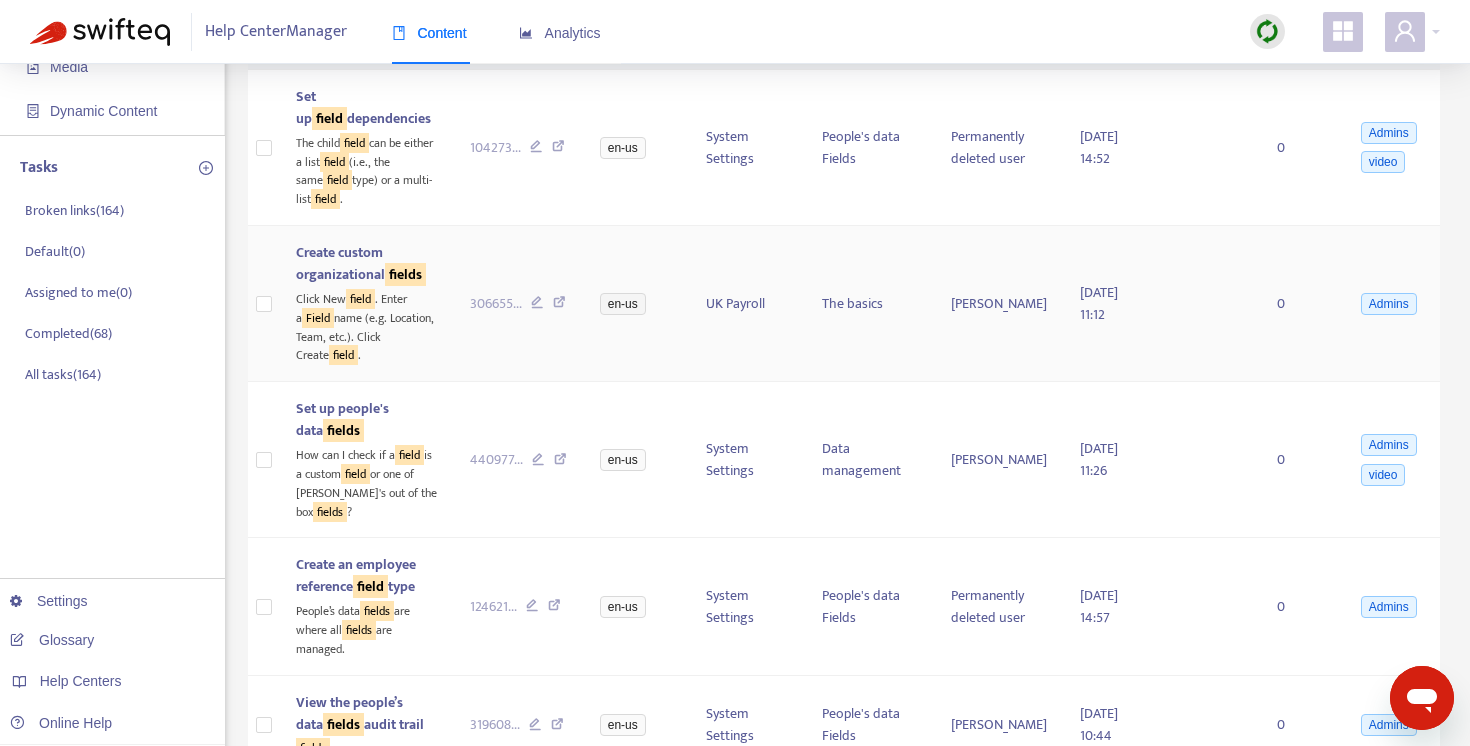 click on "Create custom organizational  fields" at bounding box center [361, 263] 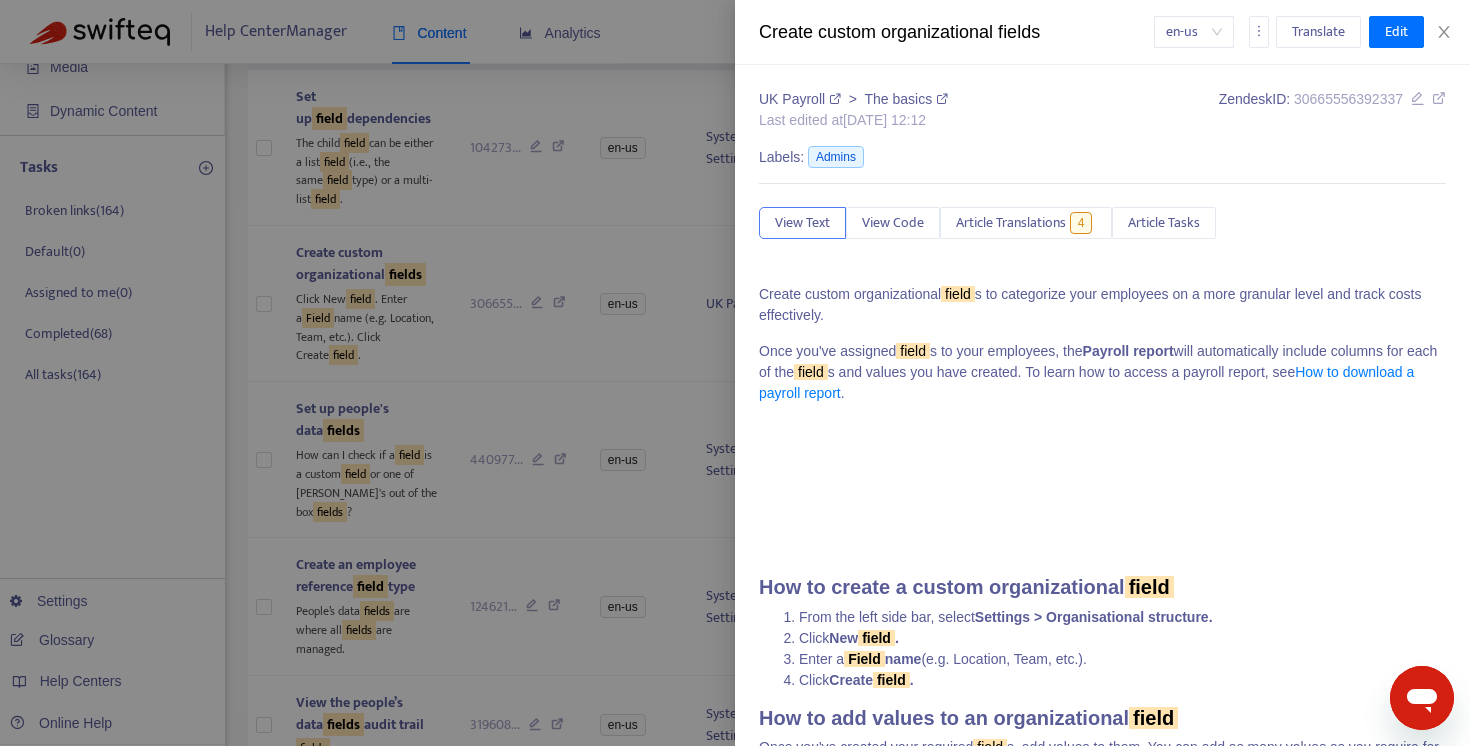click at bounding box center (735, 373) 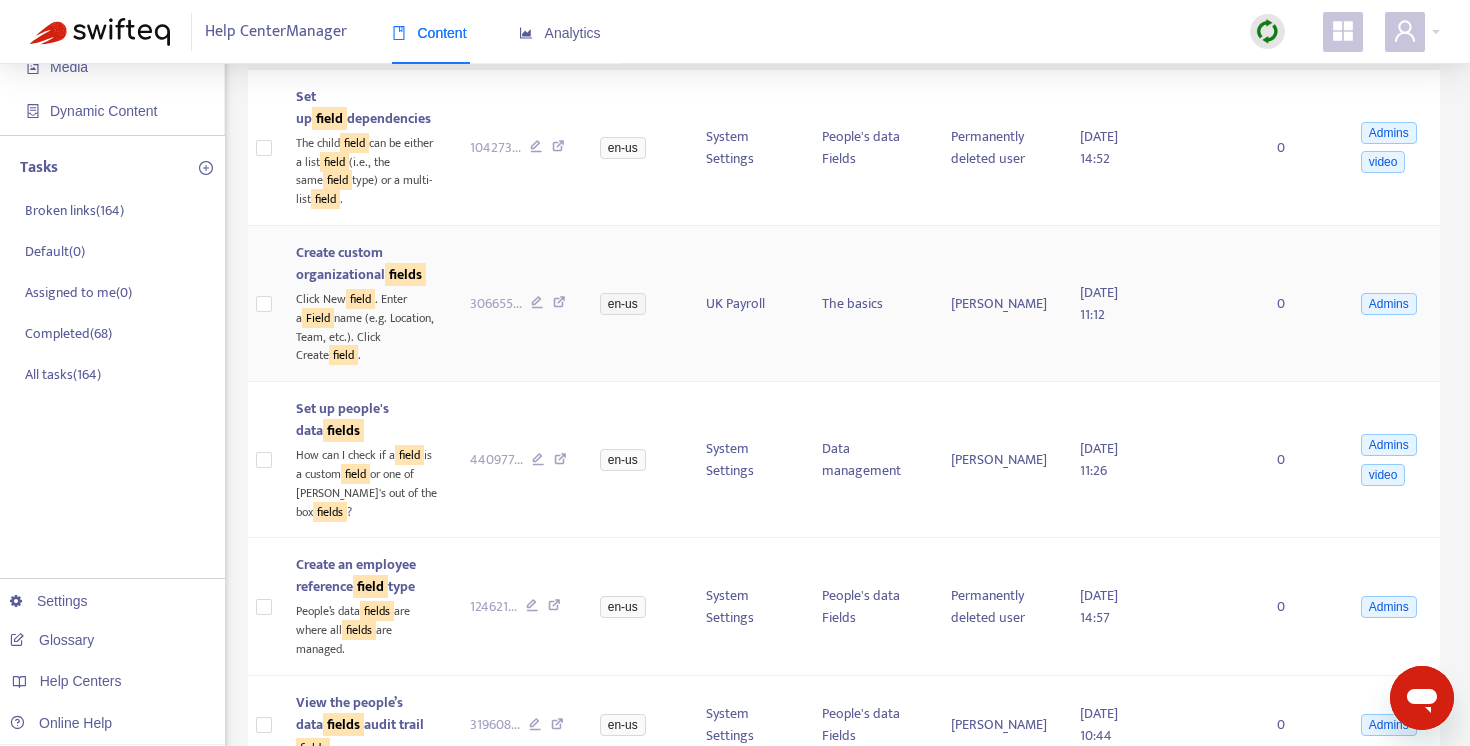 click at bounding box center [559, 305] 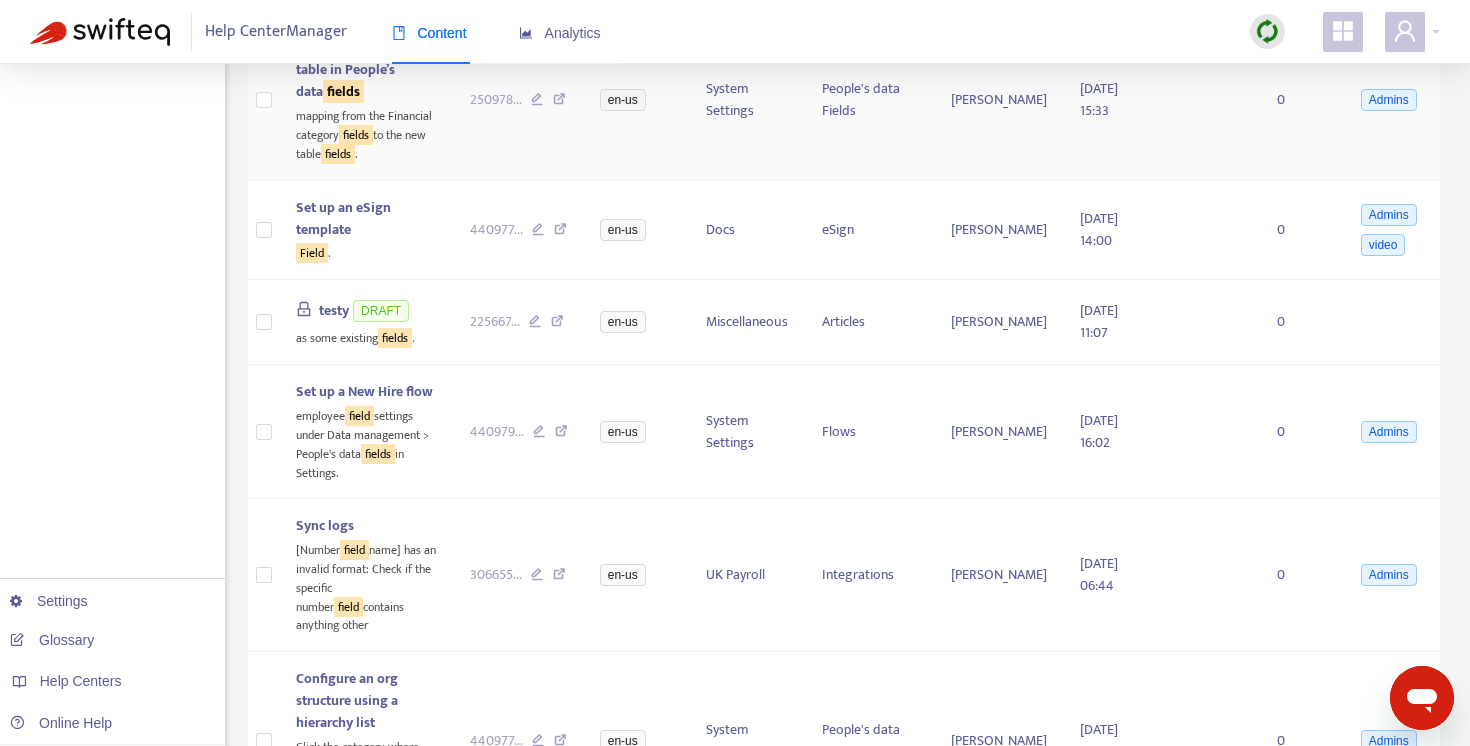 scroll, scrollTop: 958, scrollLeft: 0, axis: vertical 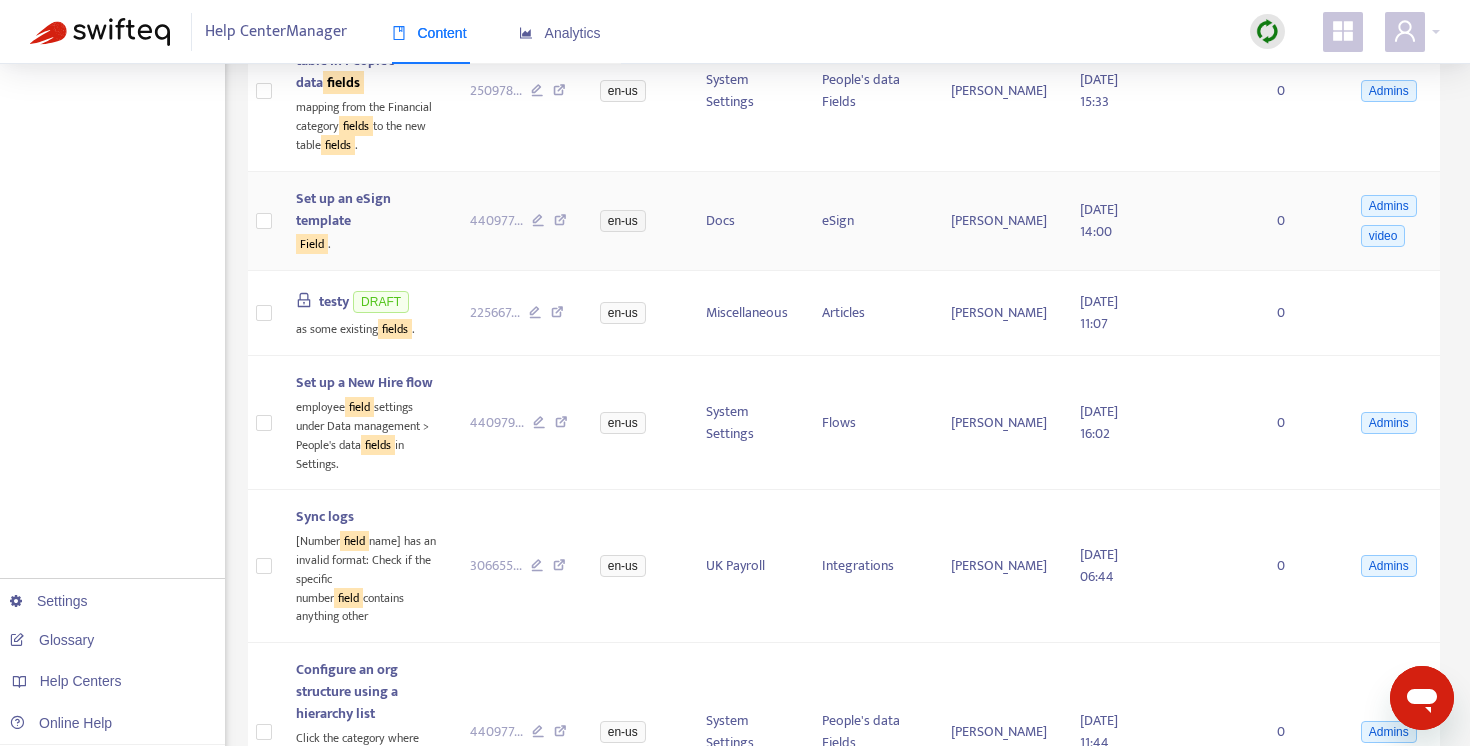click at bounding box center [560, 223] 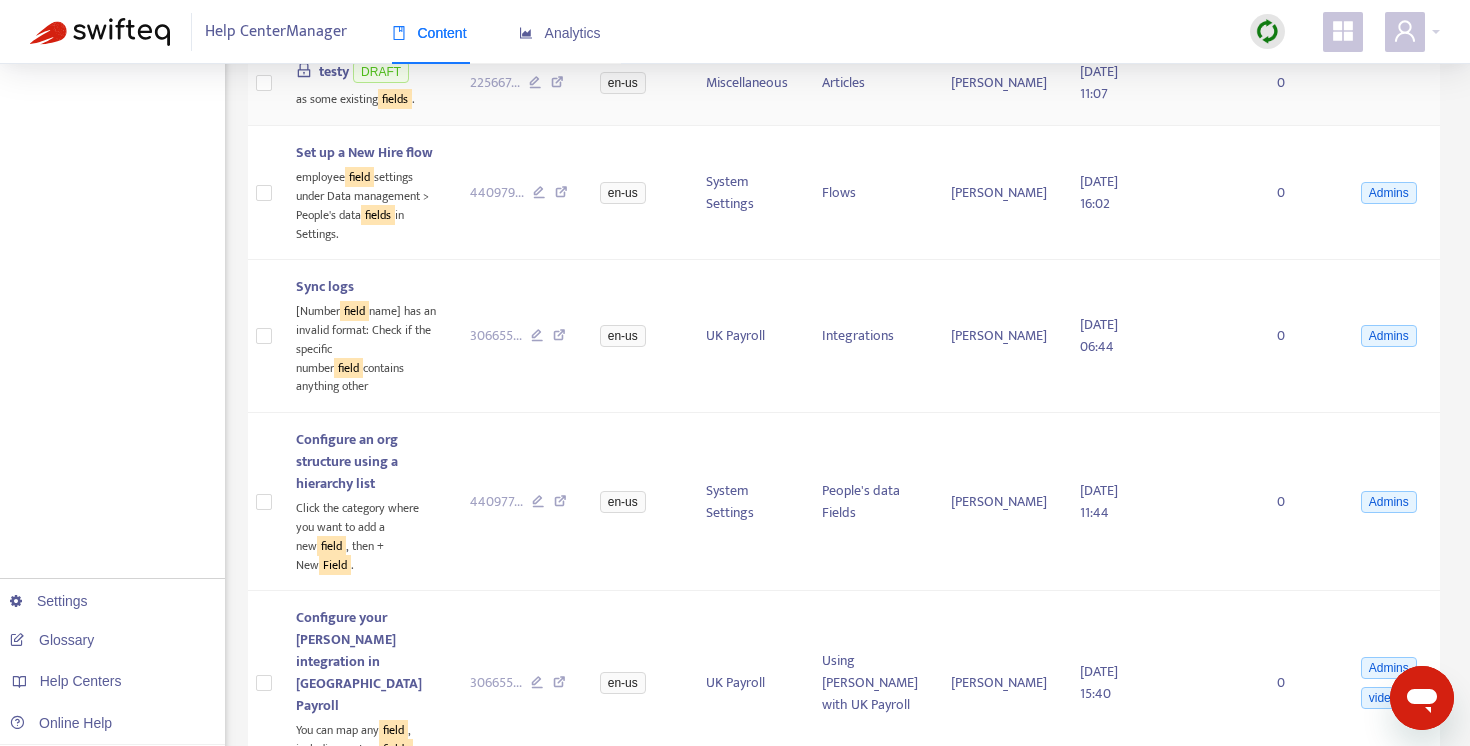 scroll, scrollTop: 1191, scrollLeft: 0, axis: vertical 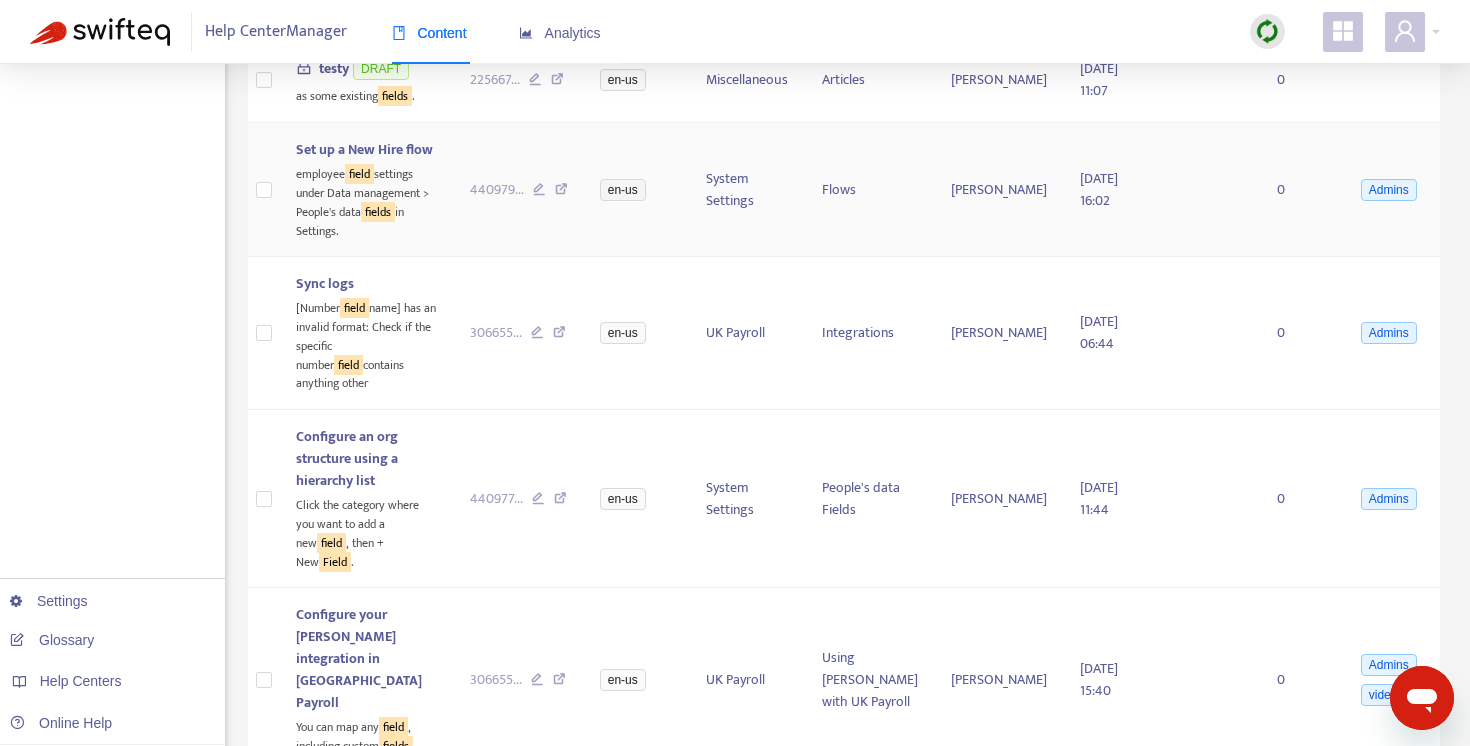click at bounding box center (561, 192) 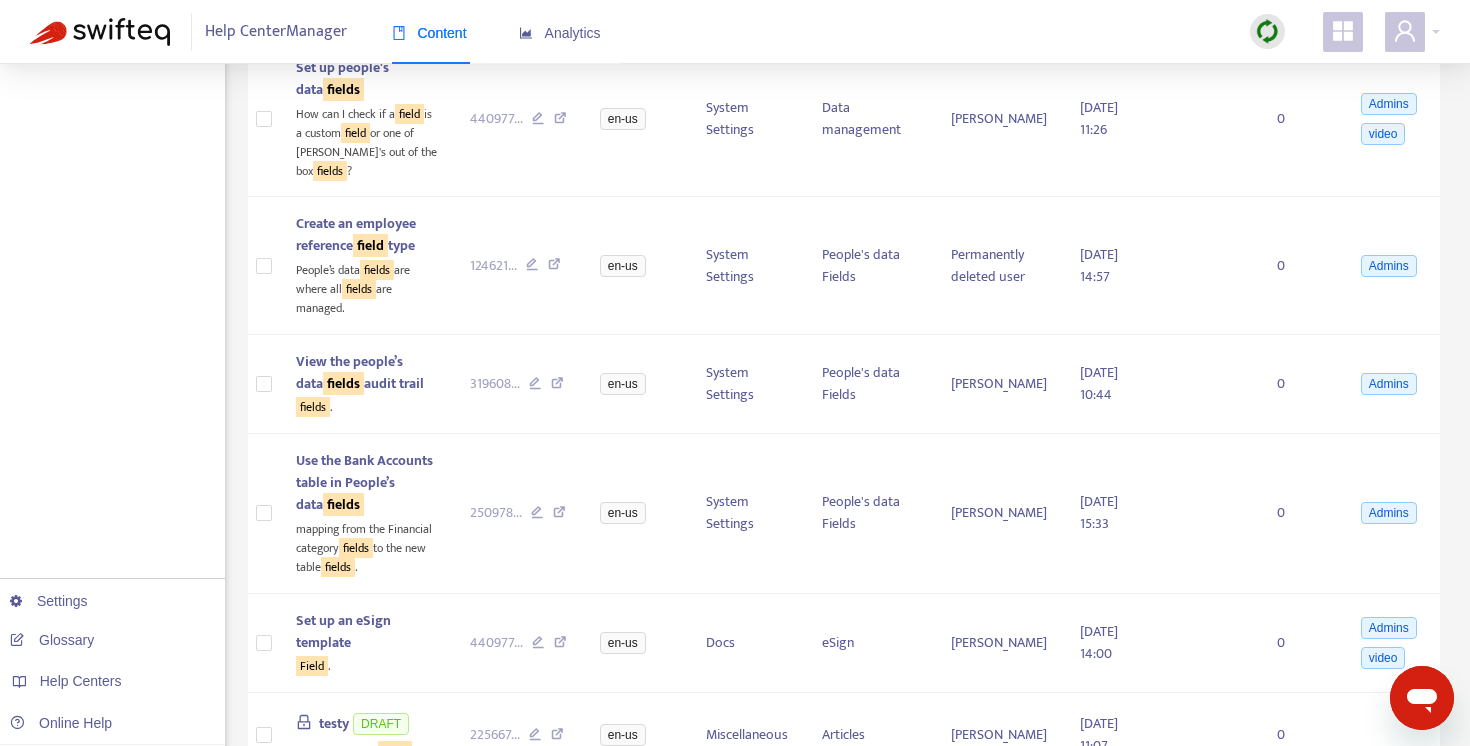 scroll, scrollTop: 0, scrollLeft: 0, axis: both 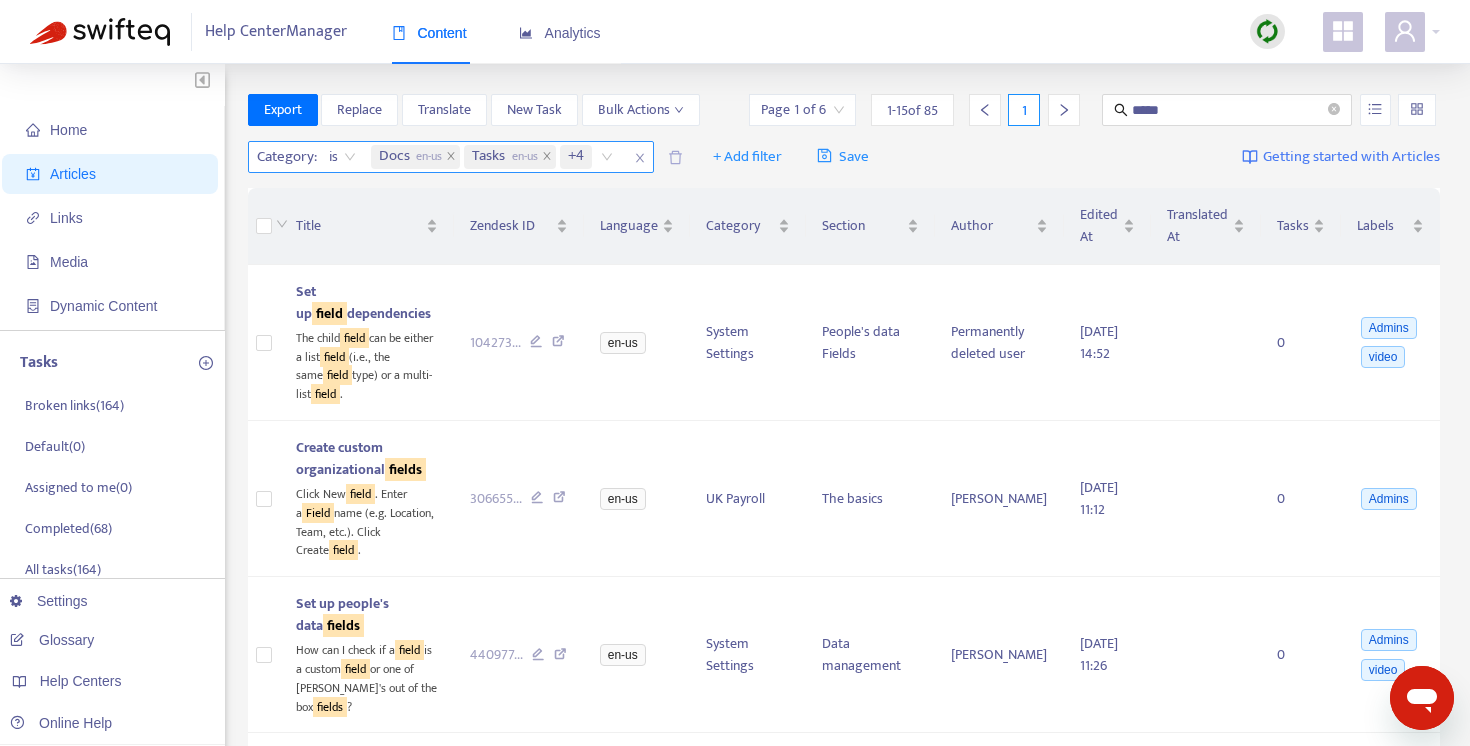 click on "Docs   en-us Tasks   en-us +4" at bounding box center [496, 157] 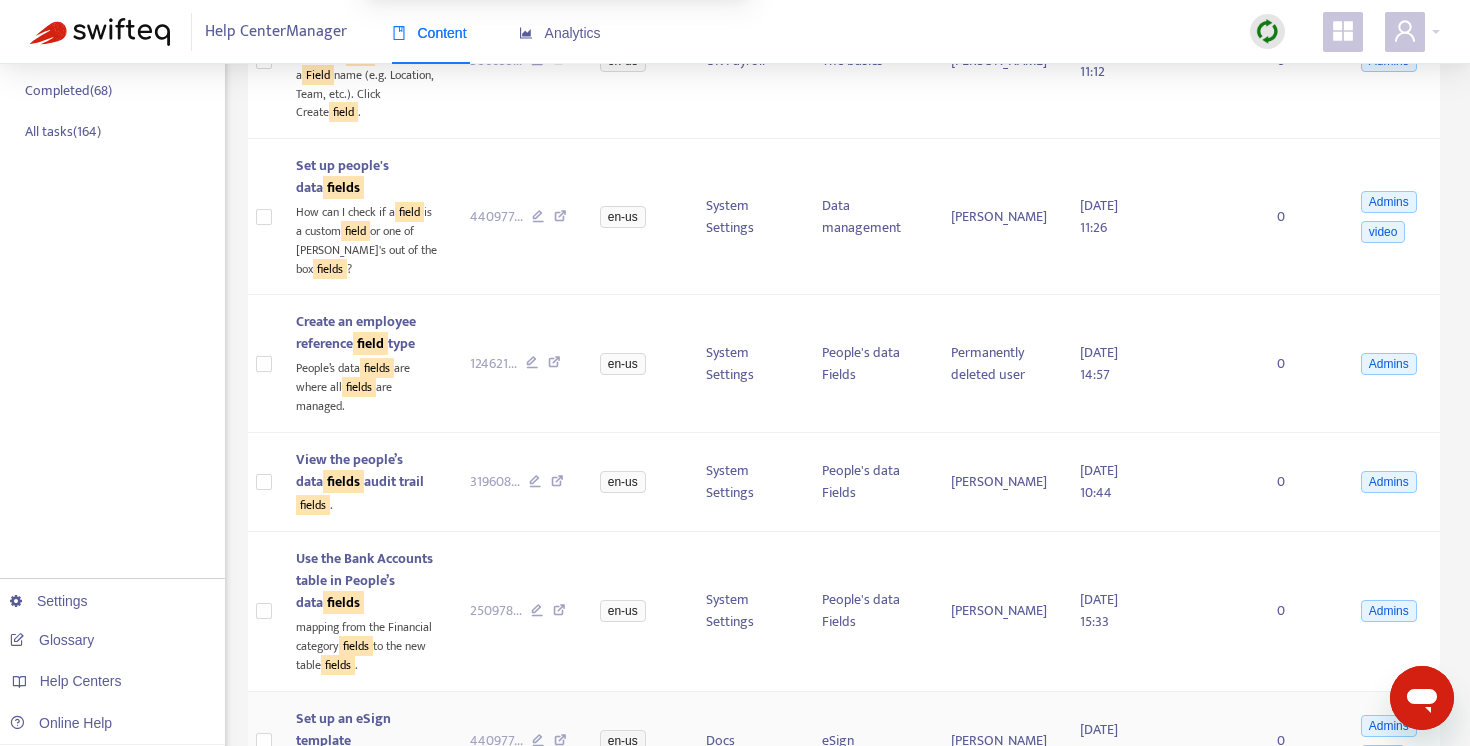 scroll, scrollTop: 0, scrollLeft: 0, axis: both 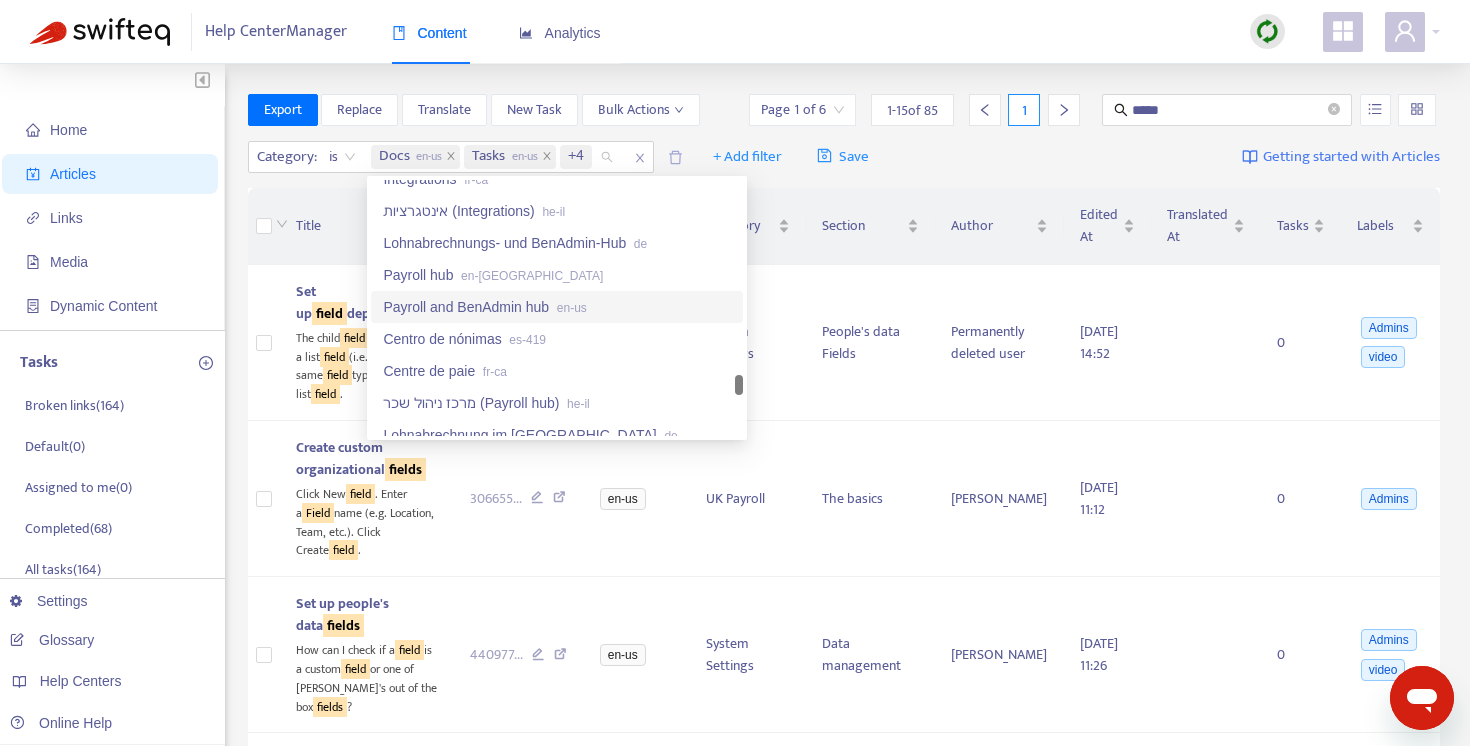 click on "Payroll and BenAdmin hub   en-us" at bounding box center [557, 307] 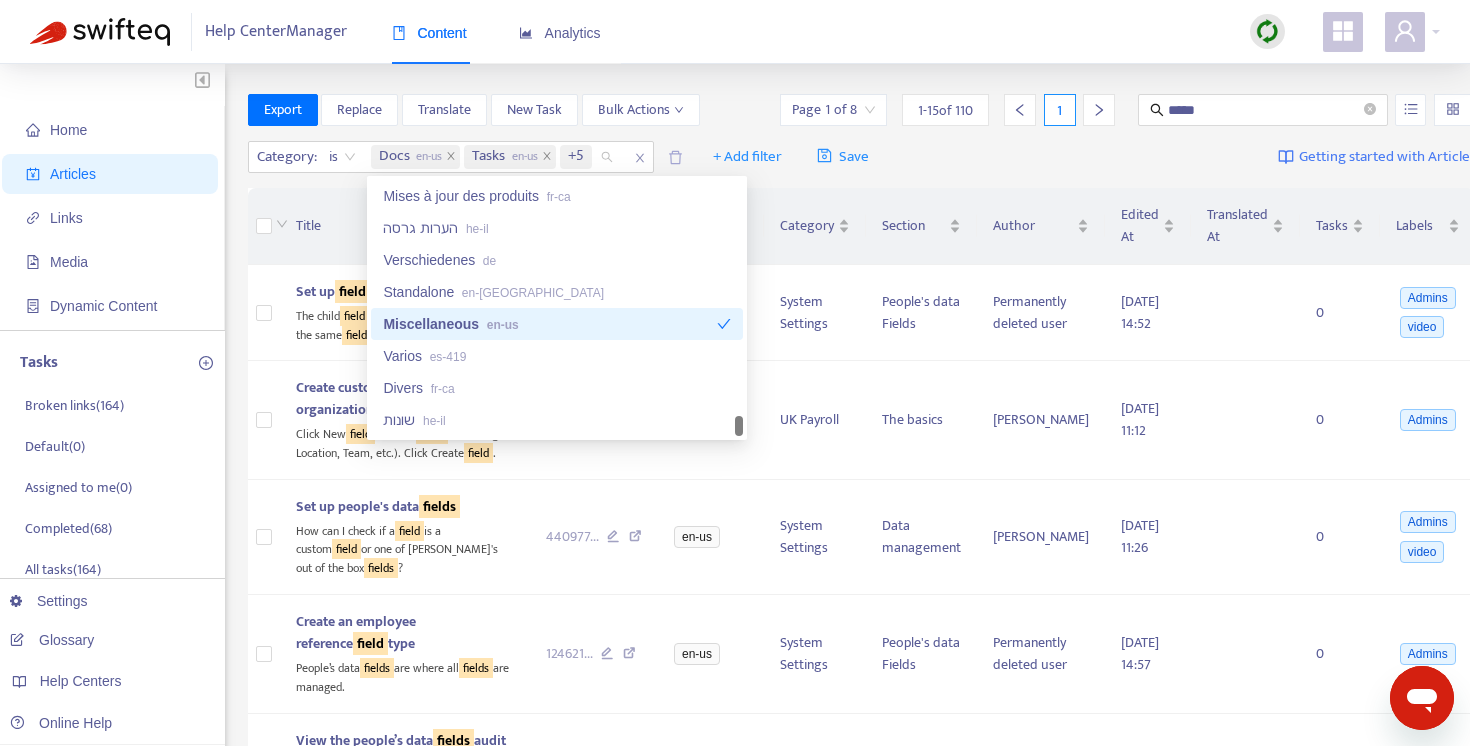 scroll, scrollTop: 4160, scrollLeft: 0, axis: vertical 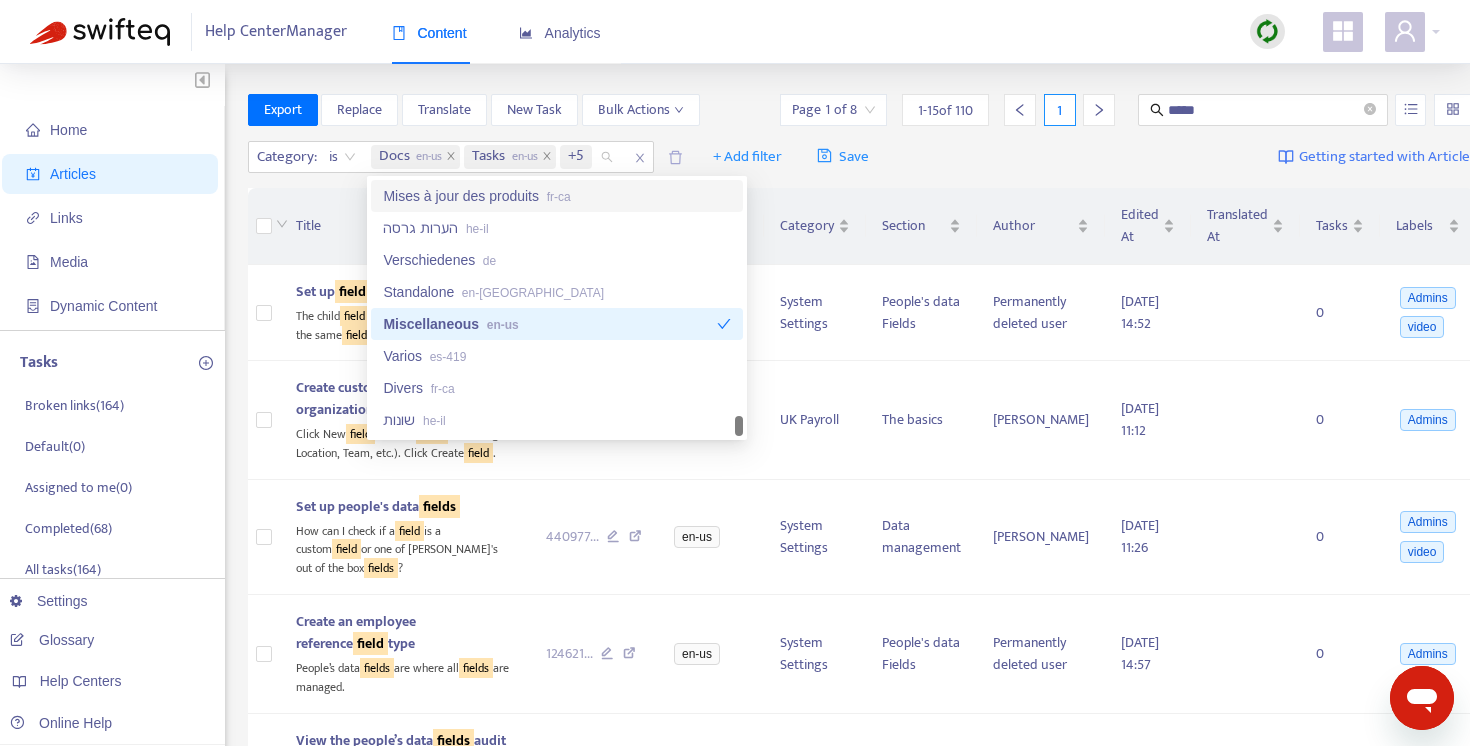 click on "Help Center  Manager Content Analytics" at bounding box center [735, 32] 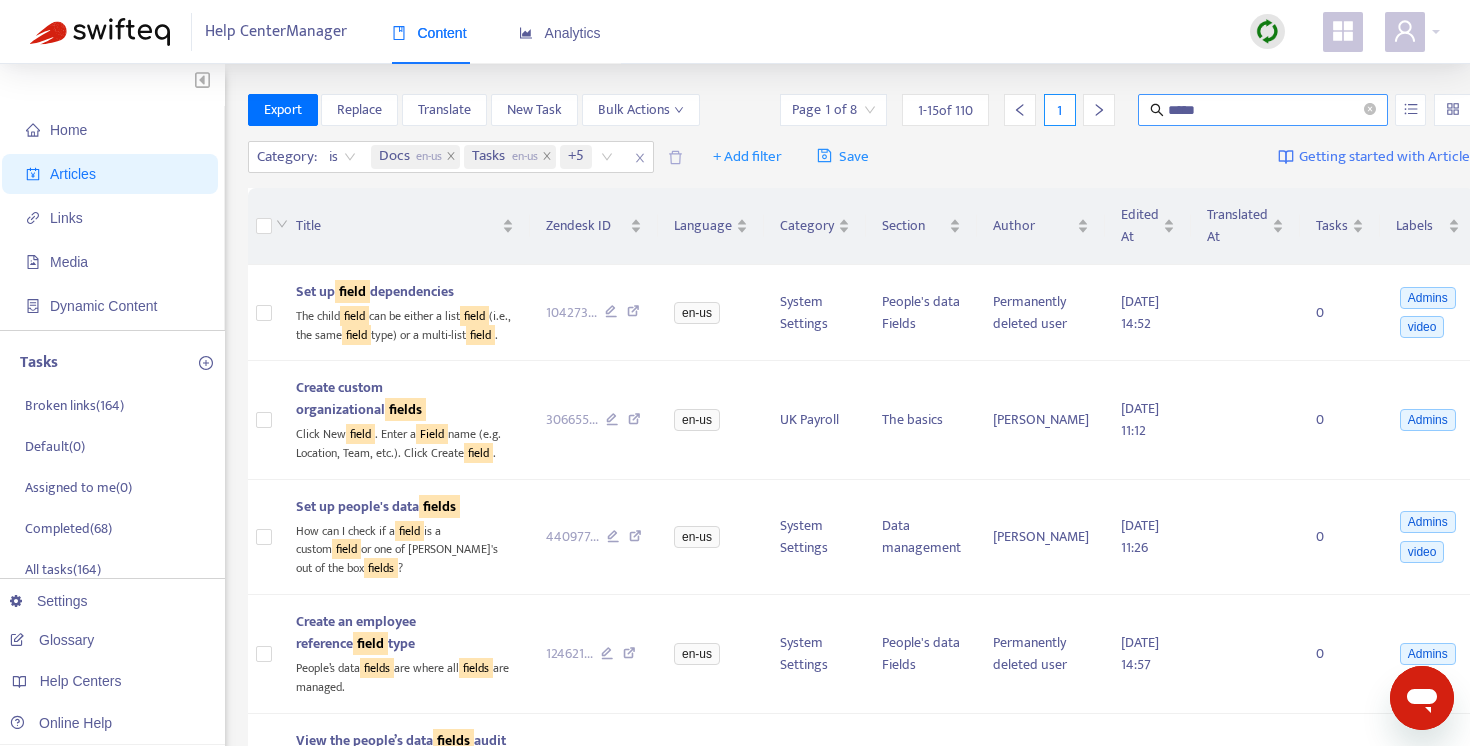 click on "*****" at bounding box center [1264, 110] 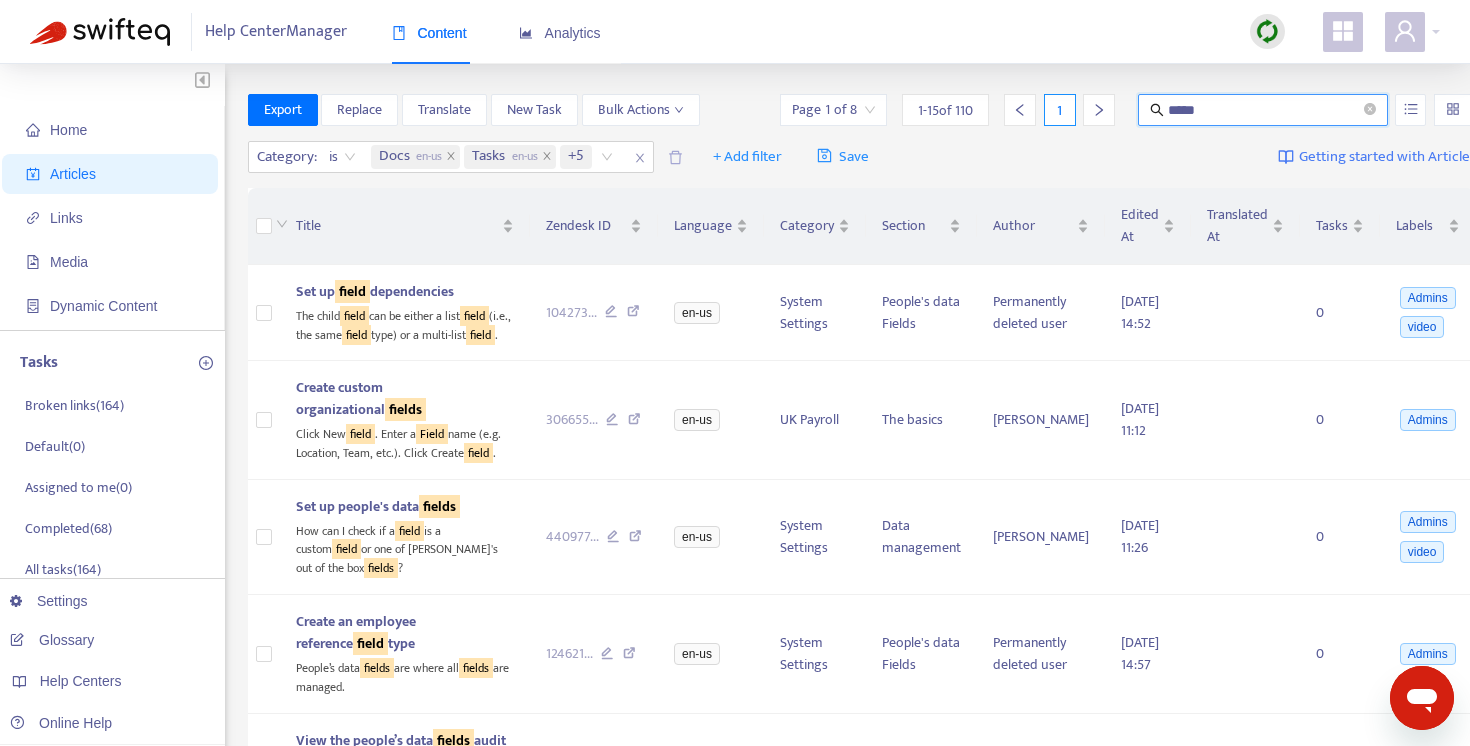 click on "*****" at bounding box center (1264, 110) 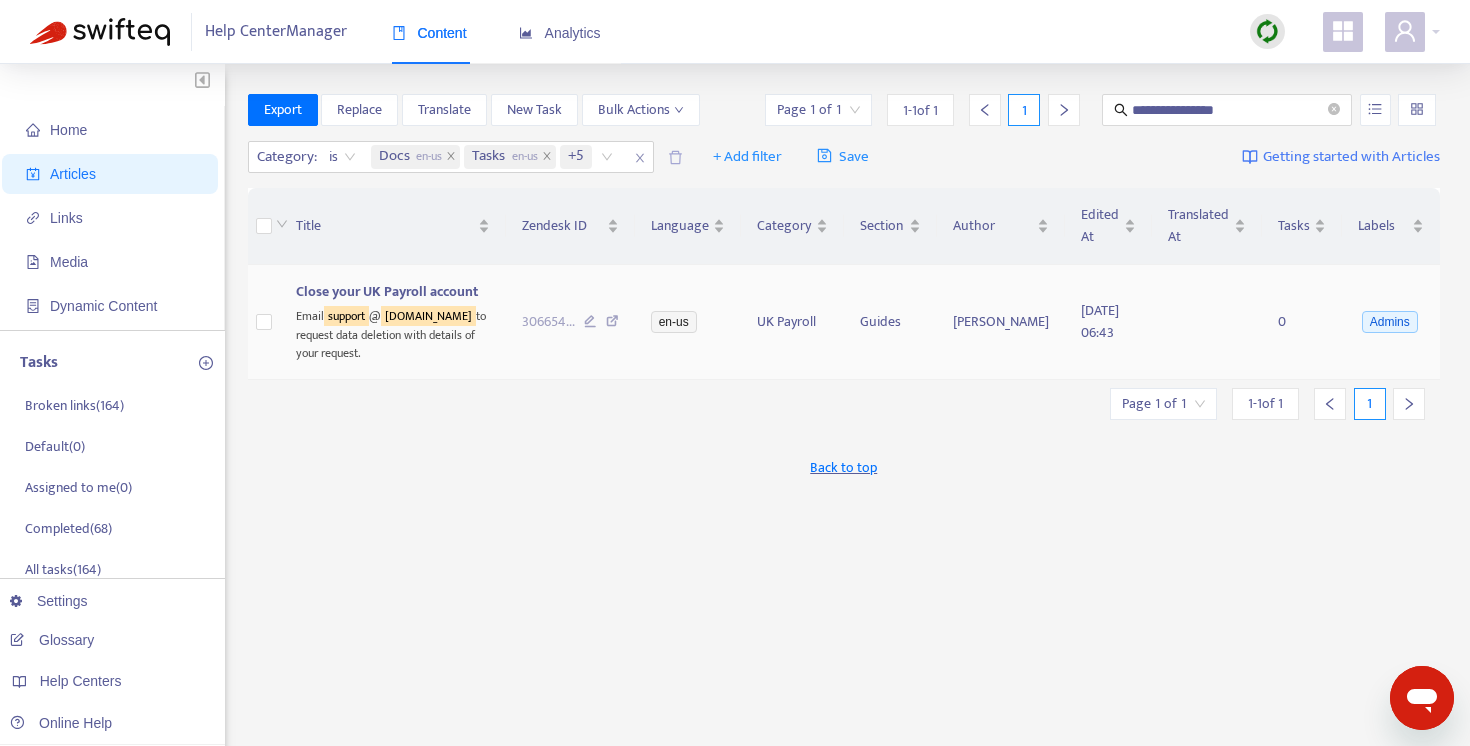 click at bounding box center [612, 324] 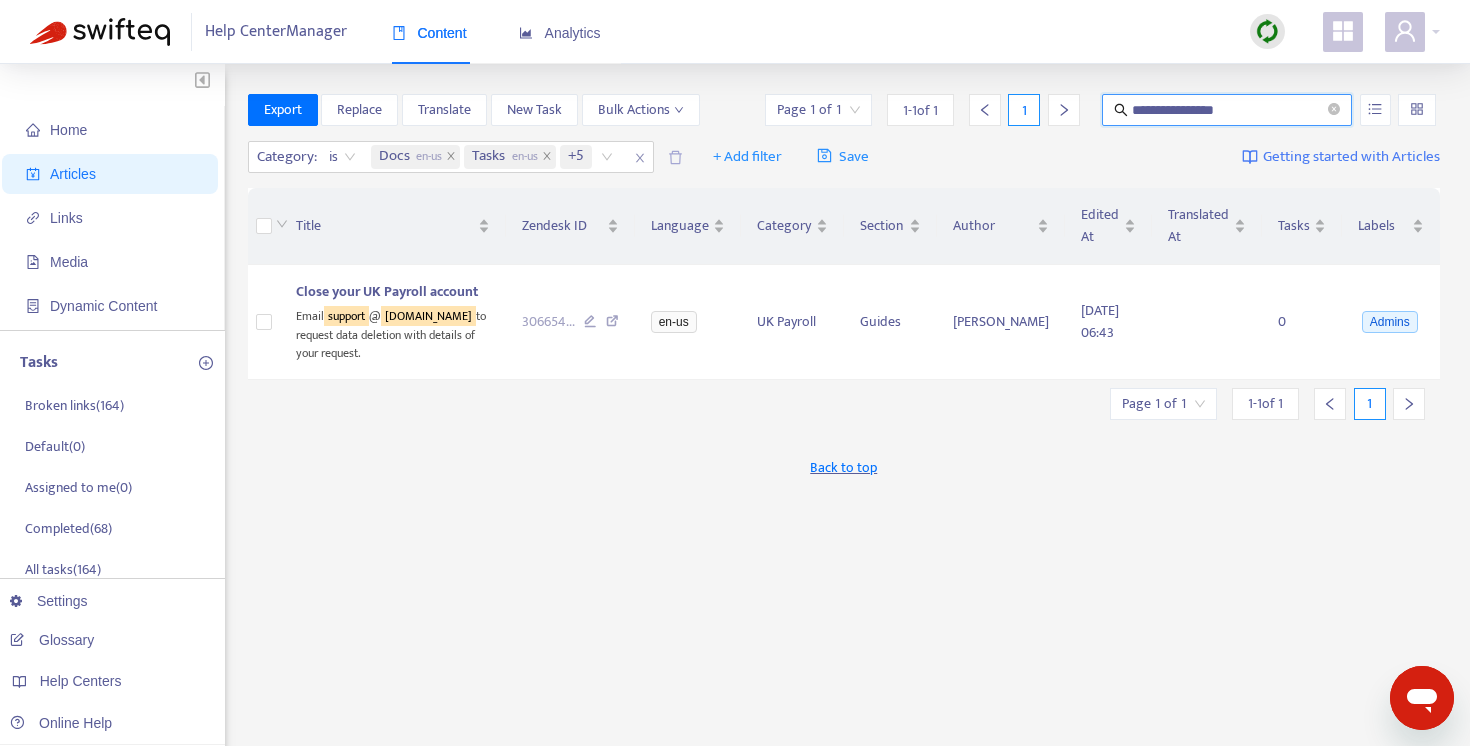 drag, startPoint x: 1254, startPoint y: 110, endPoint x: 1183, endPoint y: 113, distance: 71.063354 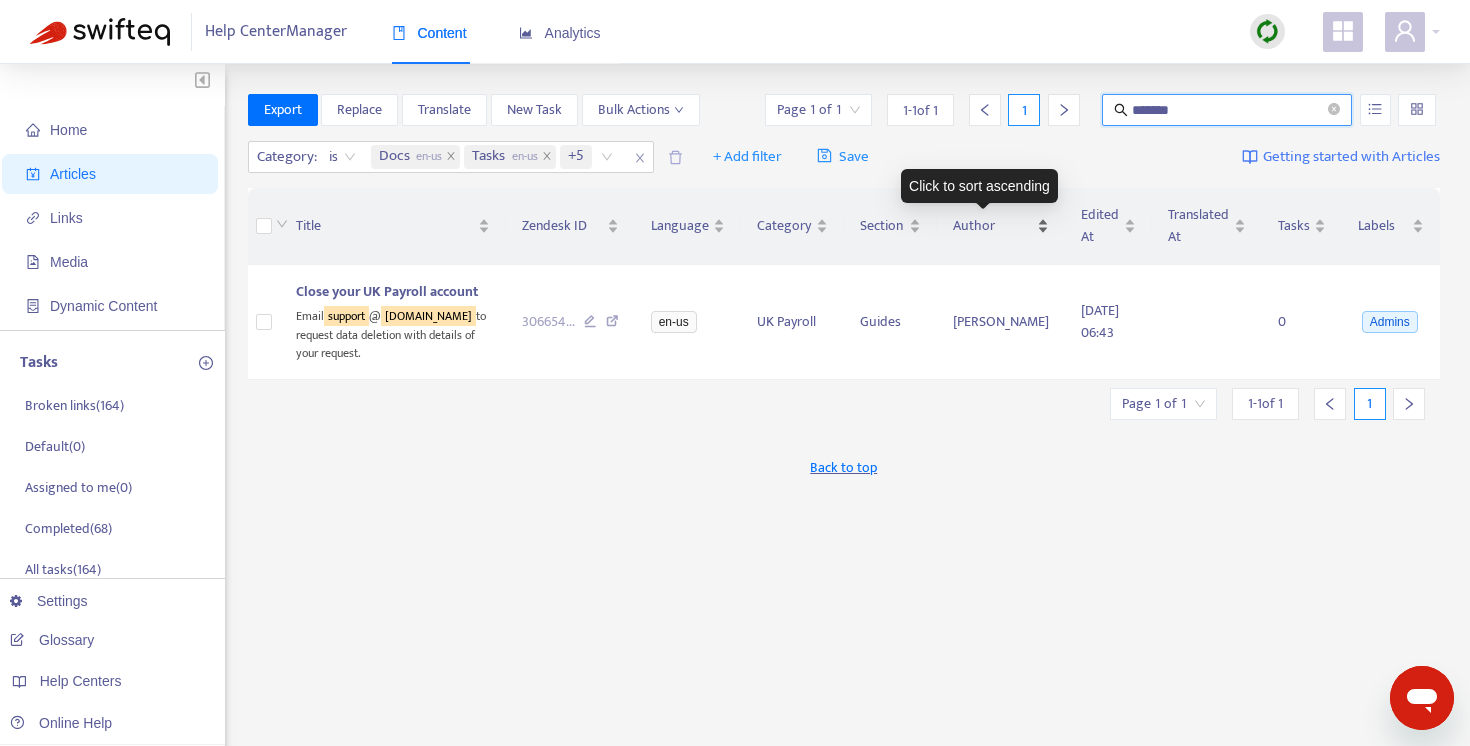 type on "*******" 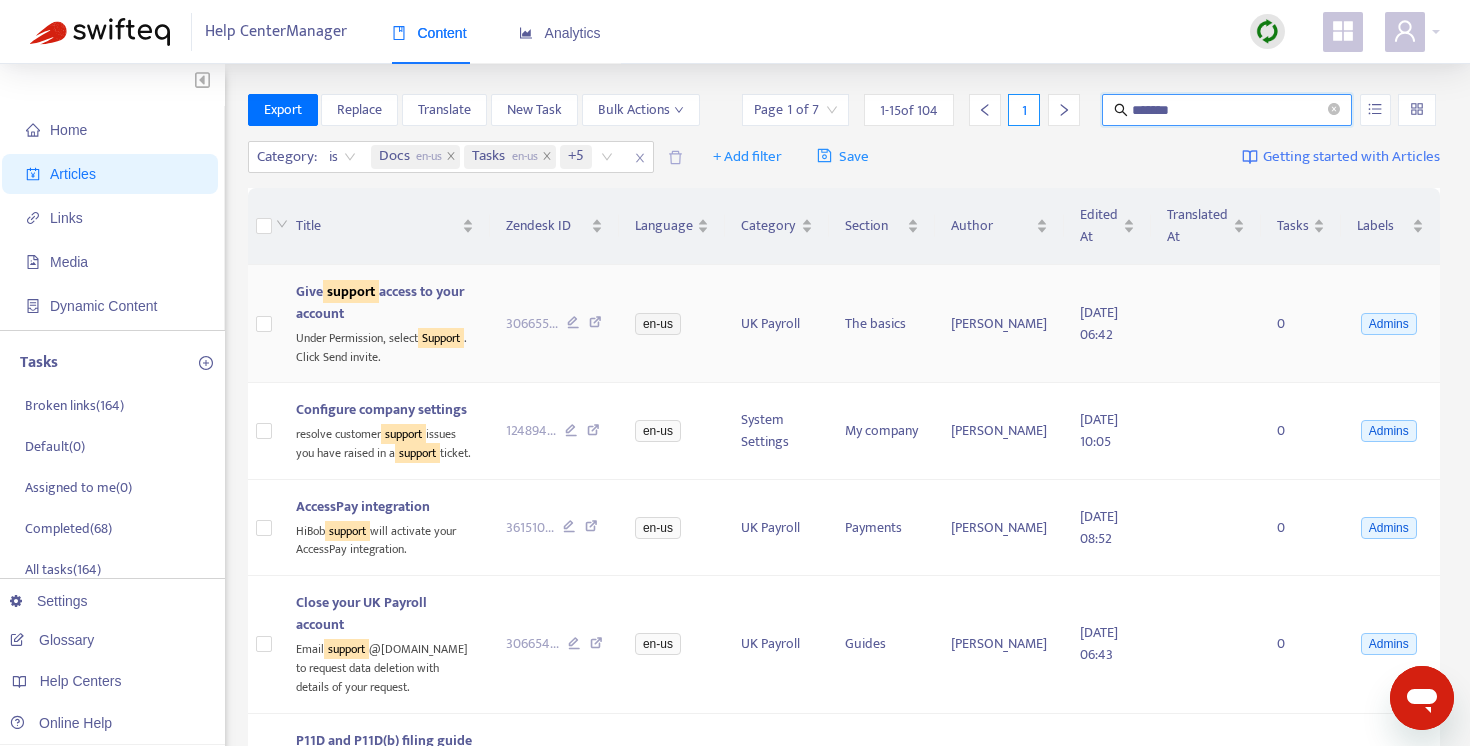 click at bounding box center [595, 325] 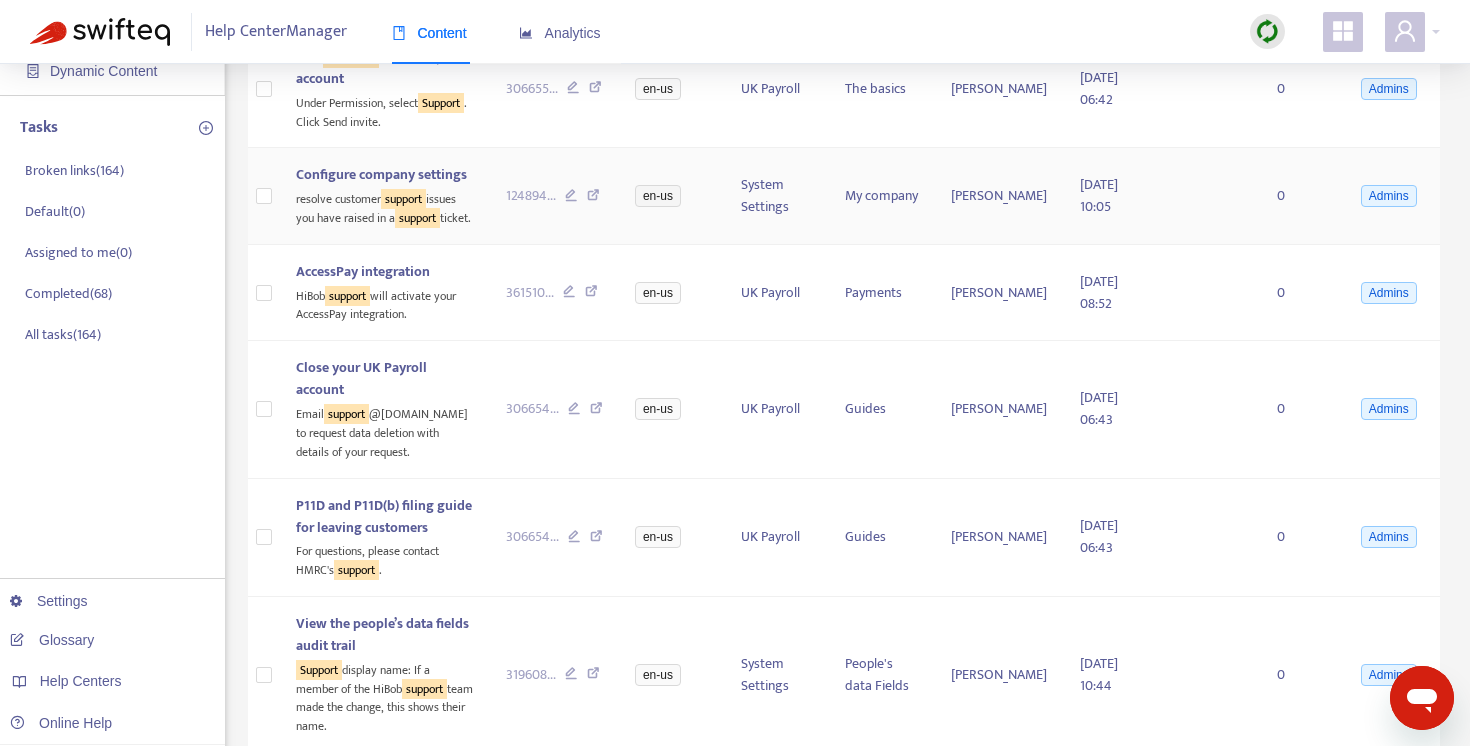 scroll, scrollTop: 246, scrollLeft: 0, axis: vertical 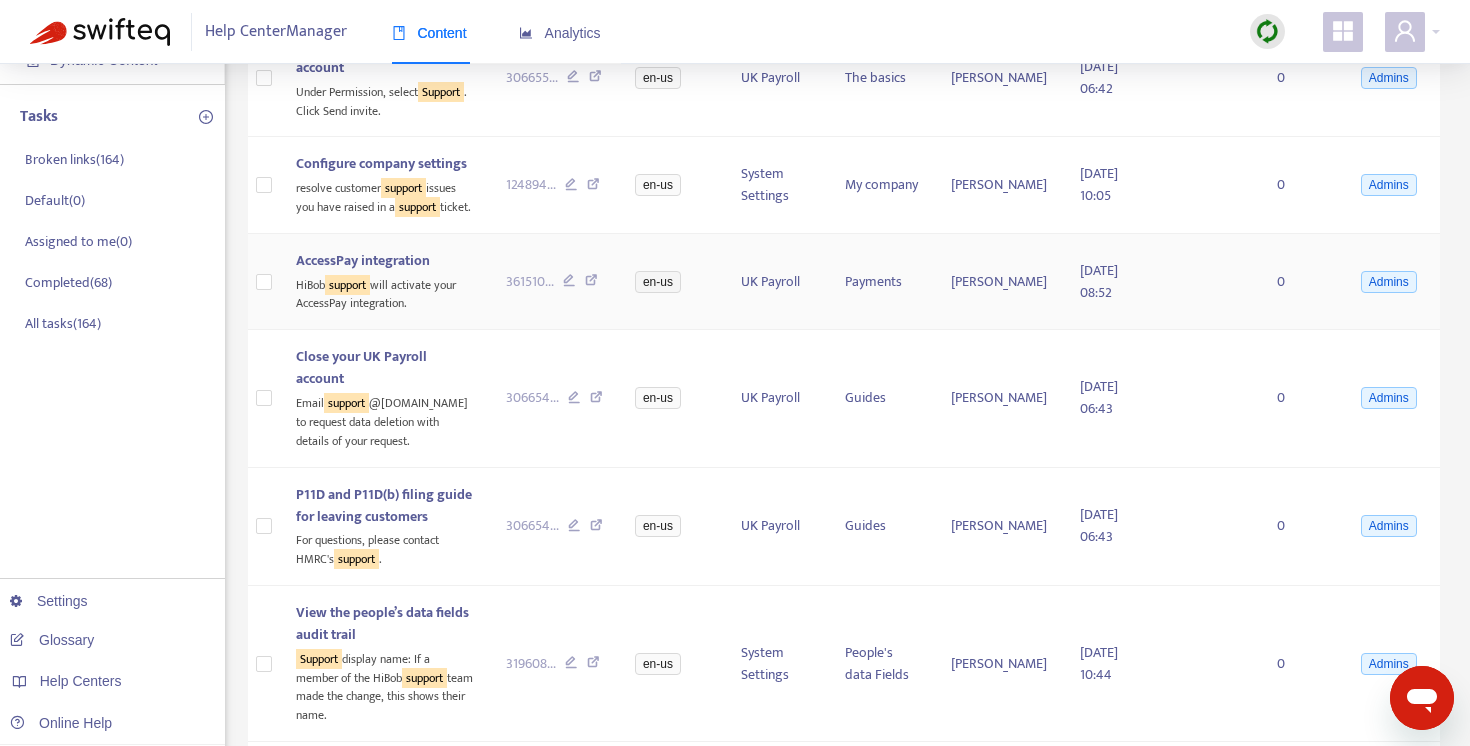 click at bounding box center [591, 283] 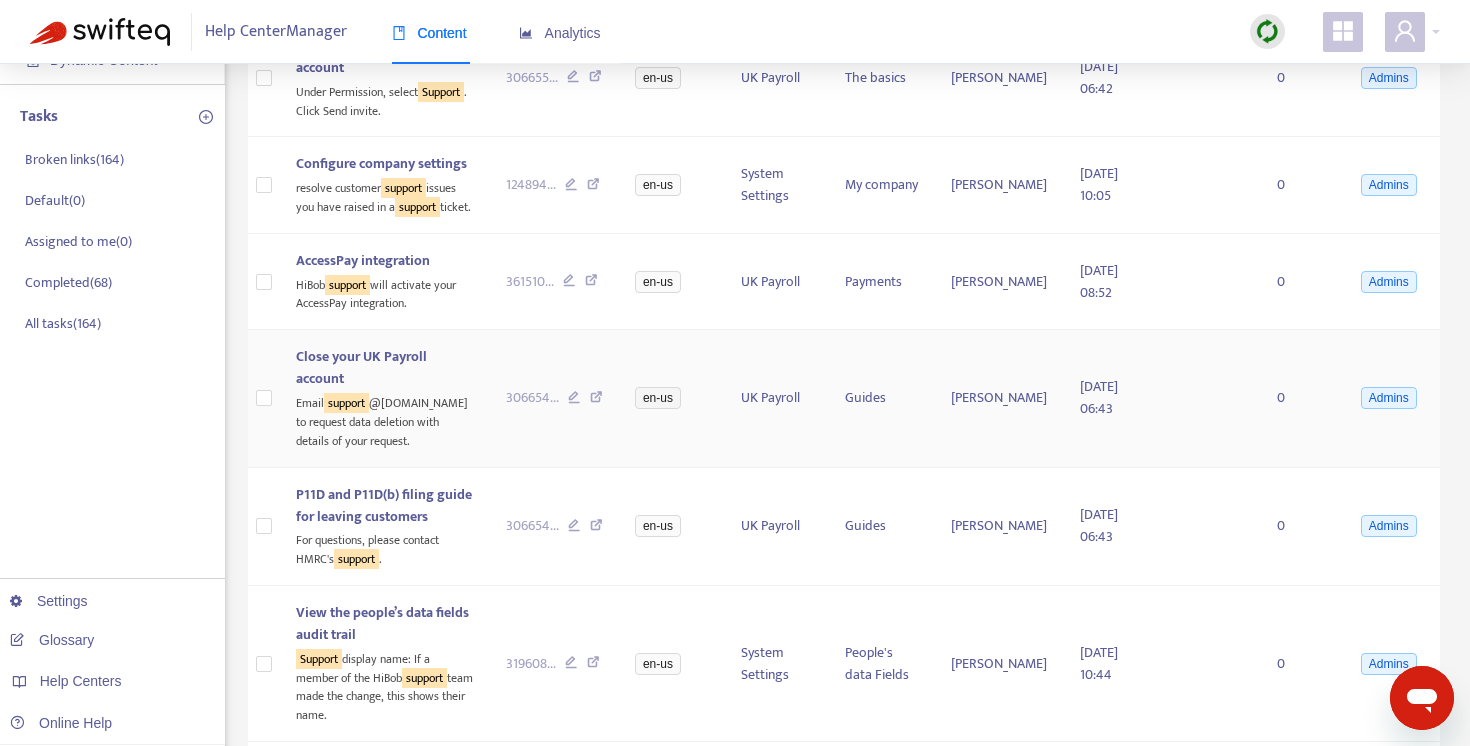 click at bounding box center [596, 400] 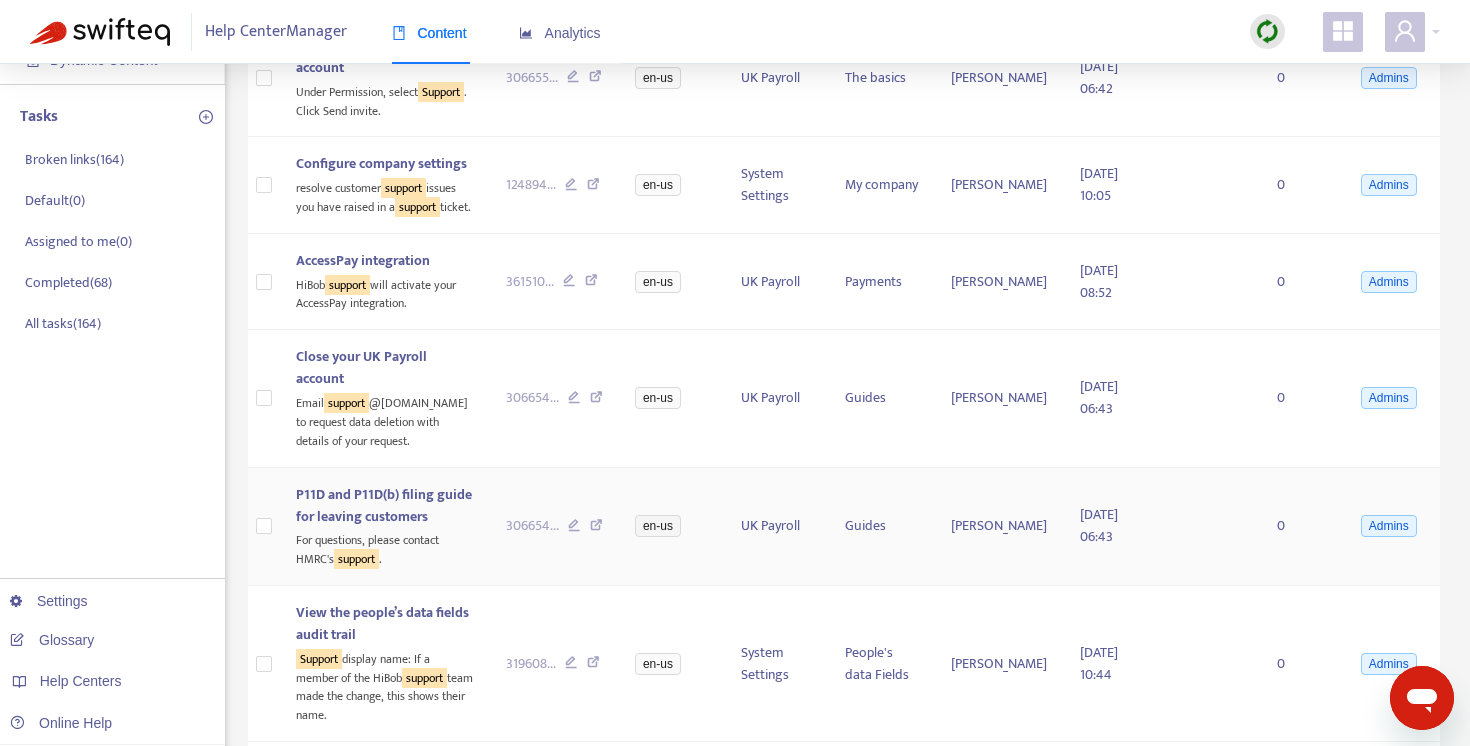 click at bounding box center [596, 528] 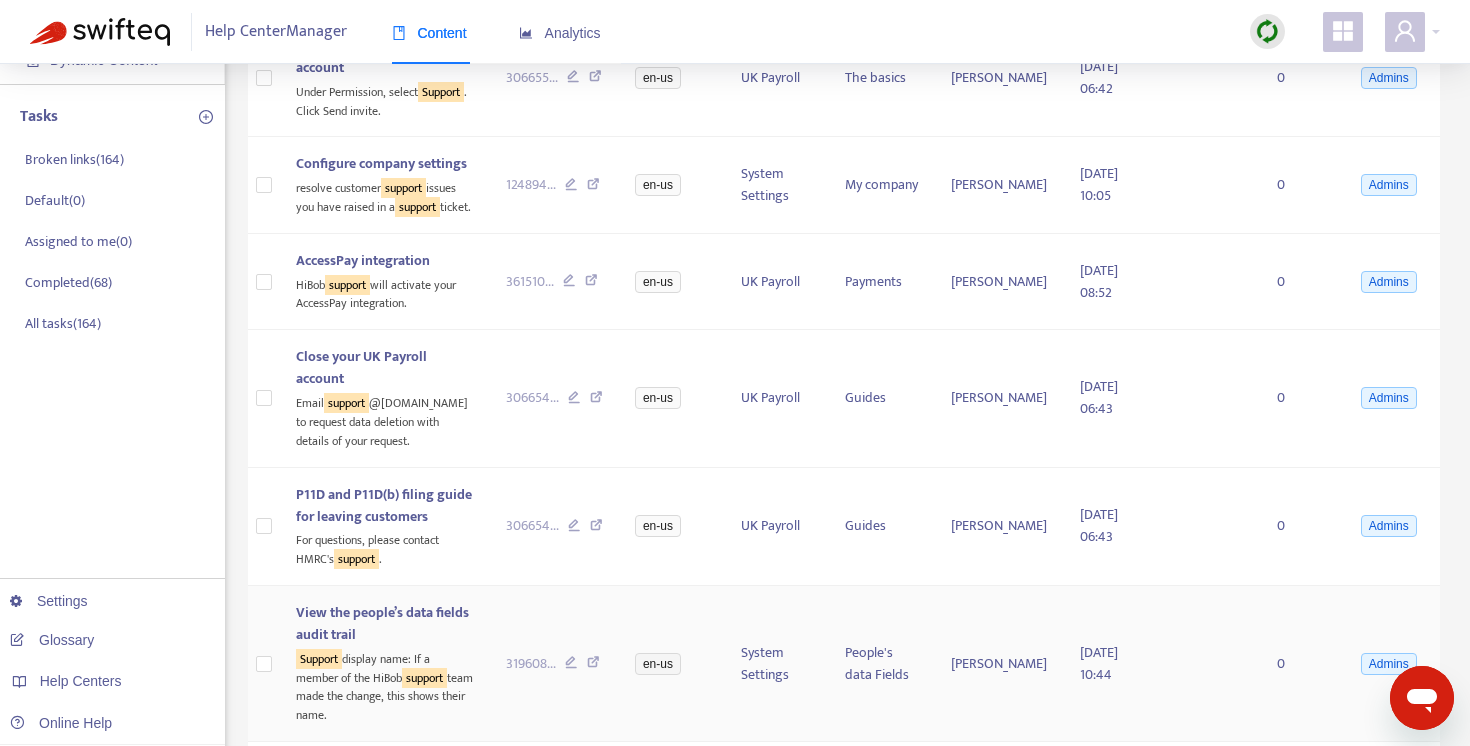 click at bounding box center [593, 665] 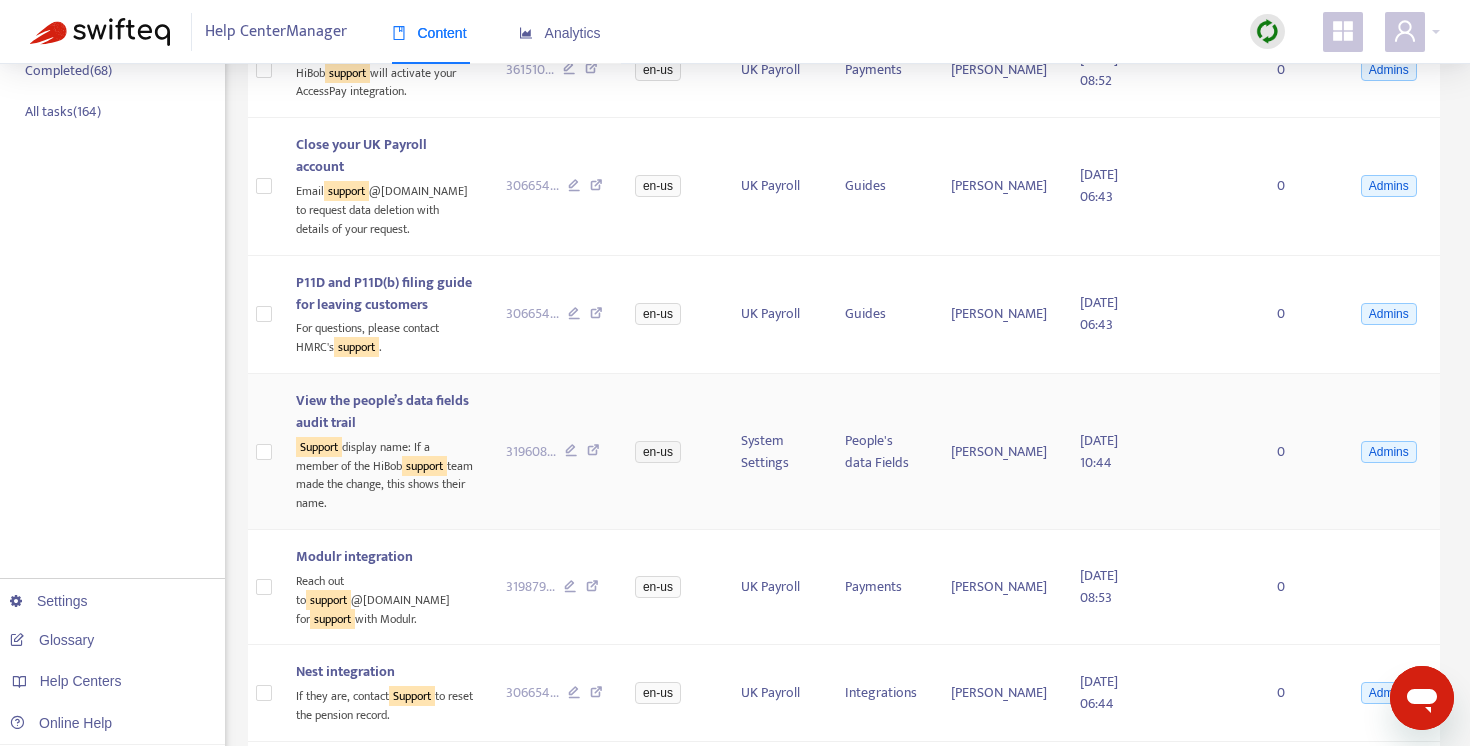 scroll, scrollTop: 509, scrollLeft: 0, axis: vertical 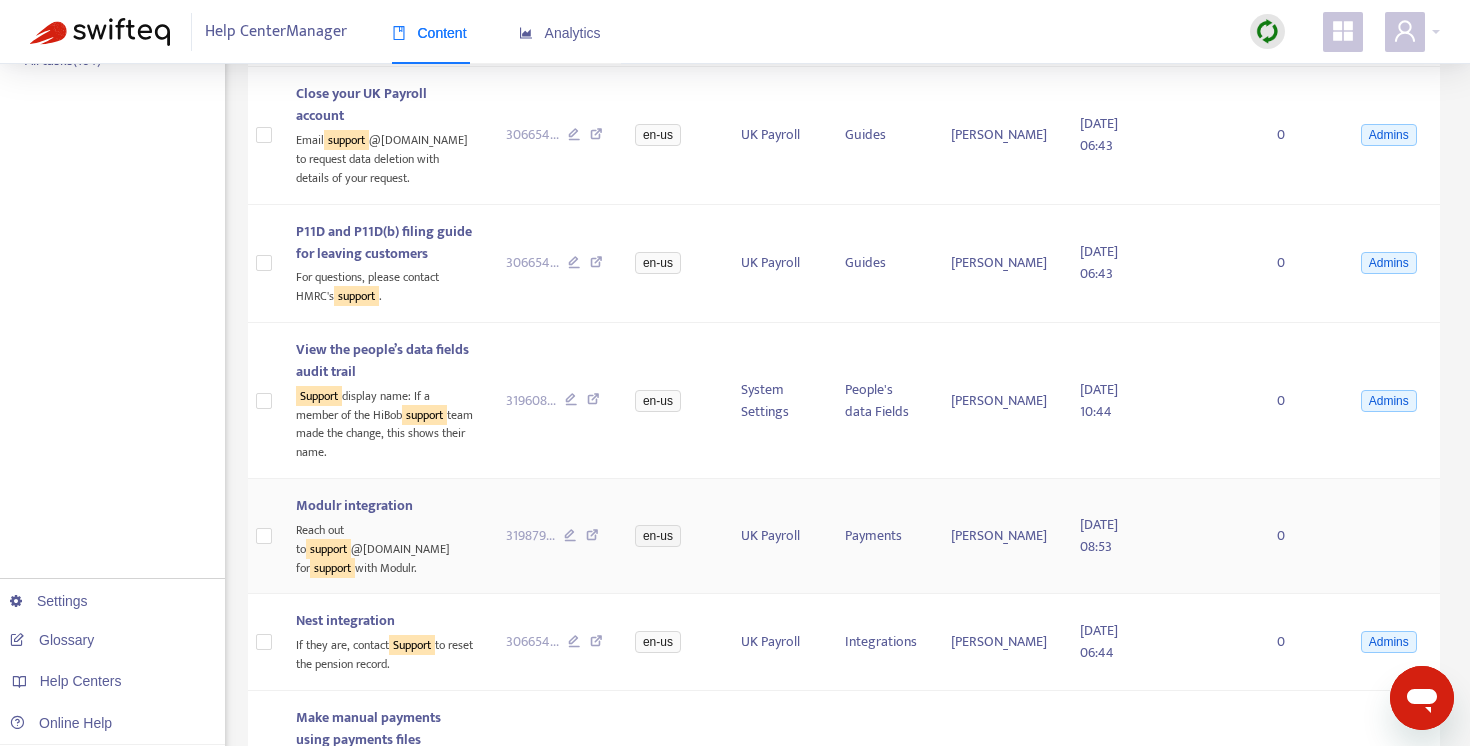 click at bounding box center (592, 538) 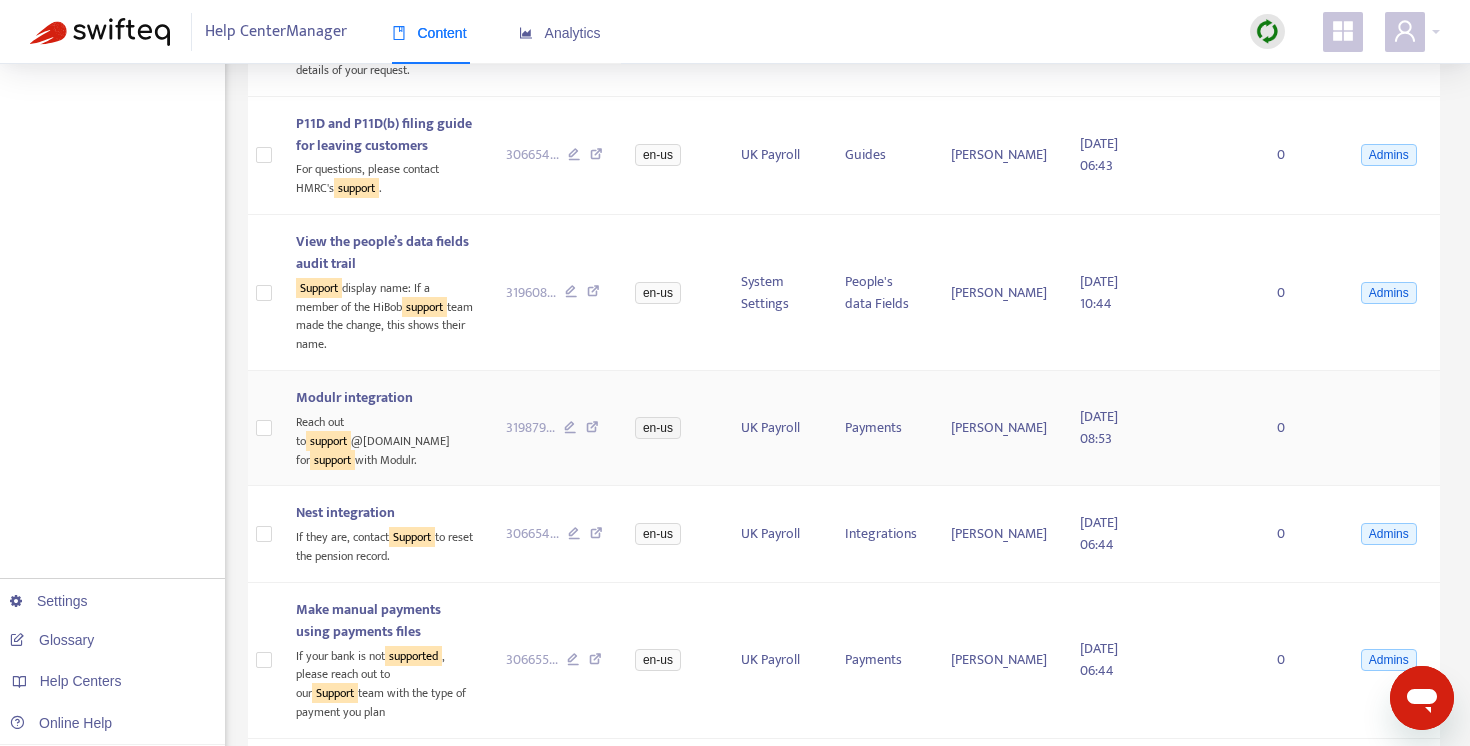 scroll, scrollTop: 628, scrollLeft: 0, axis: vertical 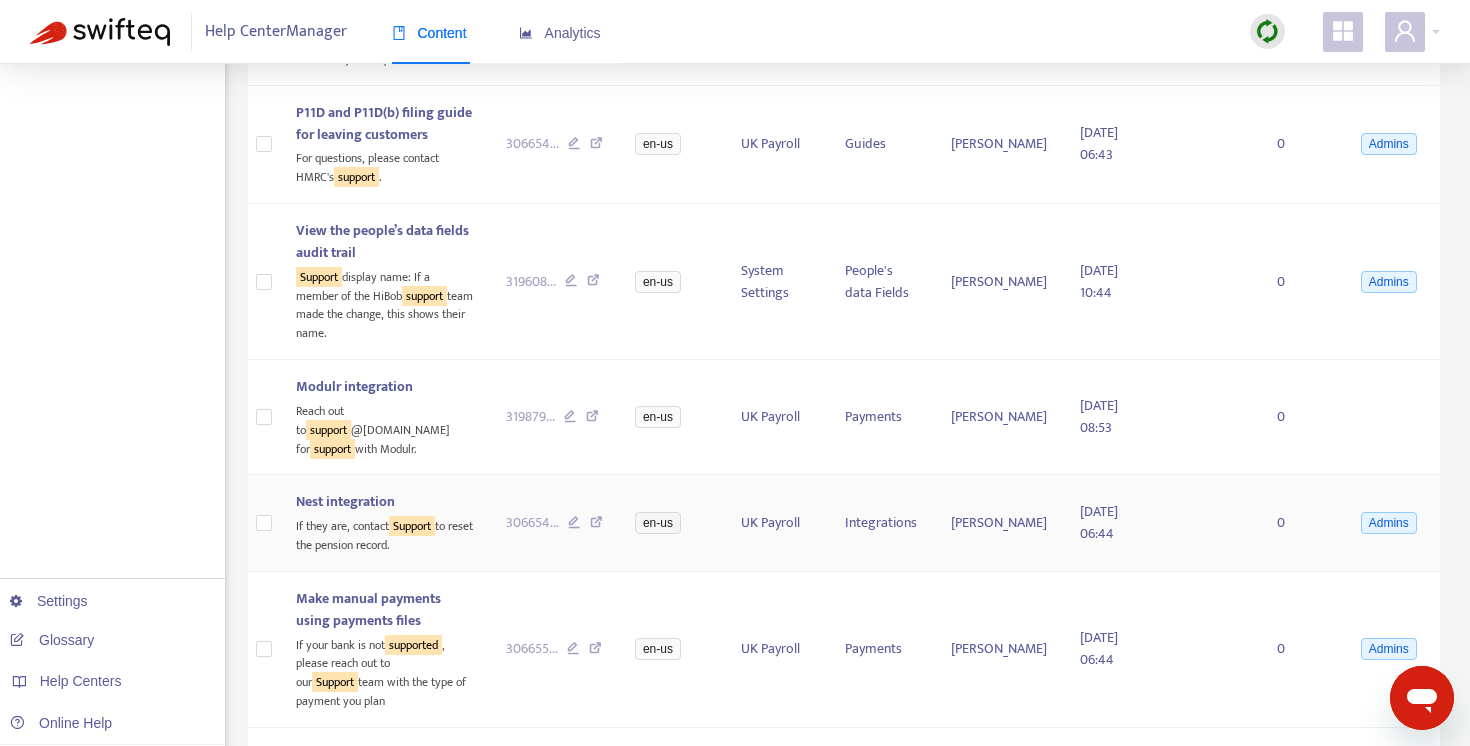 click at bounding box center (596, 525) 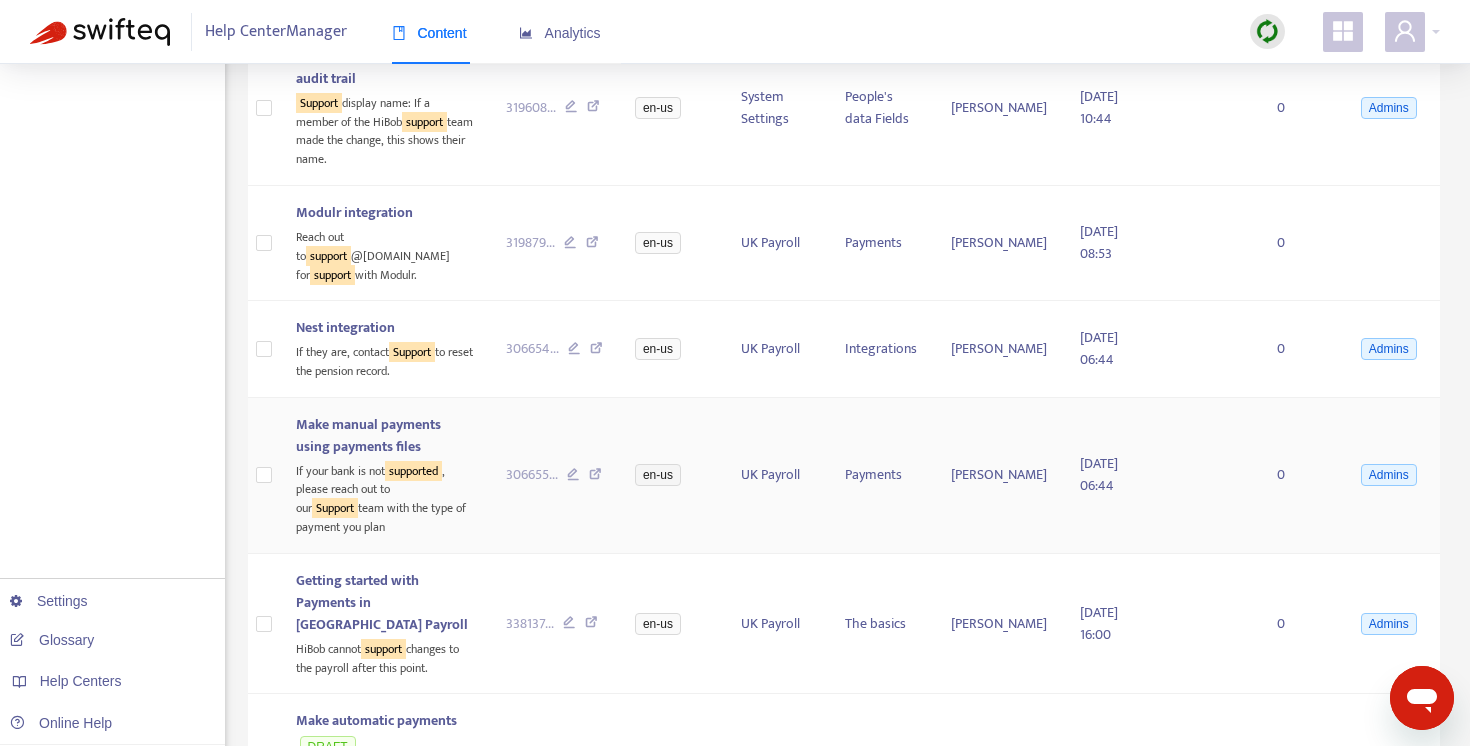scroll, scrollTop: 809, scrollLeft: 0, axis: vertical 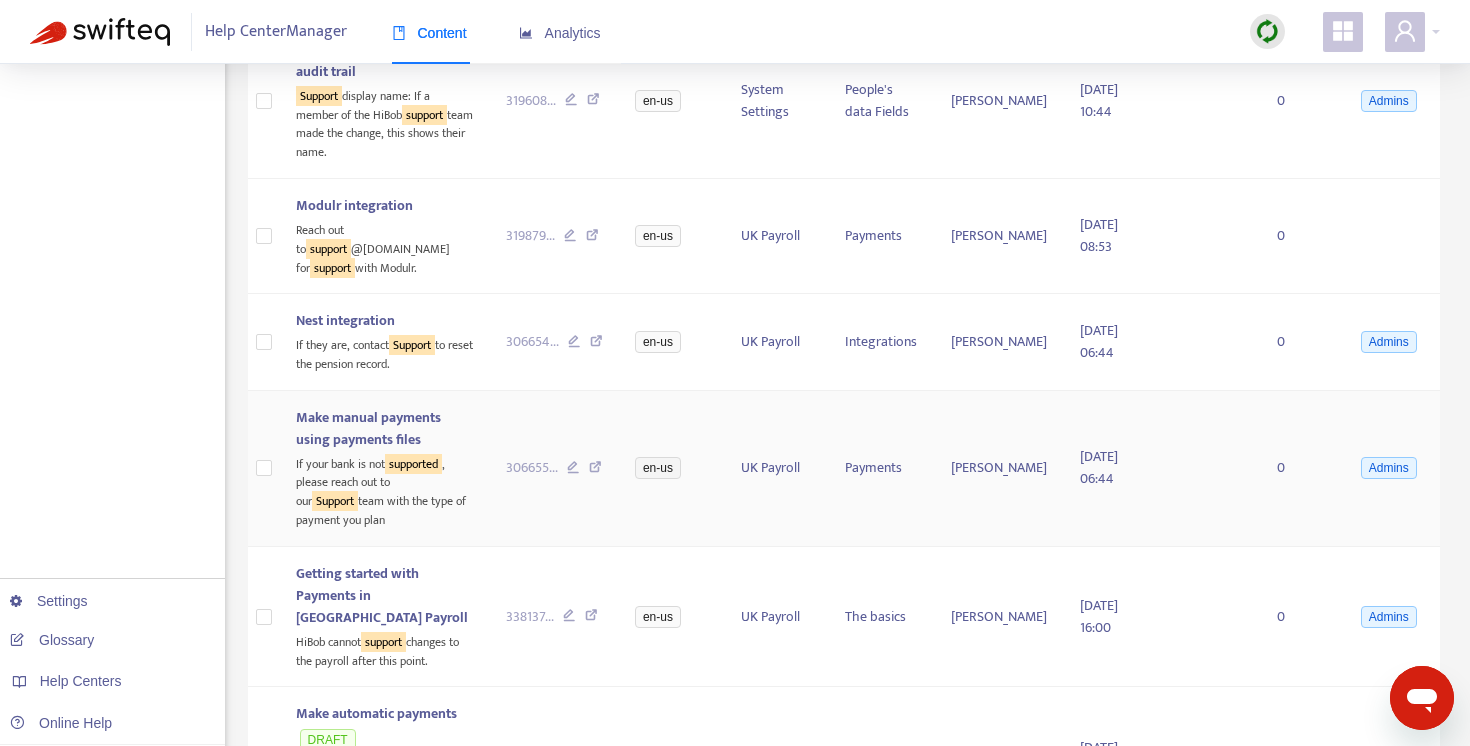click at bounding box center (595, 470) 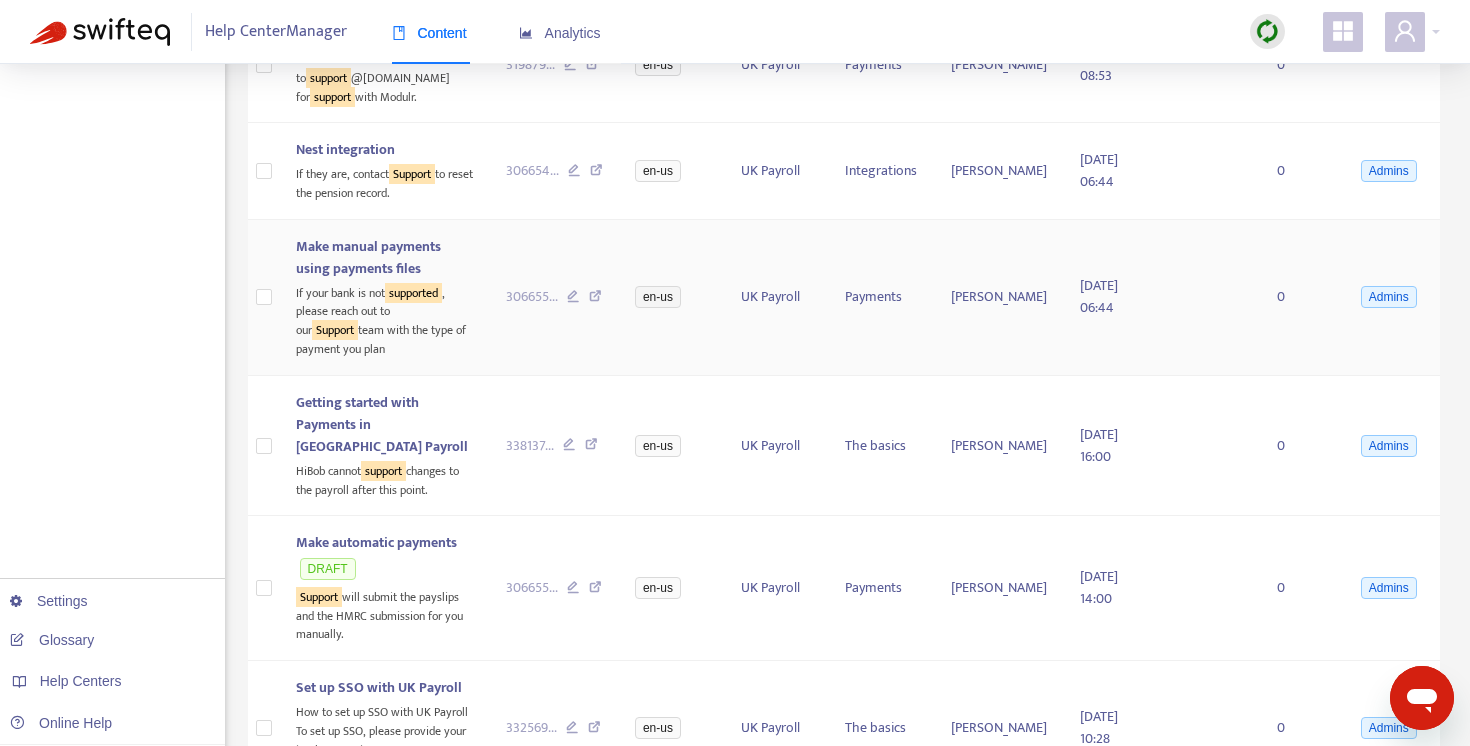 scroll, scrollTop: 994, scrollLeft: 0, axis: vertical 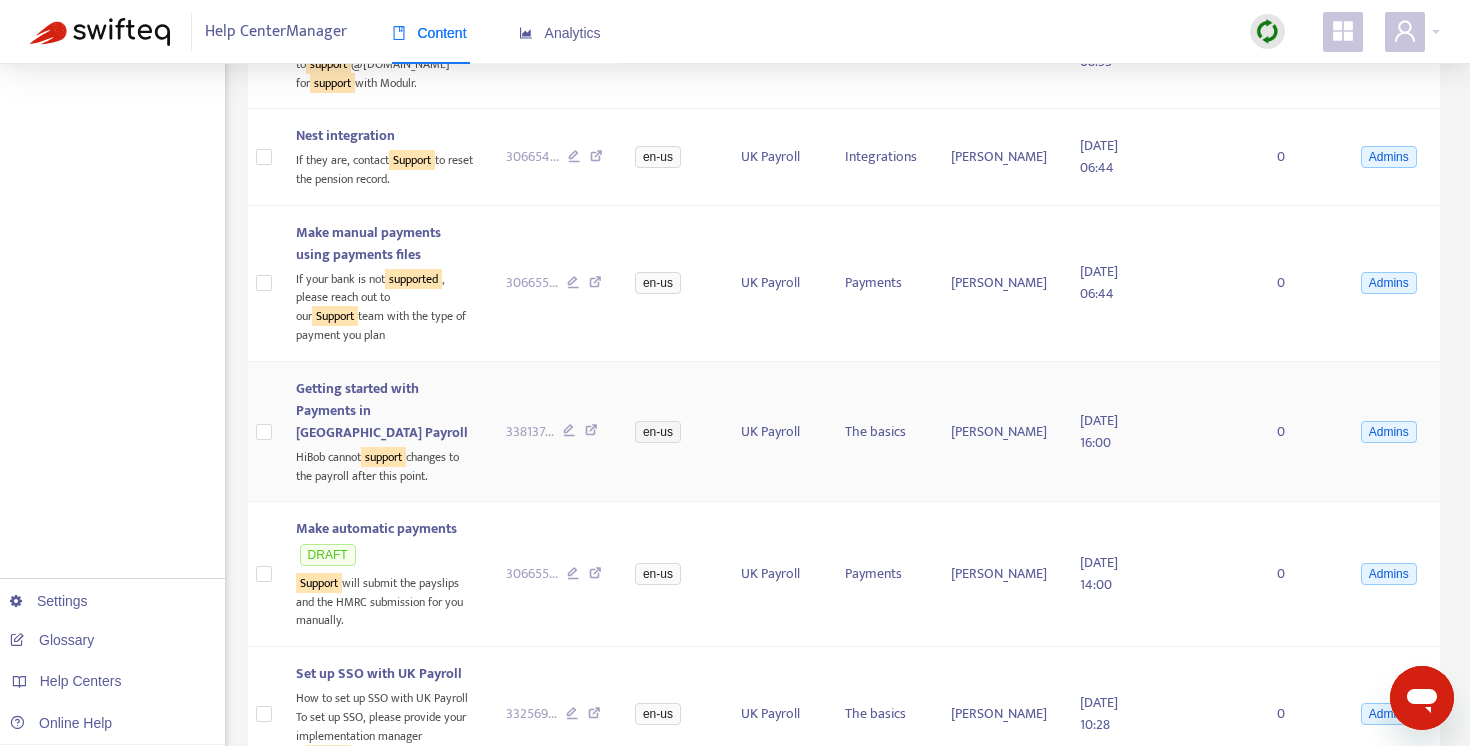 click at bounding box center [591, 433] 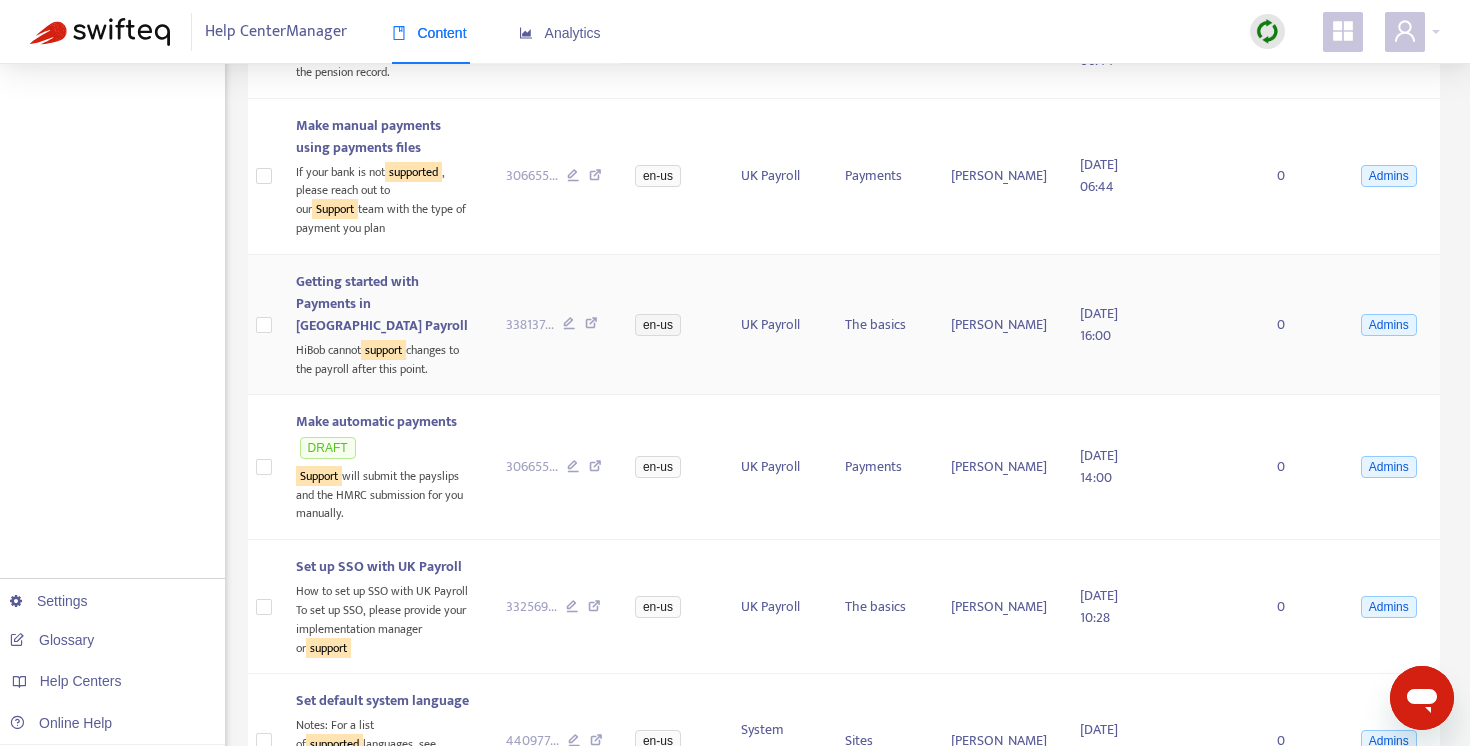 scroll, scrollTop: 1107, scrollLeft: 0, axis: vertical 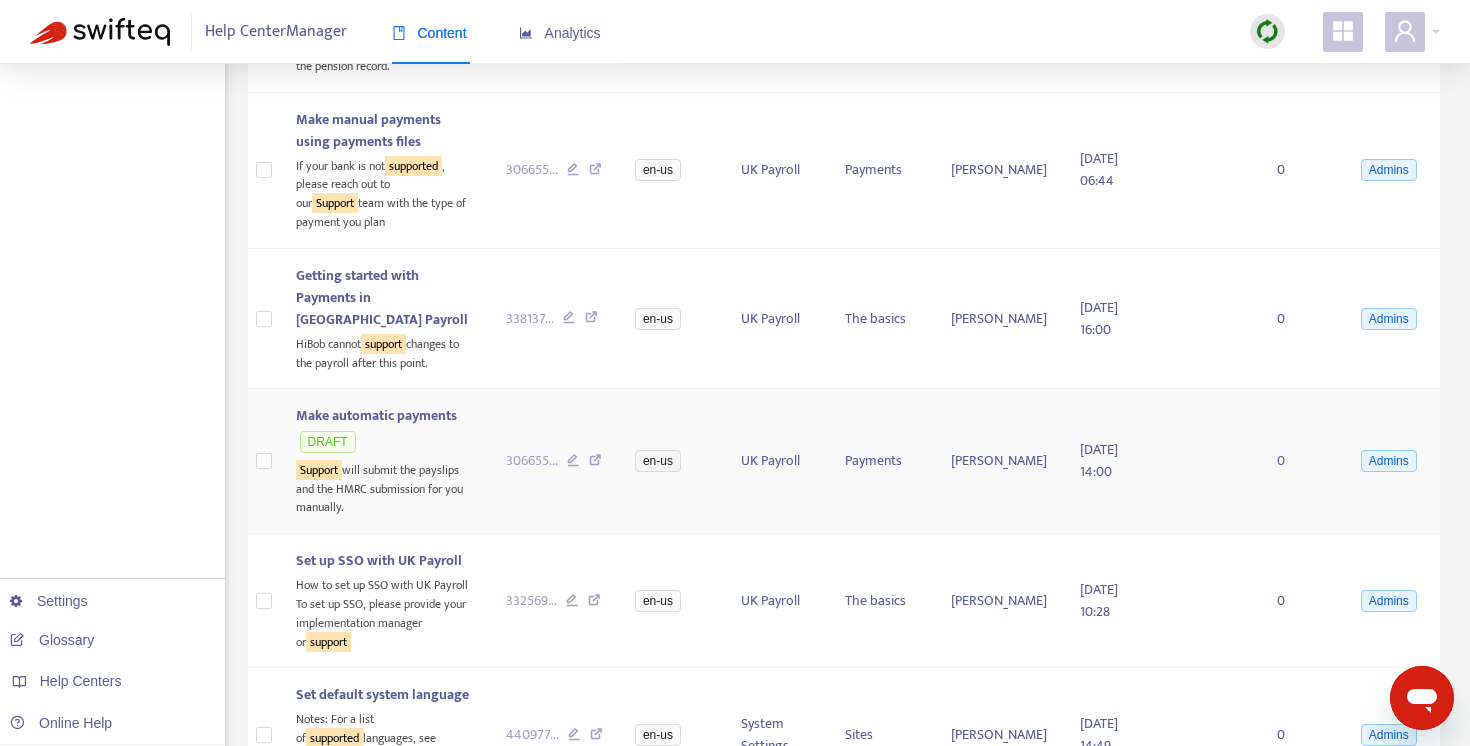 click at bounding box center [595, 463] 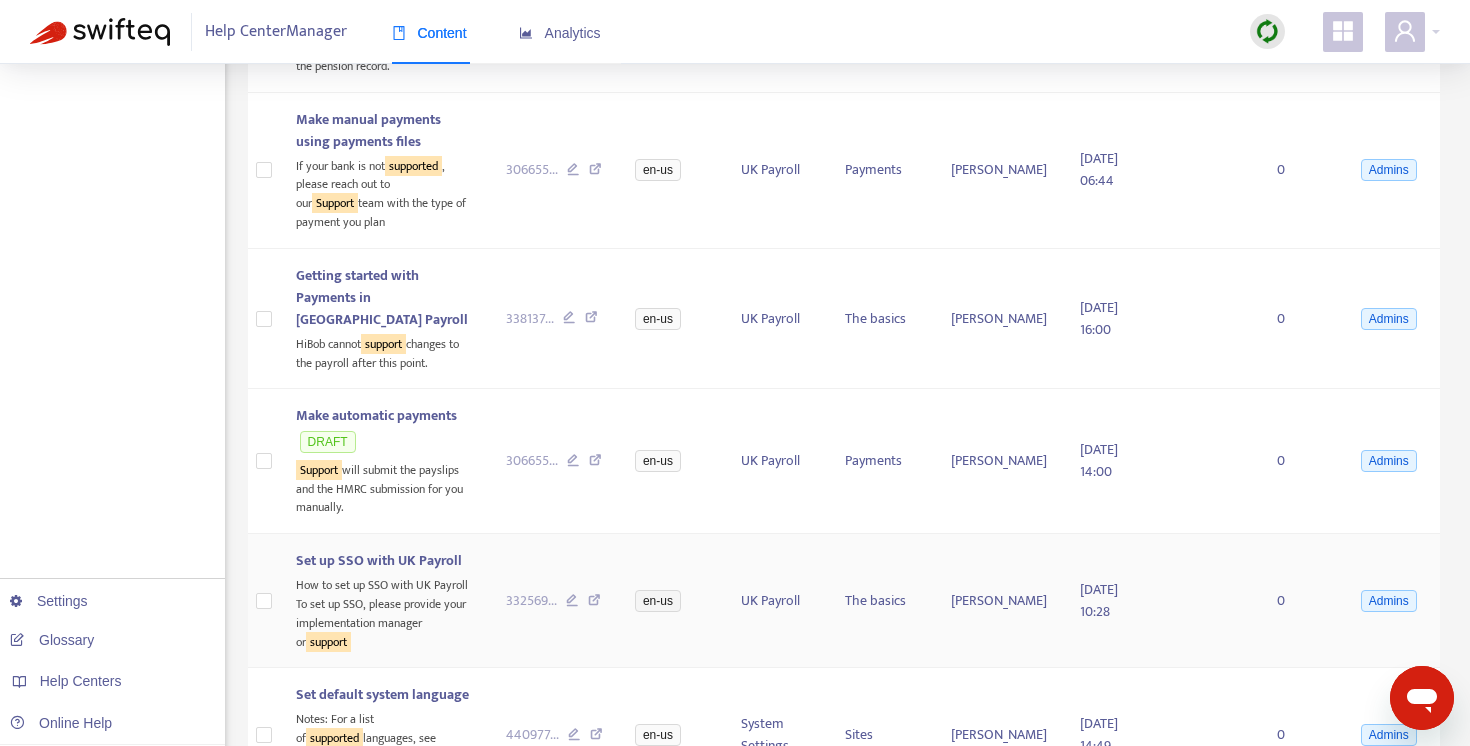 click at bounding box center (594, 603) 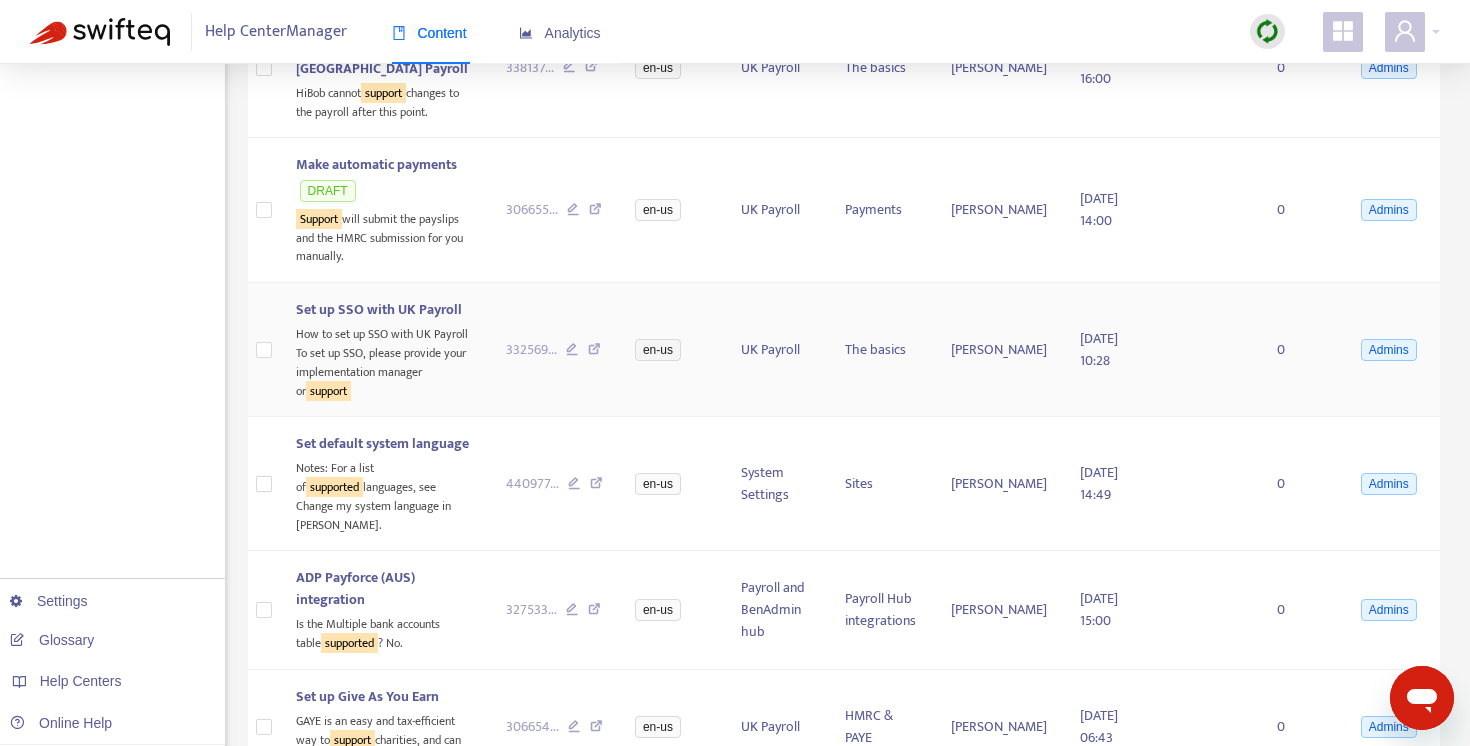 scroll, scrollTop: 1402, scrollLeft: 0, axis: vertical 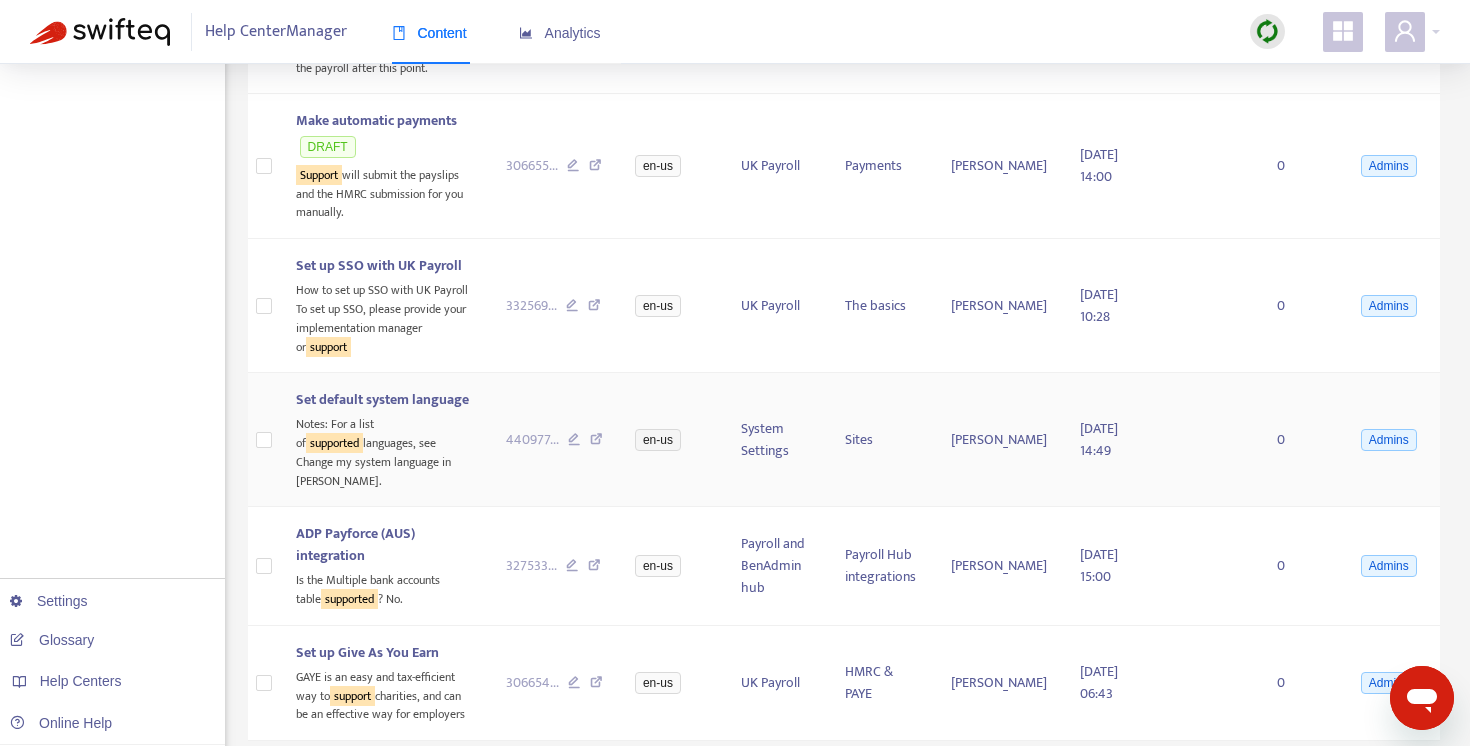 click at bounding box center (596, 442) 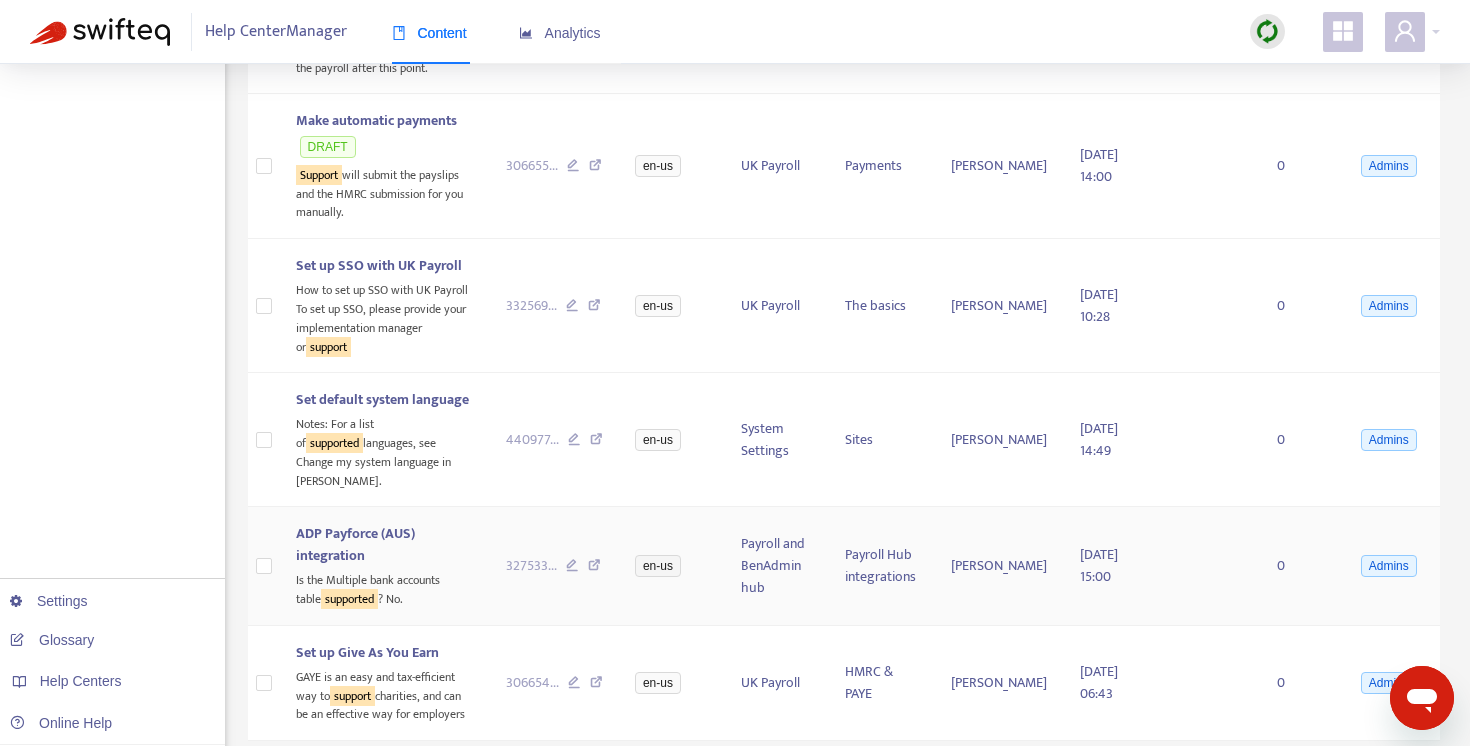 click at bounding box center [594, 568] 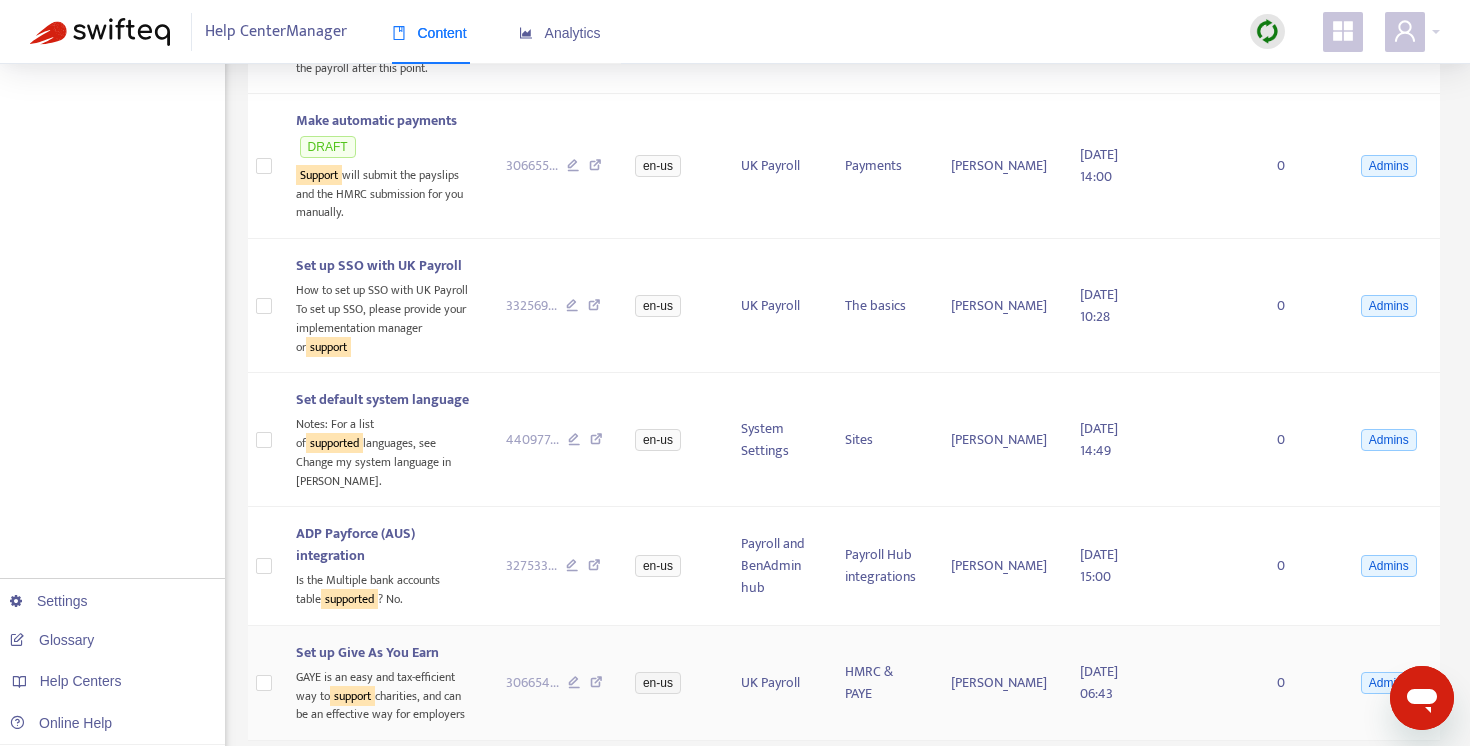 click at bounding box center (596, 685) 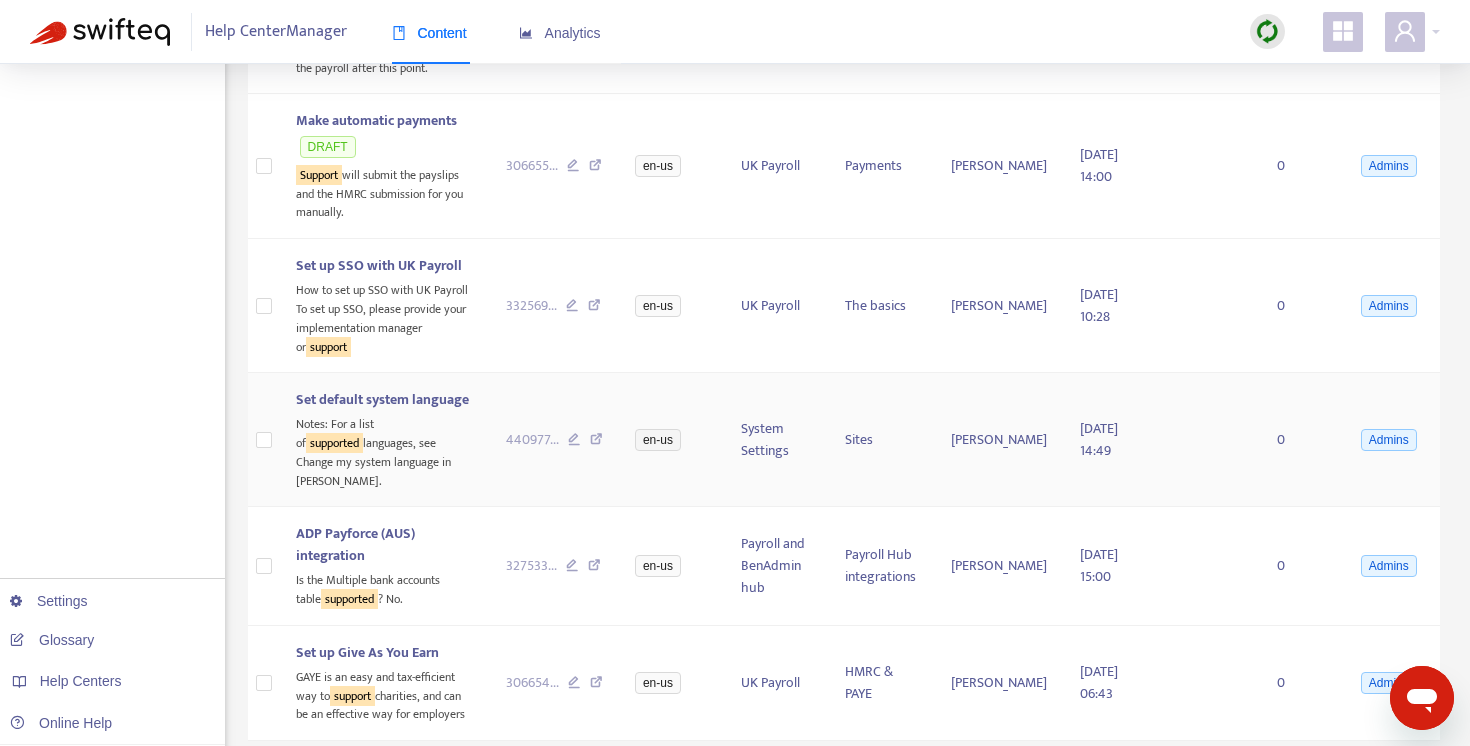 scroll, scrollTop: 1428, scrollLeft: 0, axis: vertical 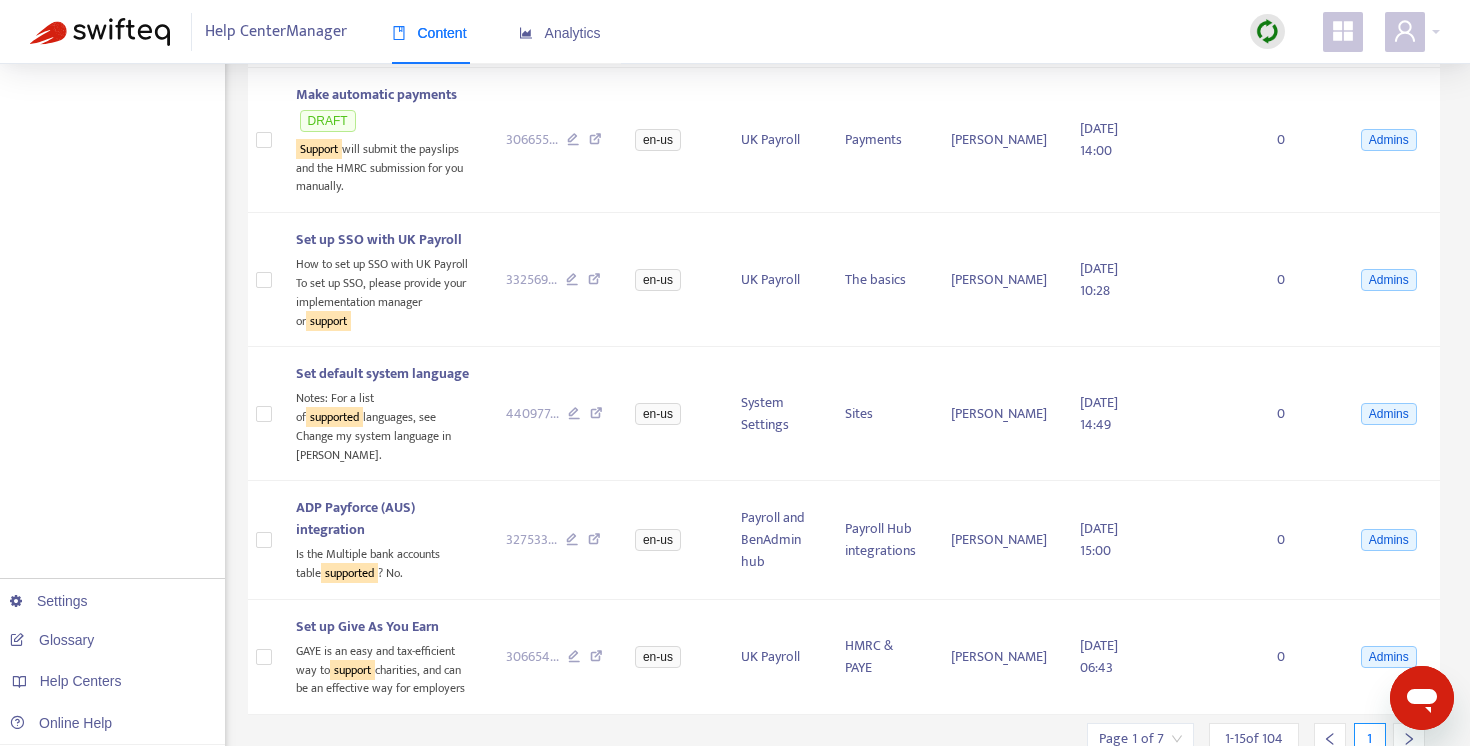 click 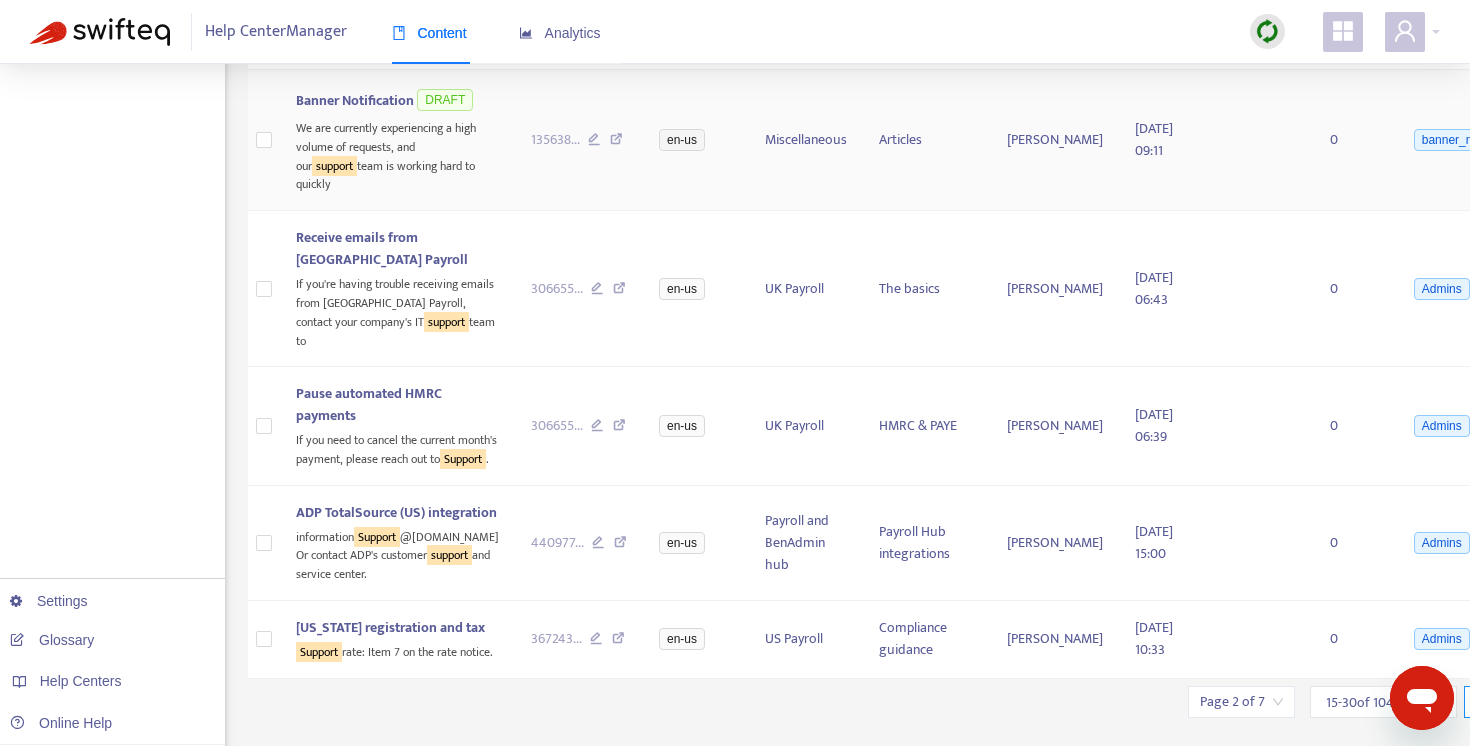 scroll, scrollTop: 0, scrollLeft: 0, axis: both 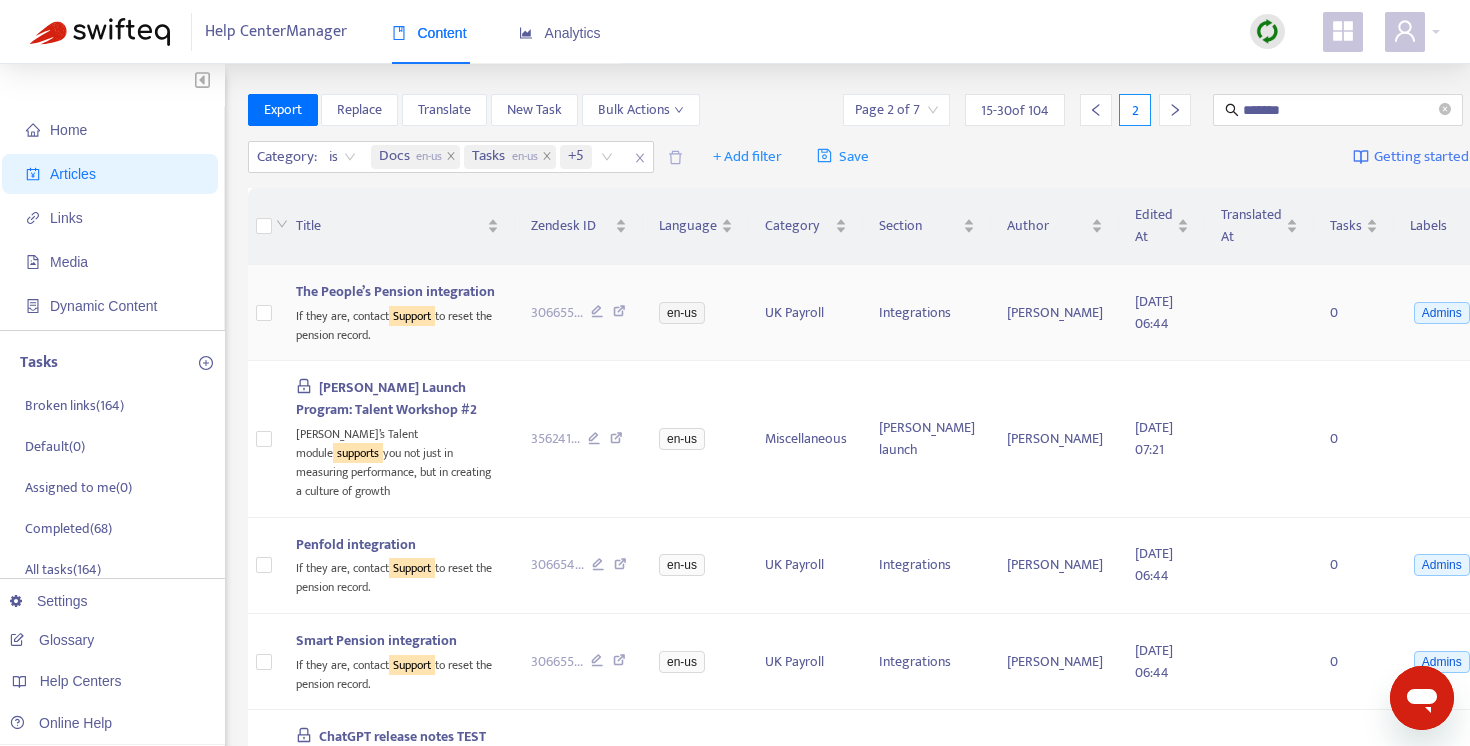 click at bounding box center [619, 314] 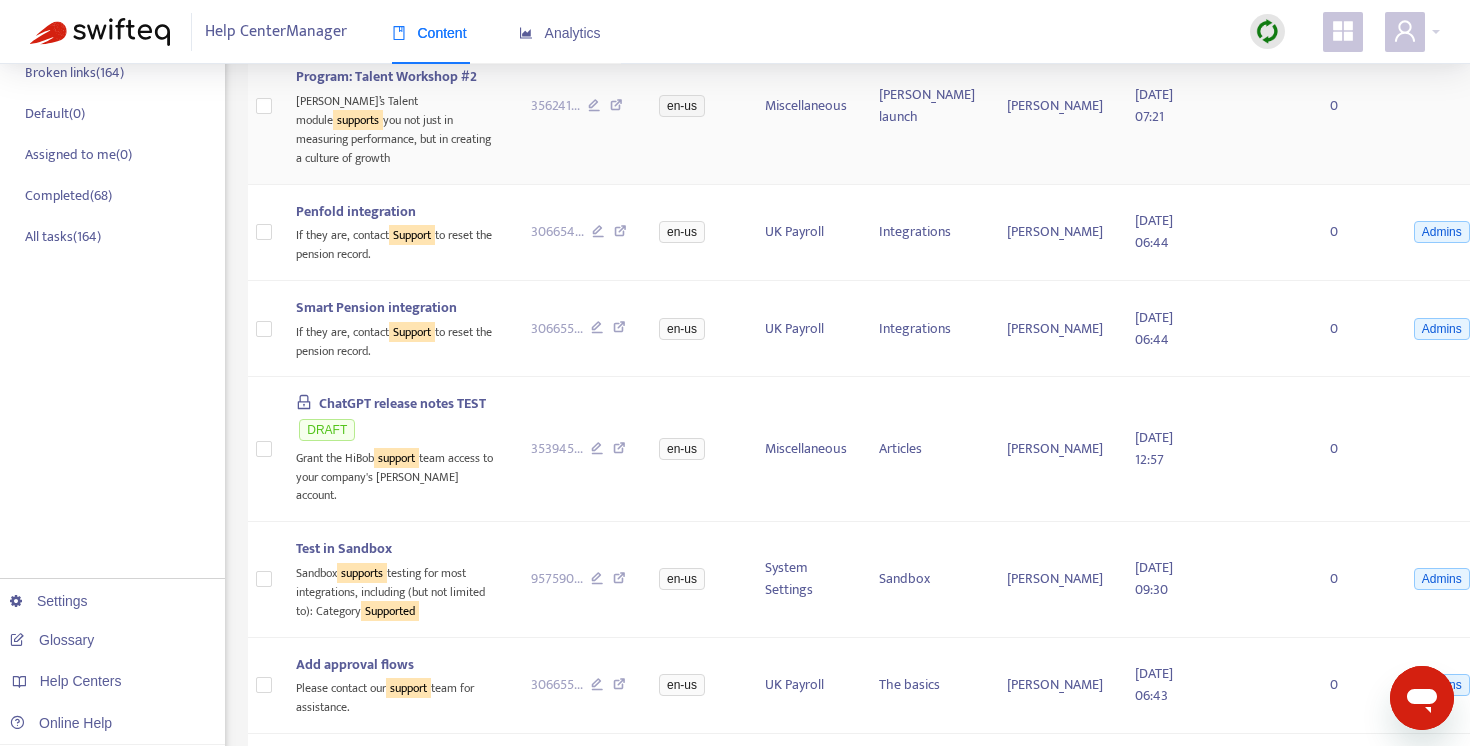 scroll, scrollTop: 361, scrollLeft: 0, axis: vertical 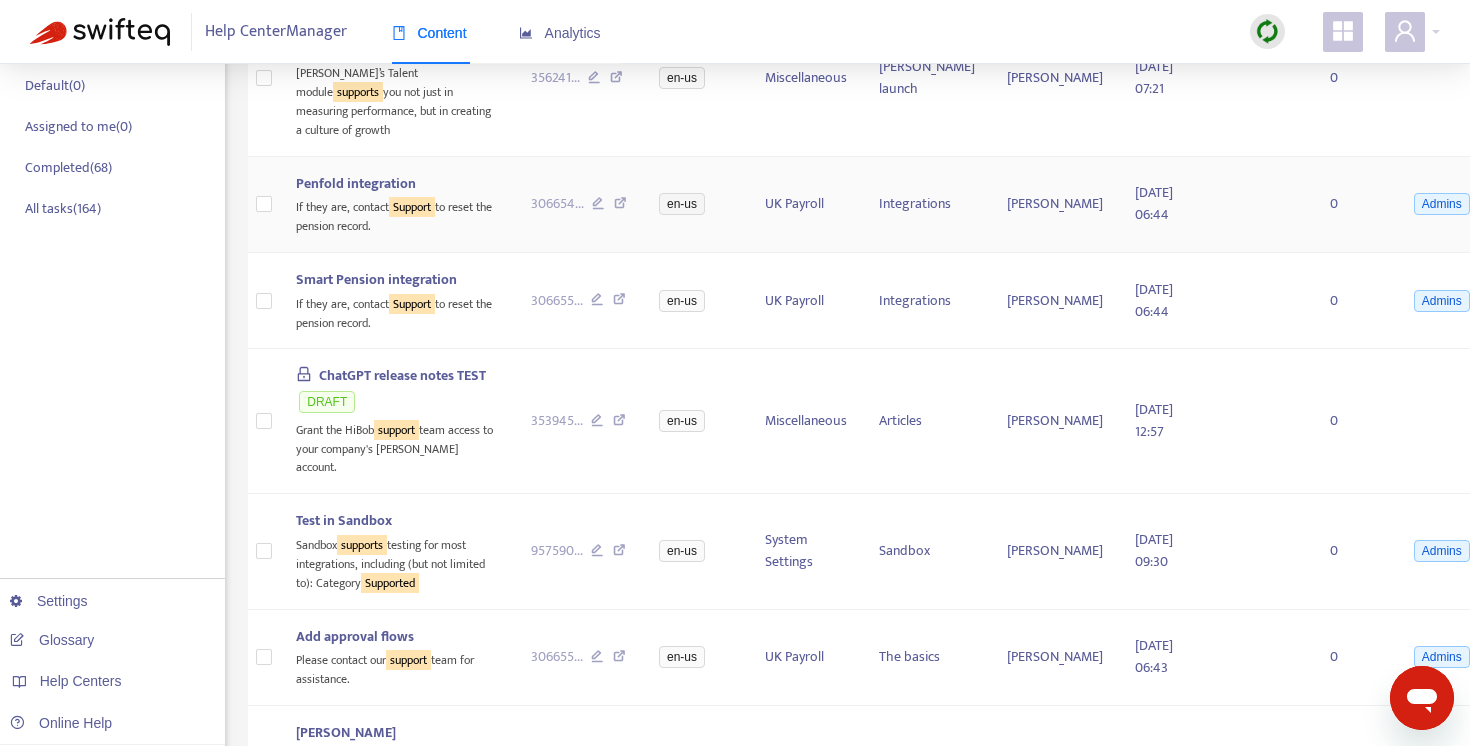 click at bounding box center [620, 206] 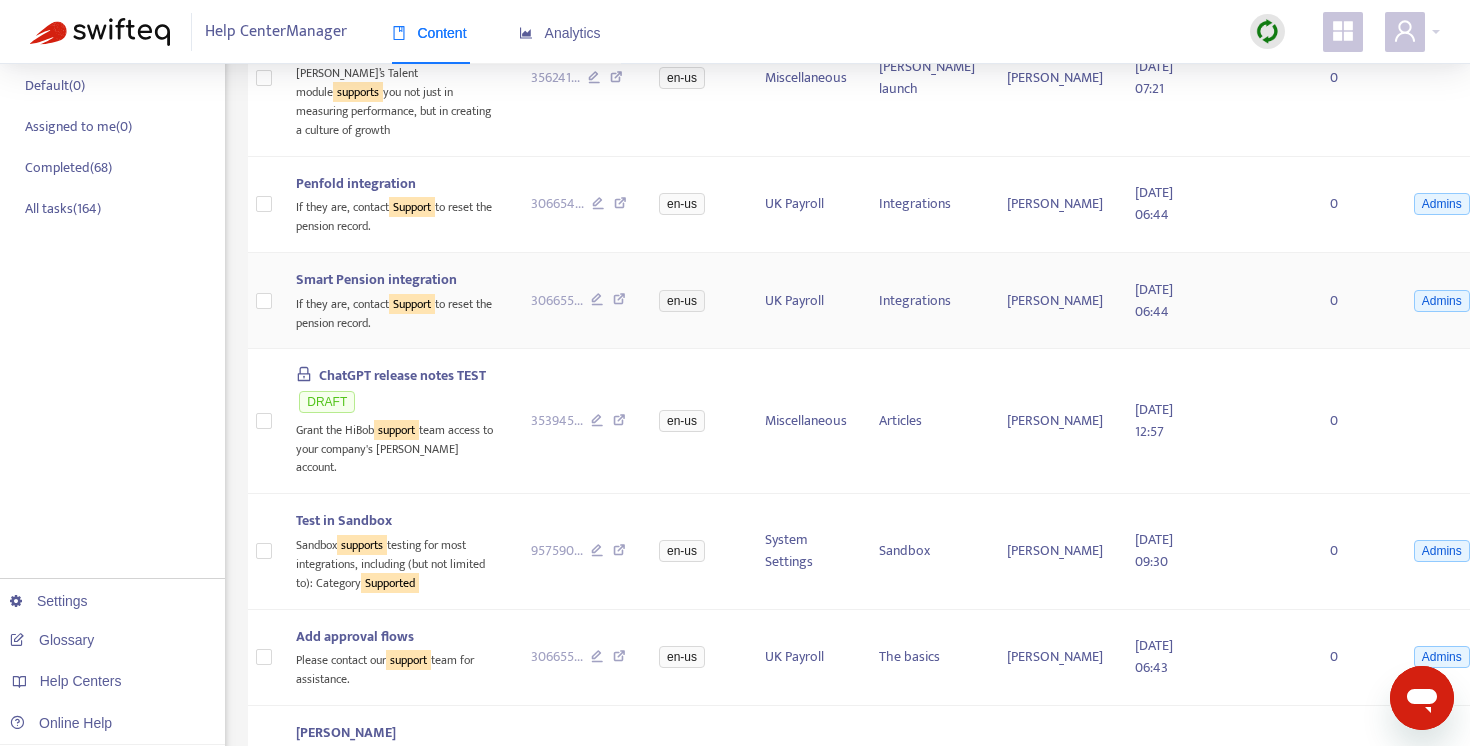 click at bounding box center [619, 302] 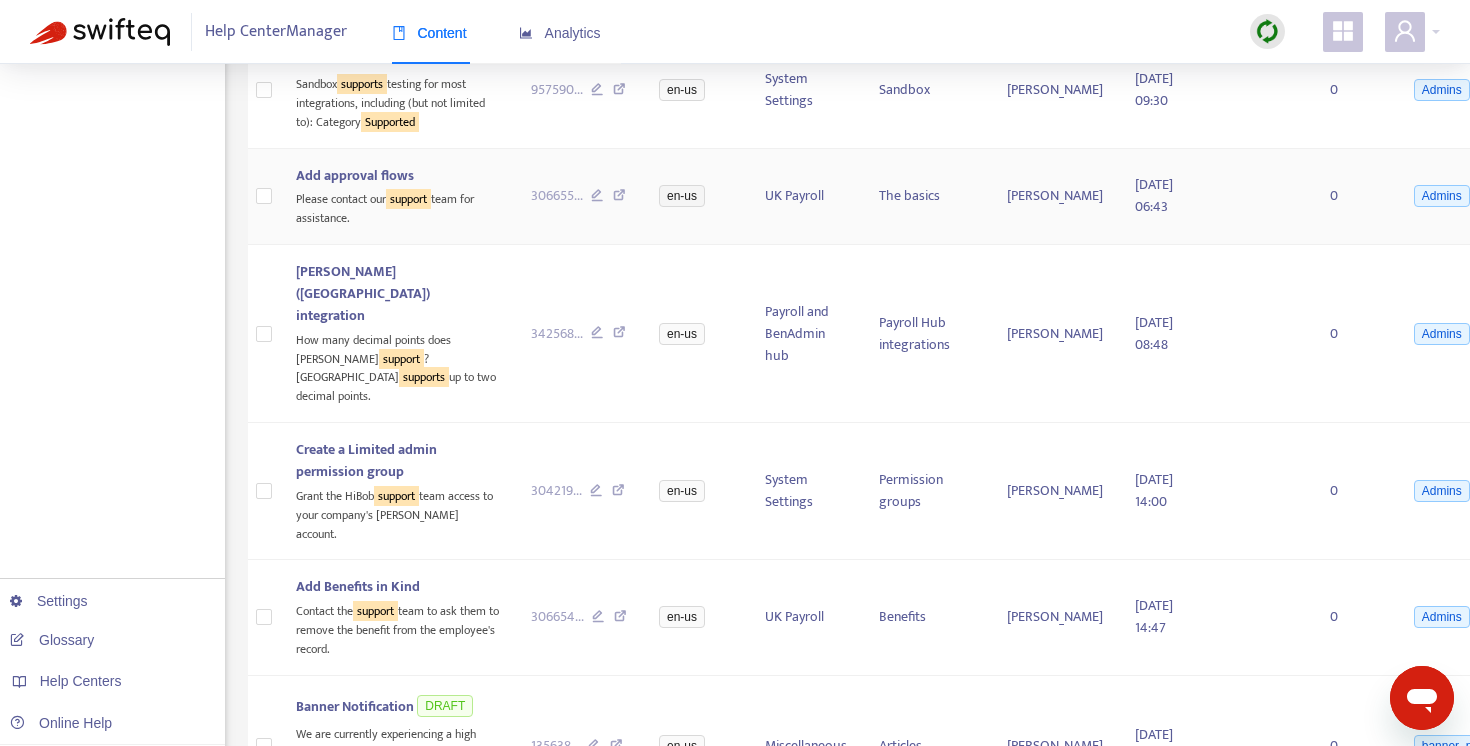 scroll, scrollTop: 823, scrollLeft: 0, axis: vertical 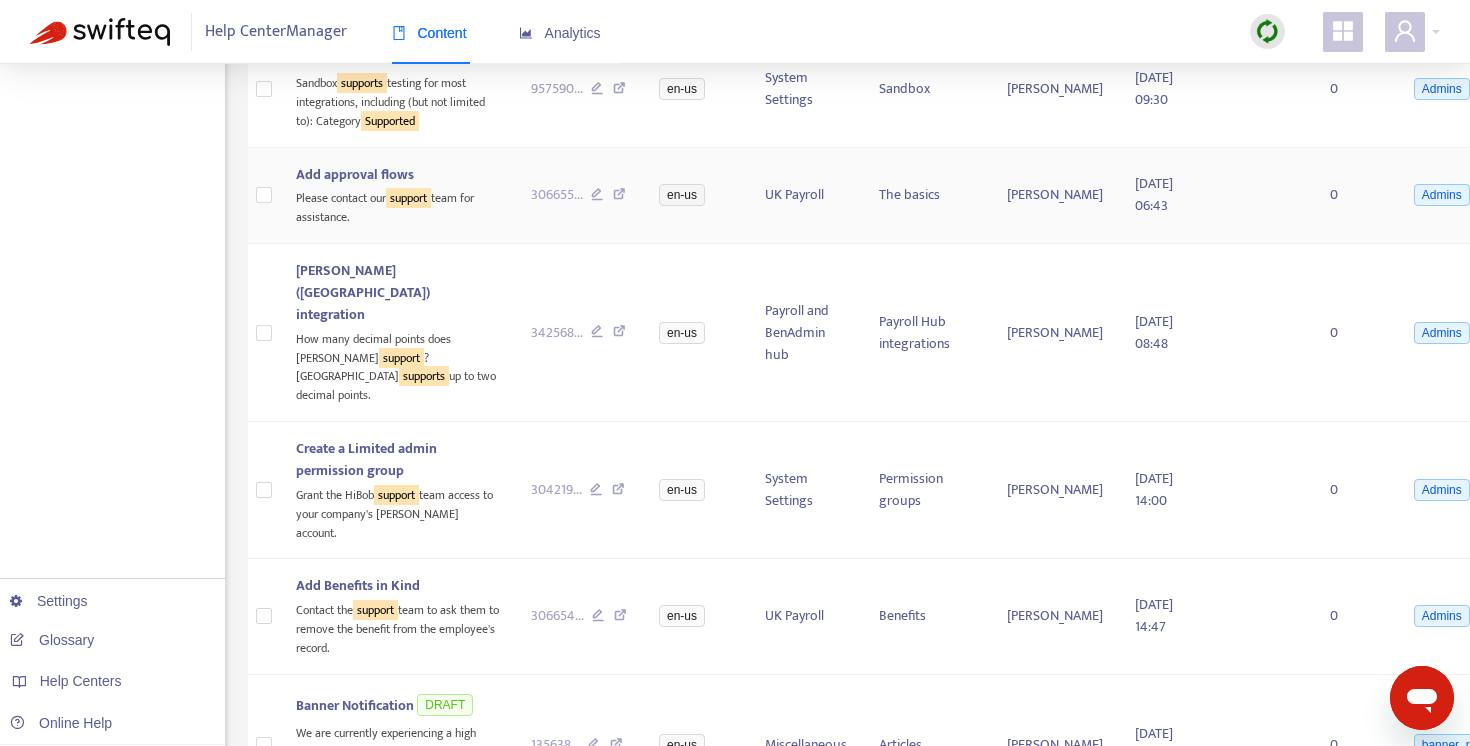 click at bounding box center [619, 197] 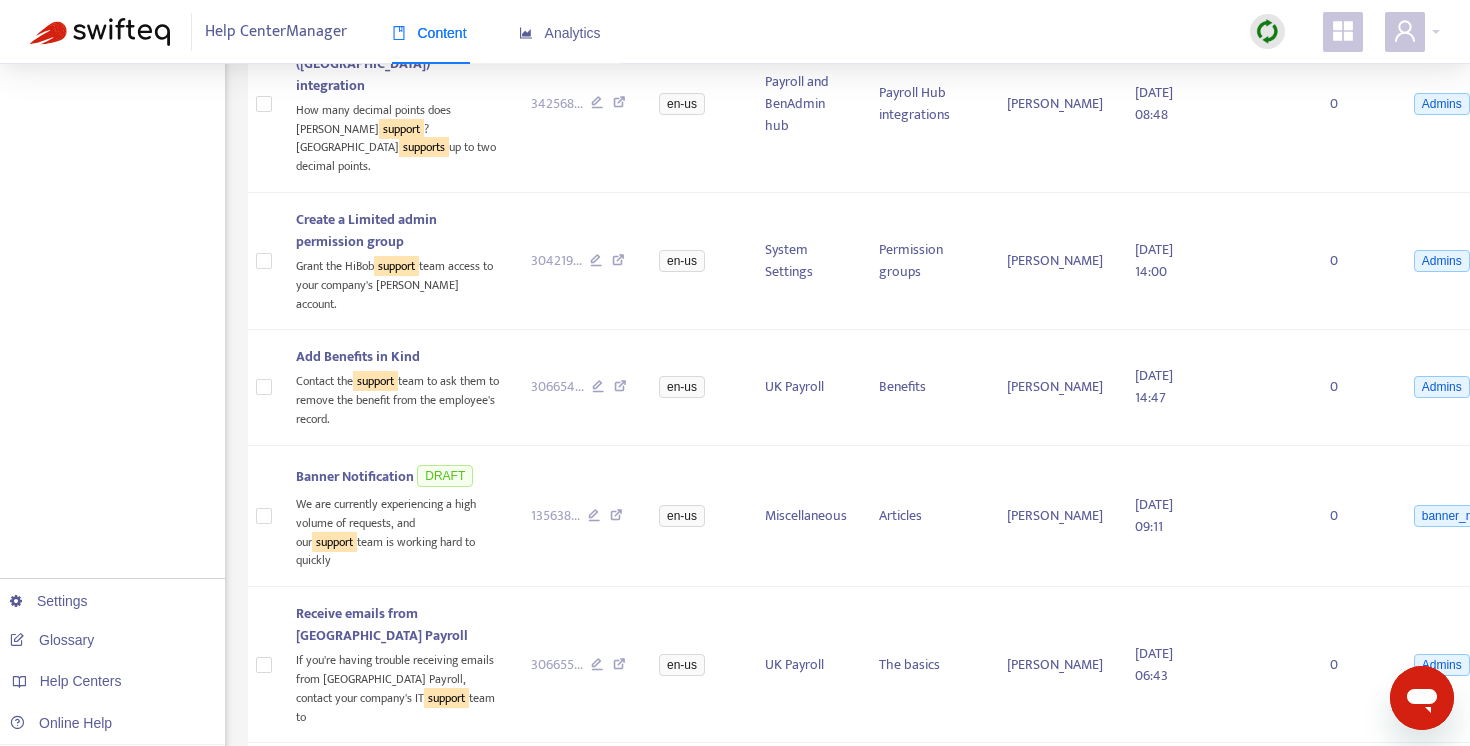 scroll, scrollTop: 1079, scrollLeft: 0, axis: vertical 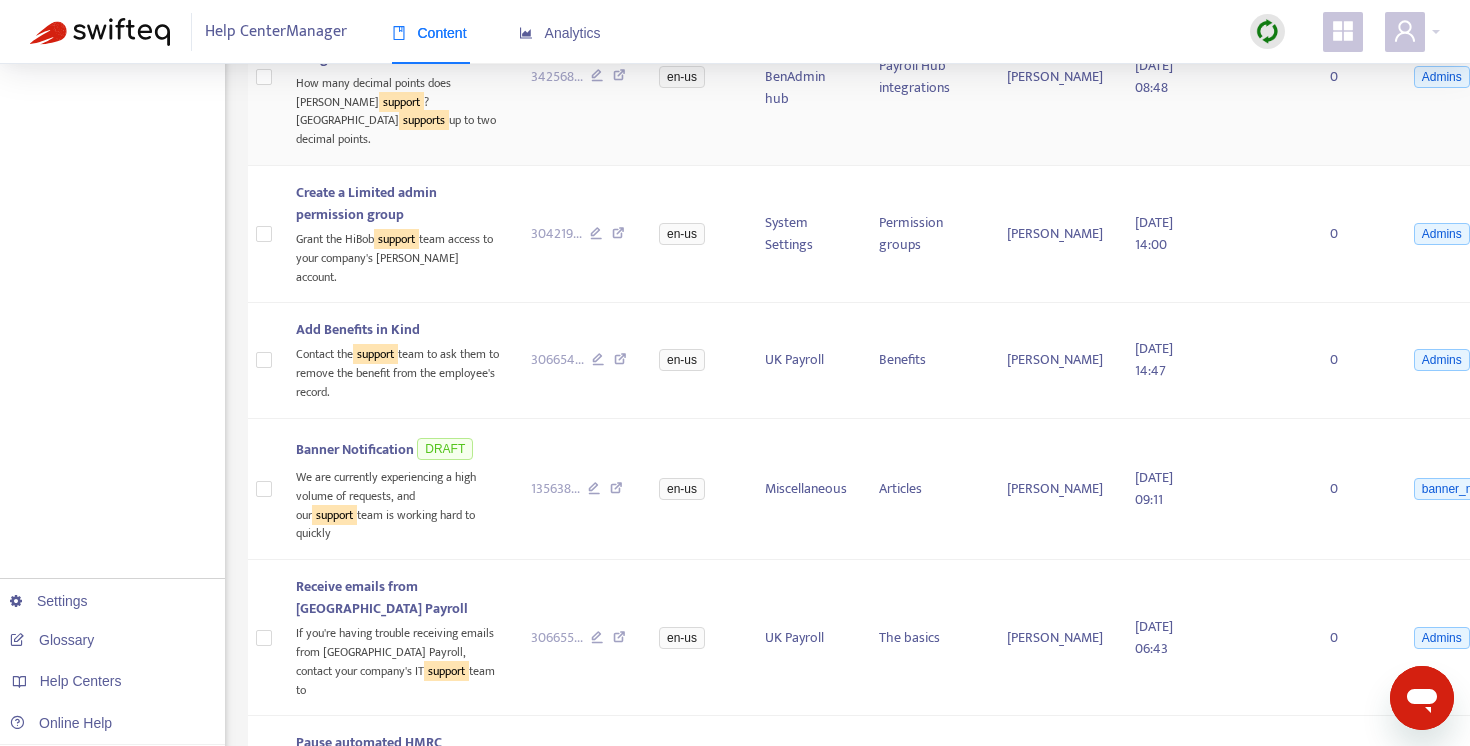 click at bounding box center [619, 78] 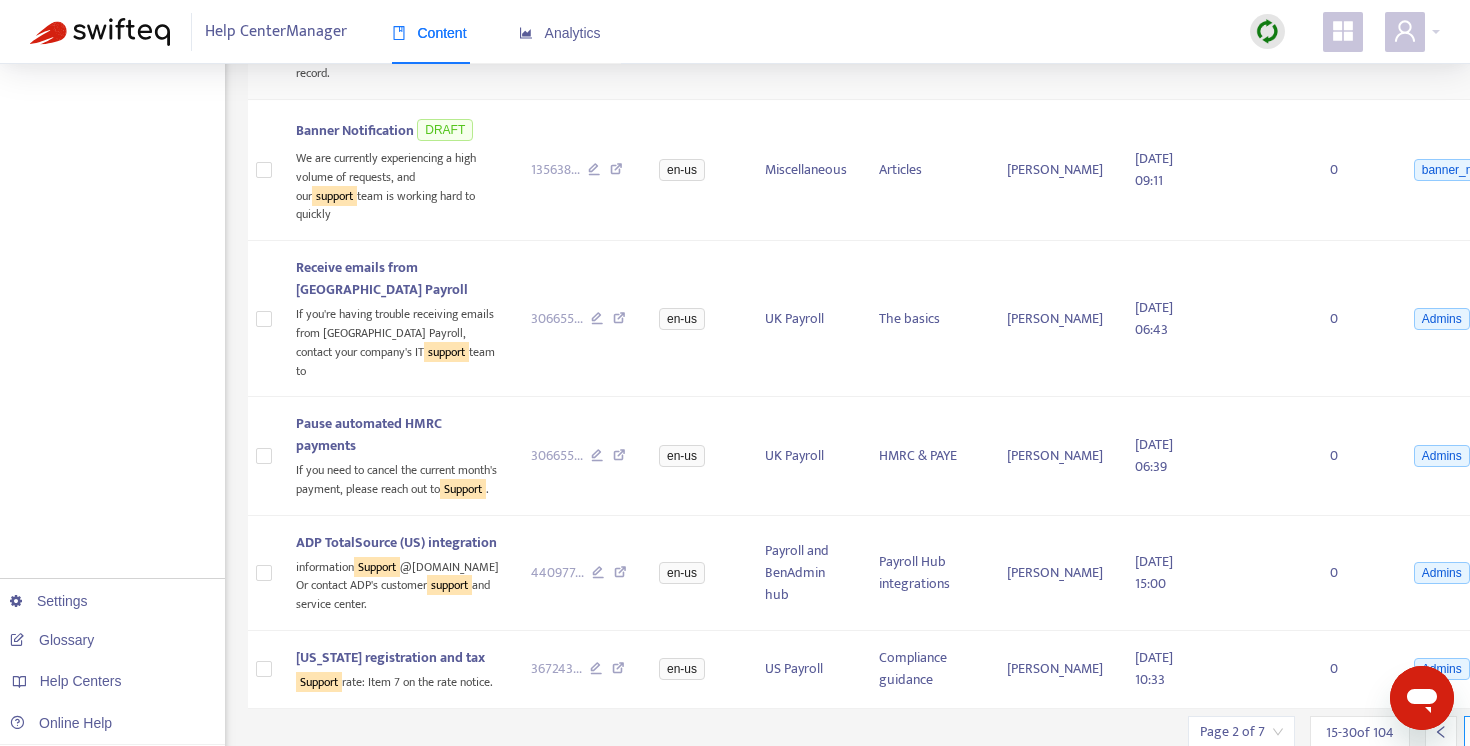 scroll, scrollTop: 1413, scrollLeft: 0, axis: vertical 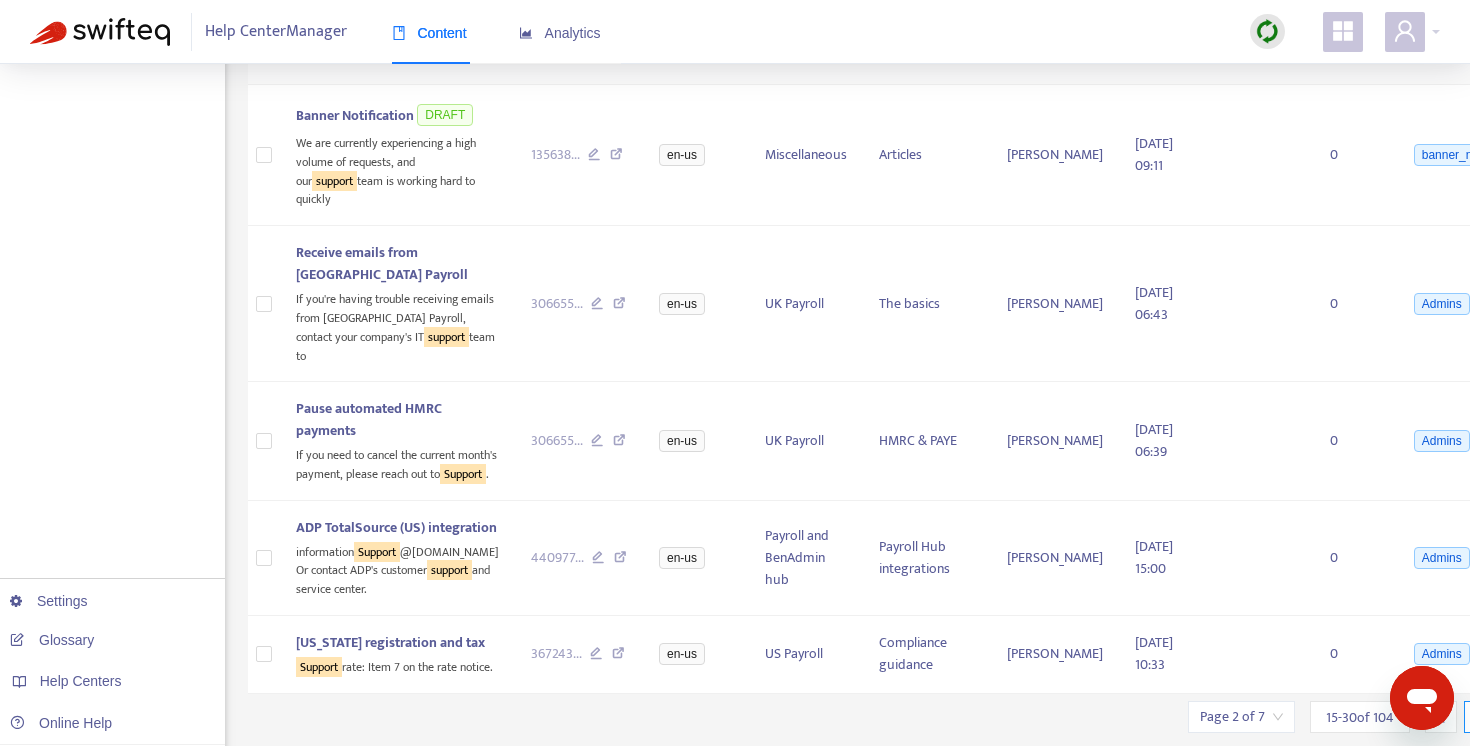 click at bounding box center [620, 28] 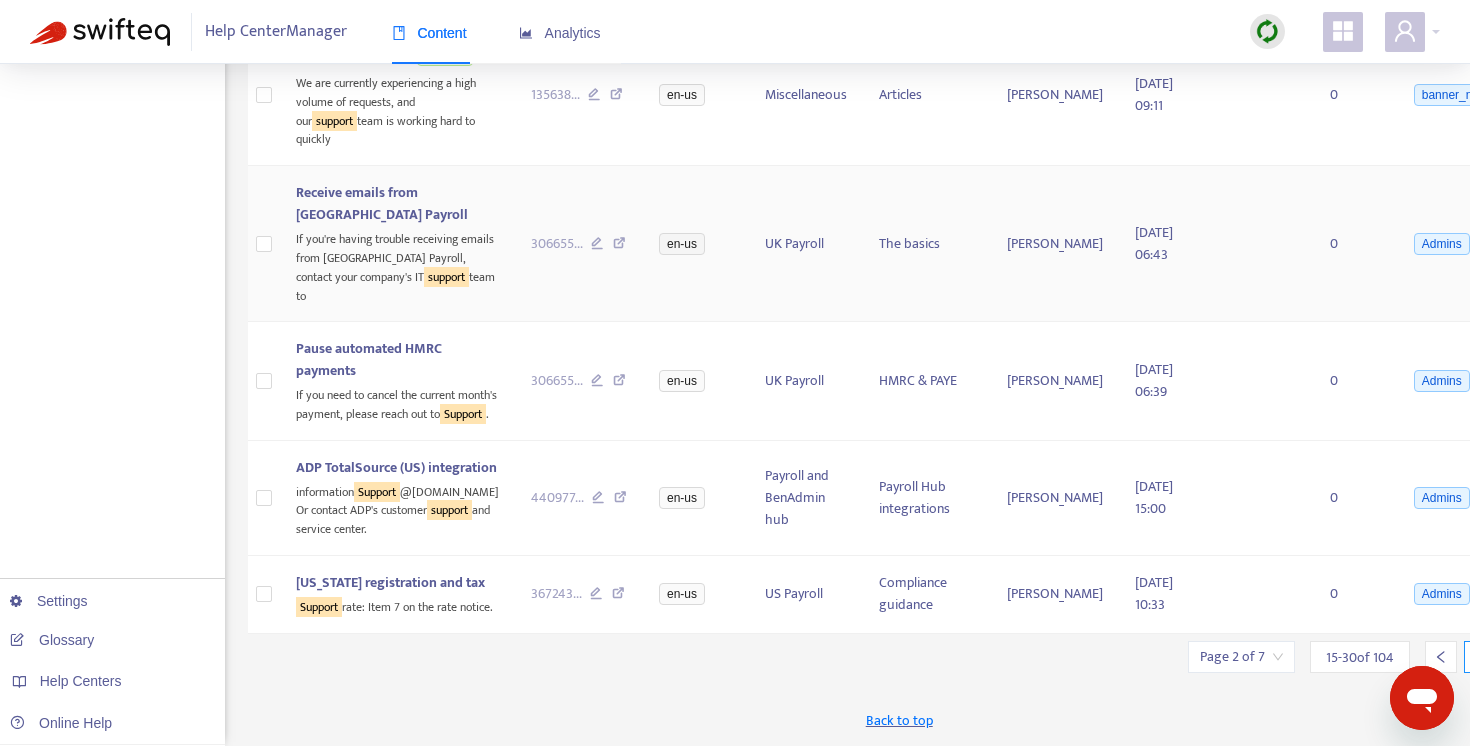 scroll, scrollTop: 1747, scrollLeft: 0, axis: vertical 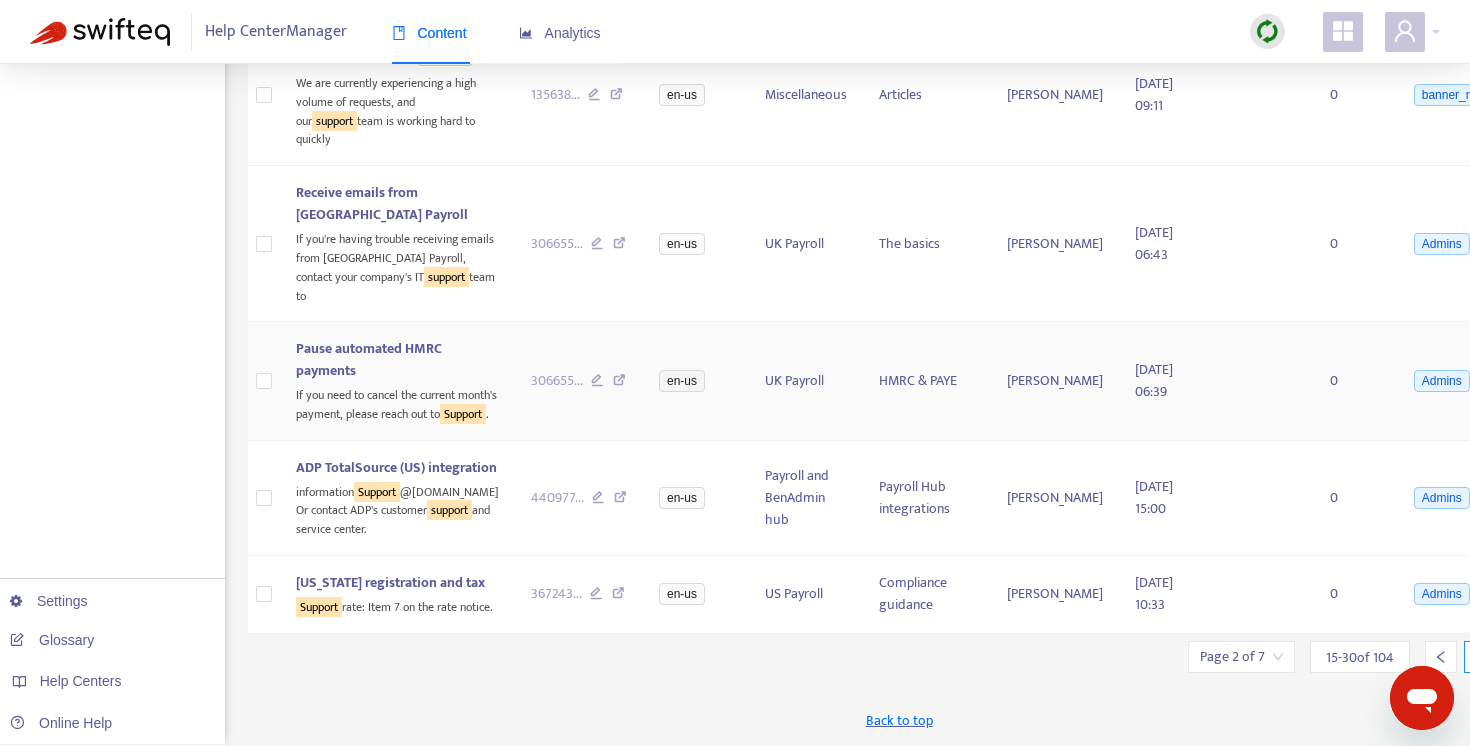 click at bounding box center [619, 383] 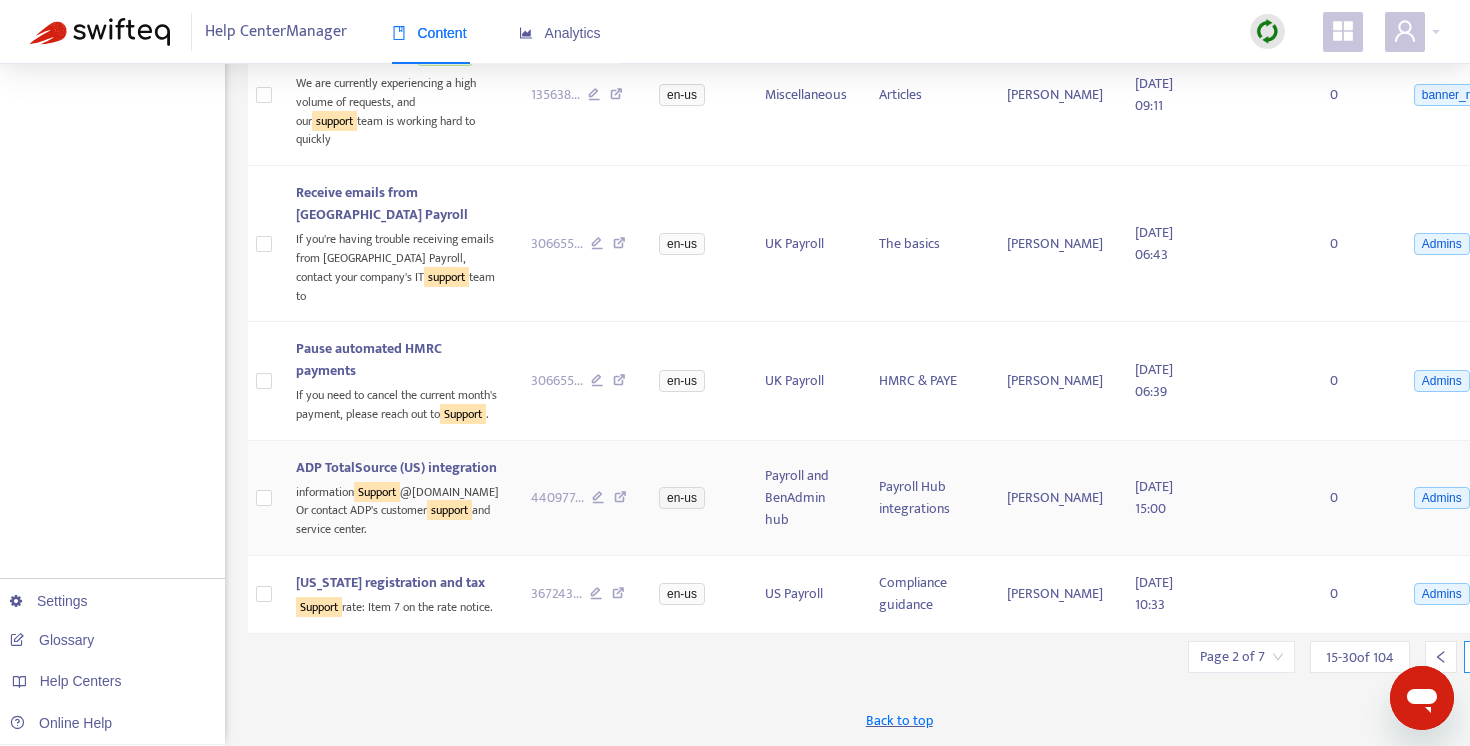 click at bounding box center (620, 500) 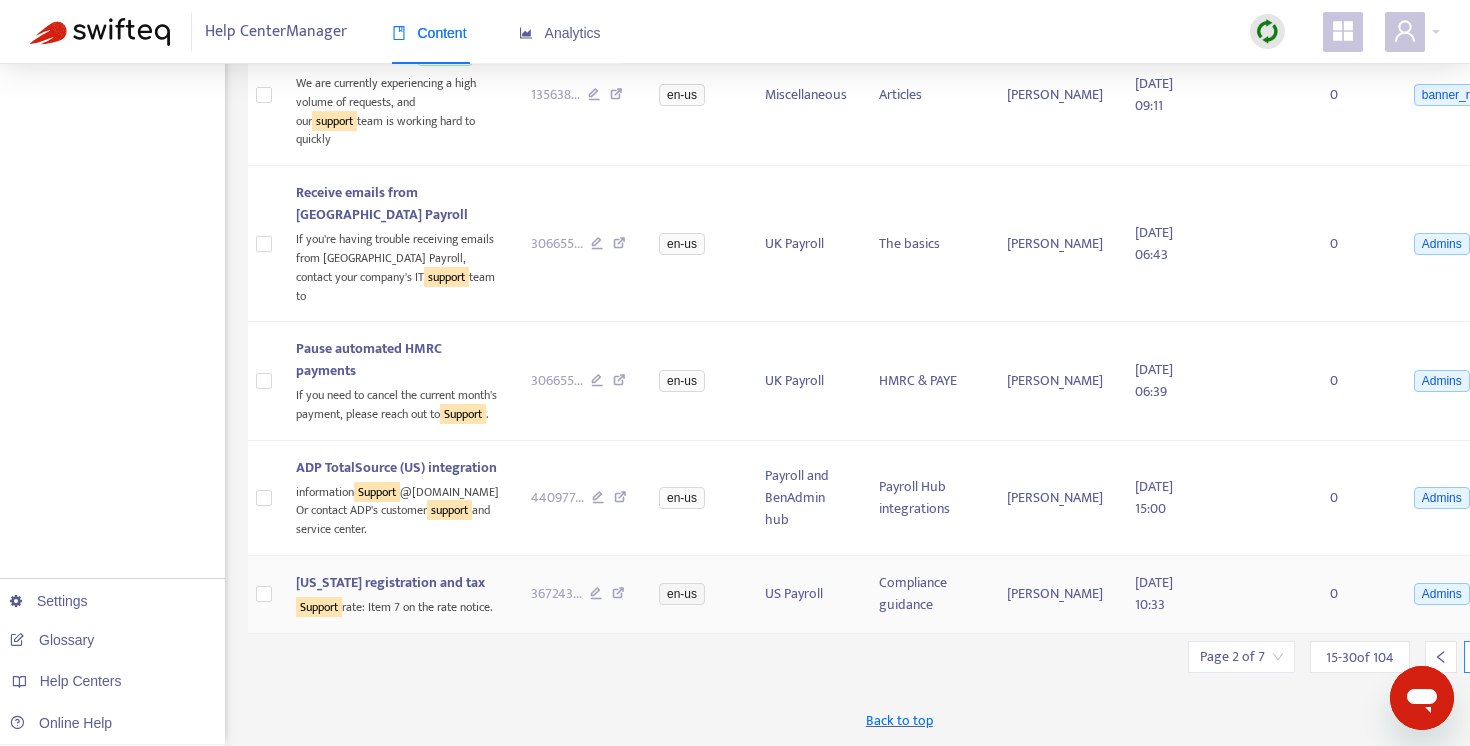 click at bounding box center (618, 596) 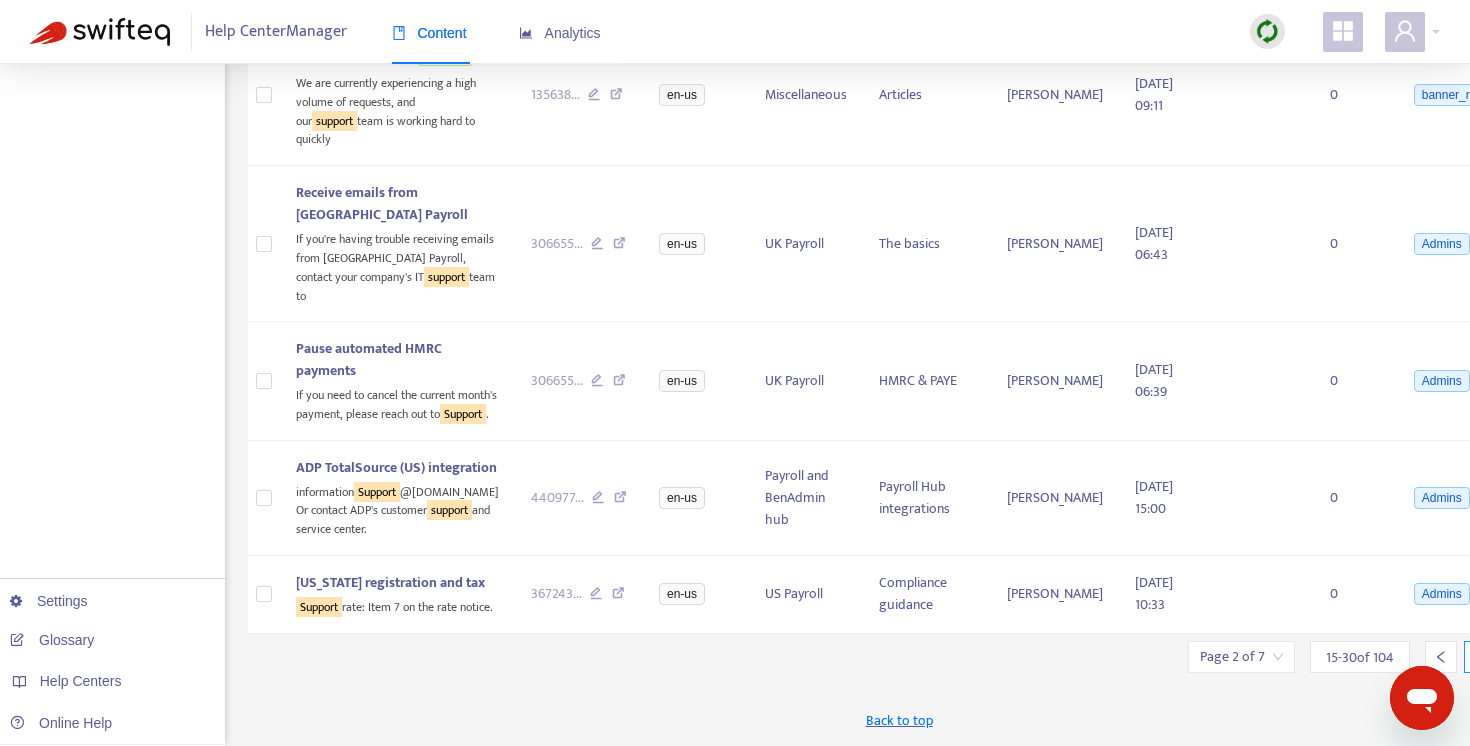 click 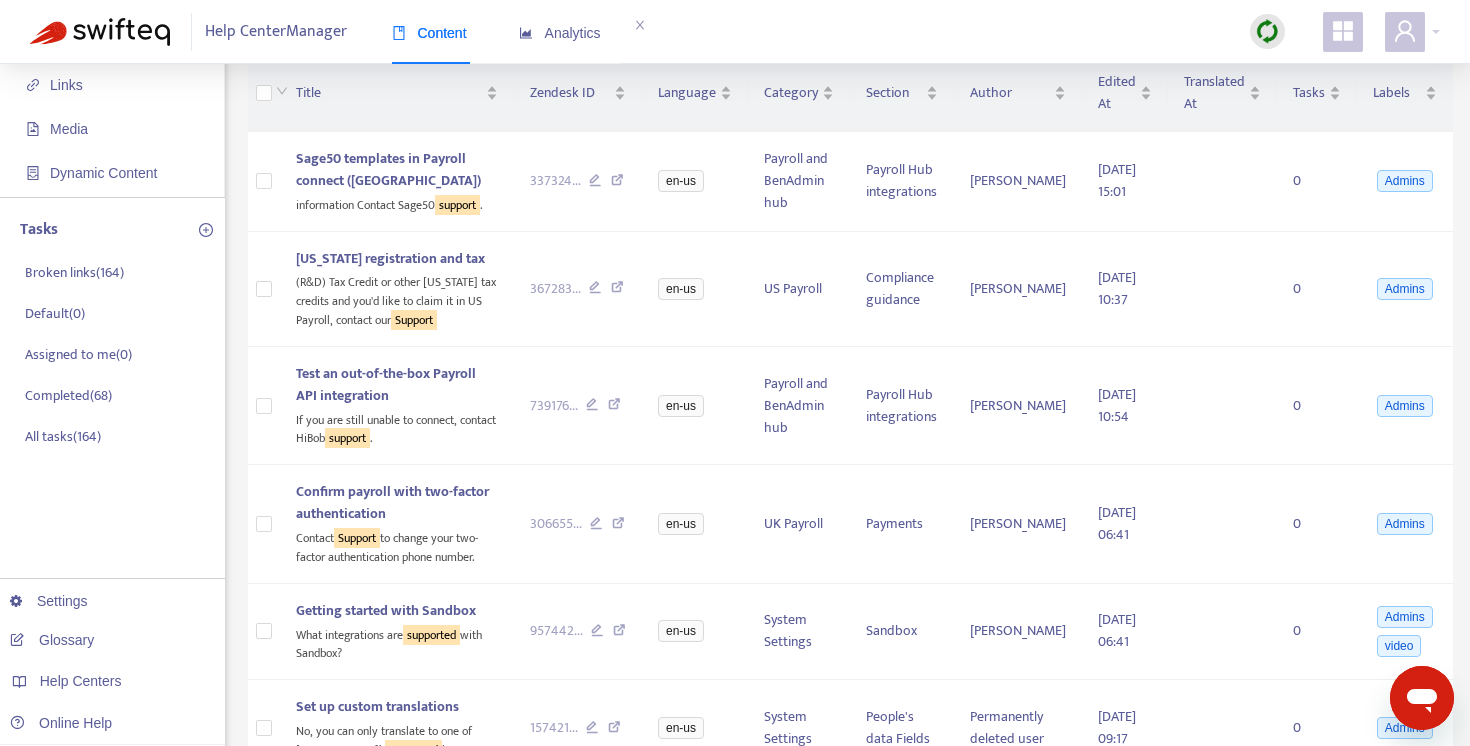 scroll, scrollTop: 0, scrollLeft: 0, axis: both 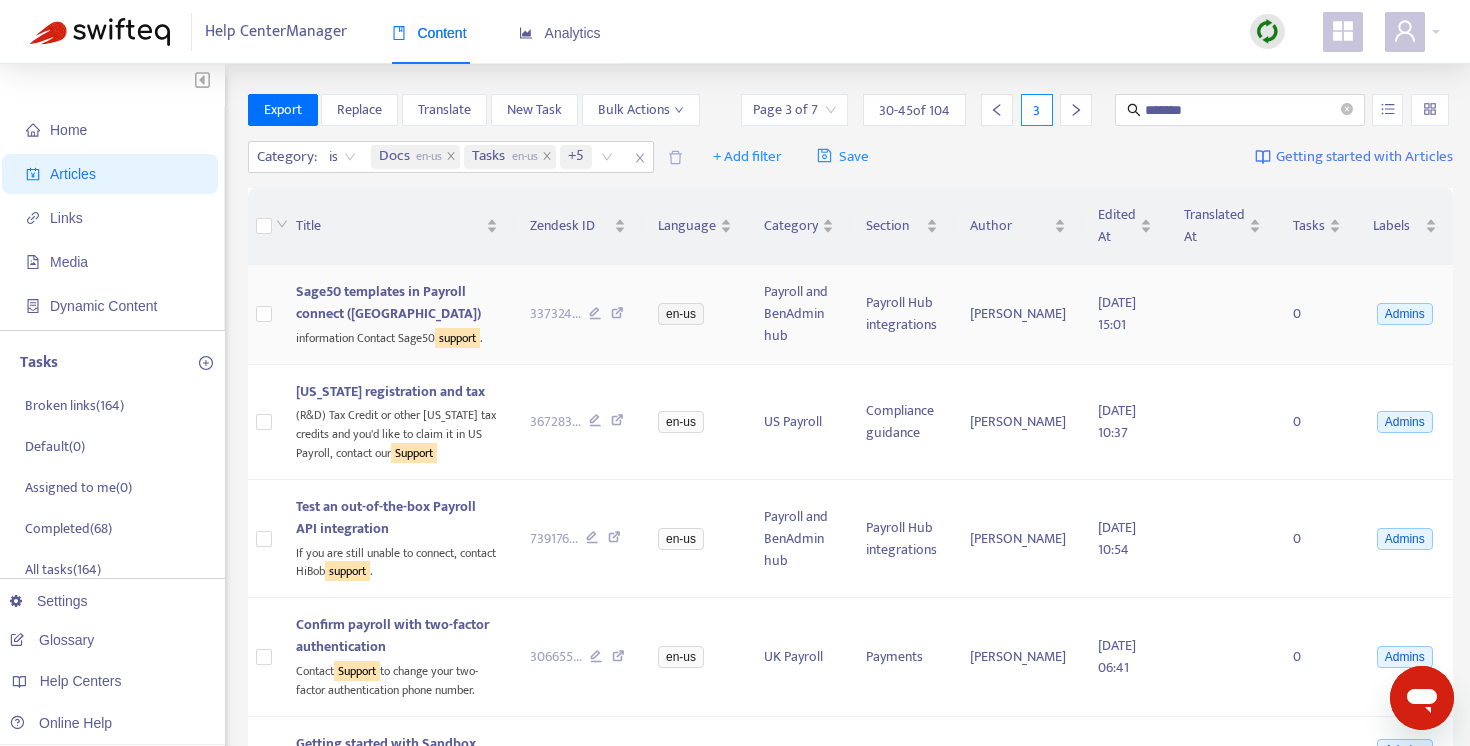 click at bounding box center [617, 316] 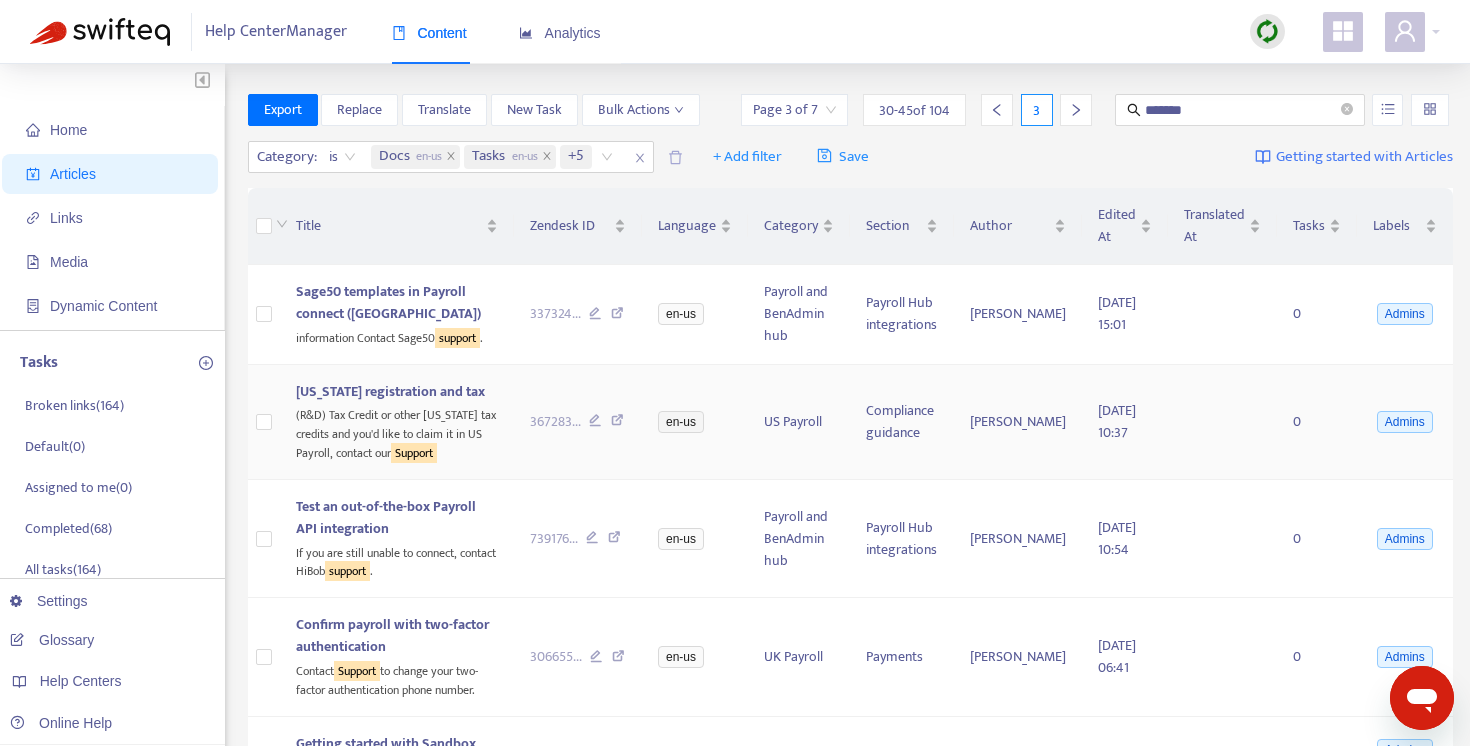 click at bounding box center [617, 423] 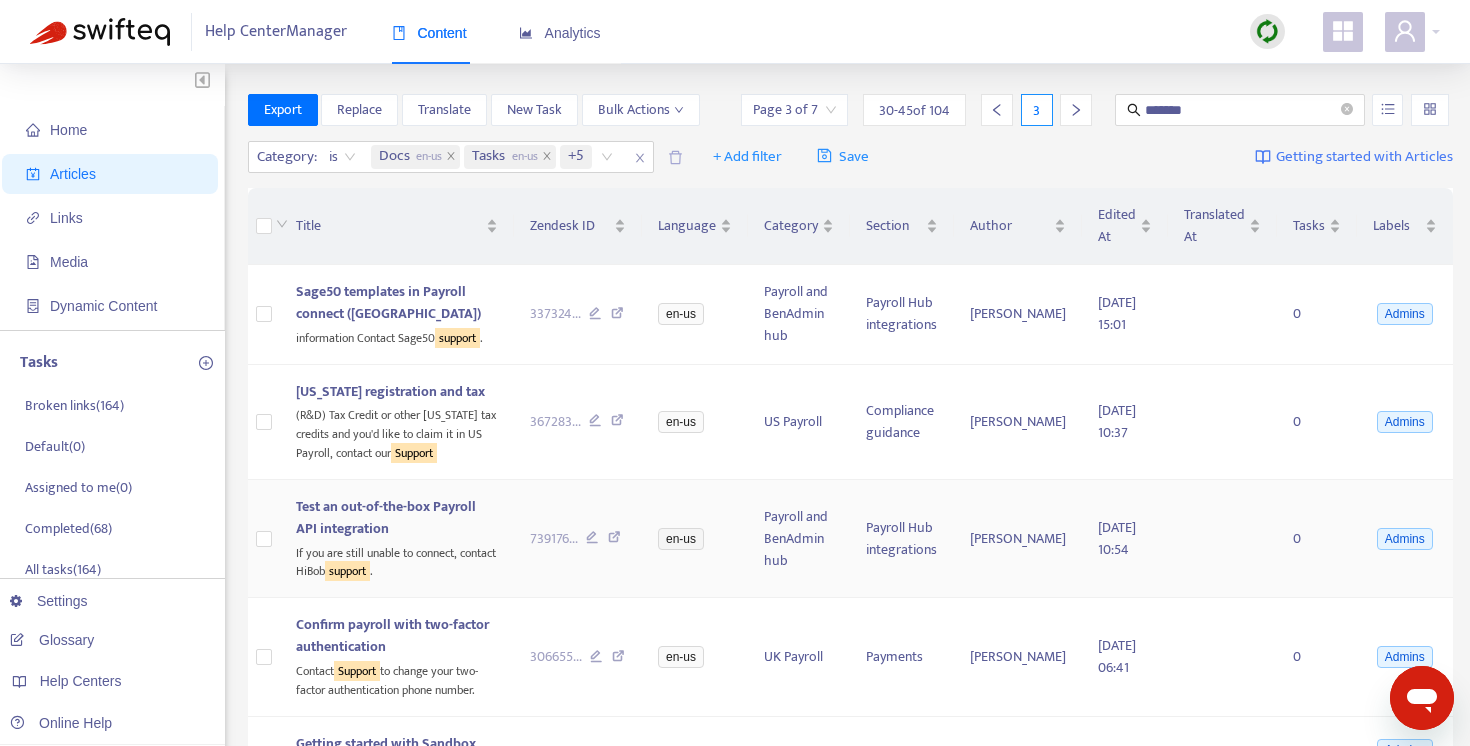 click at bounding box center (614, 540) 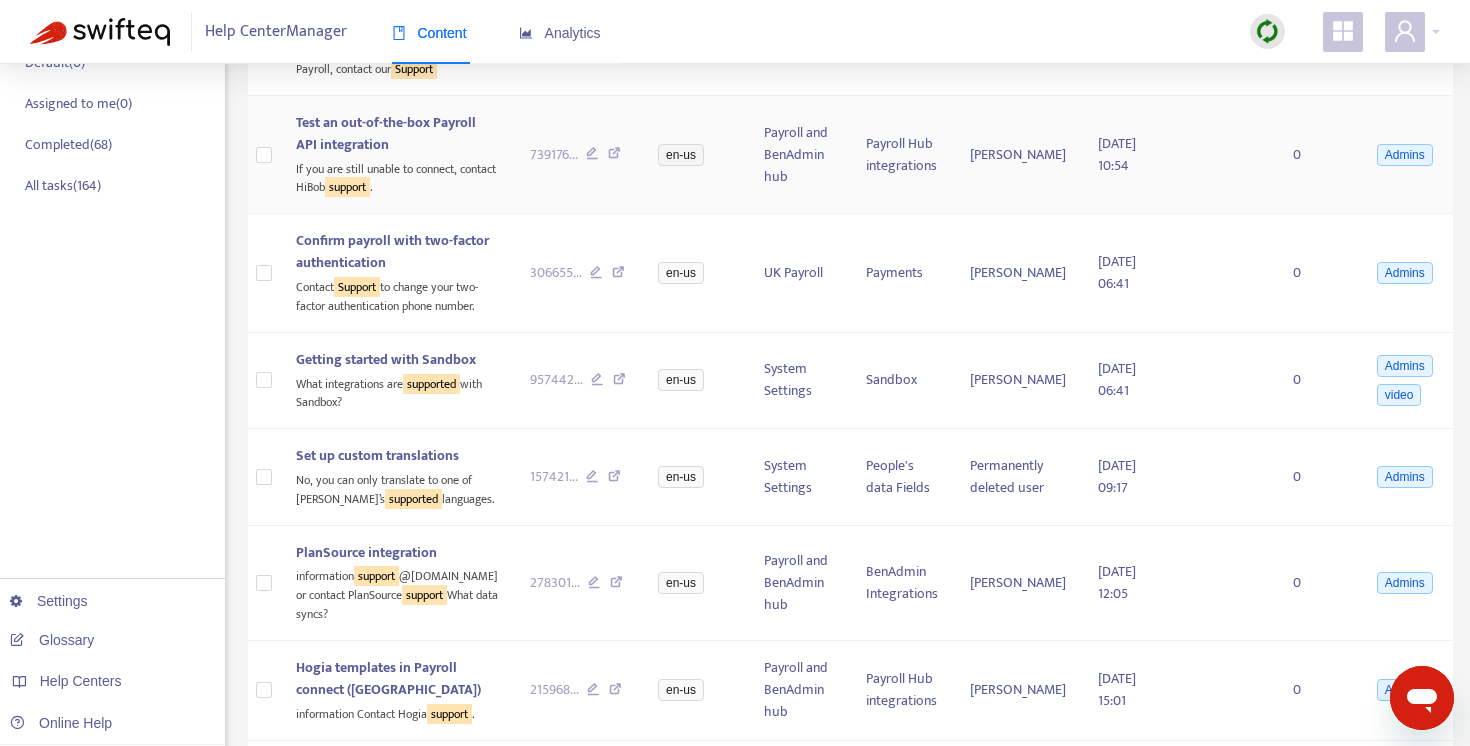 scroll, scrollTop: 387, scrollLeft: 0, axis: vertical 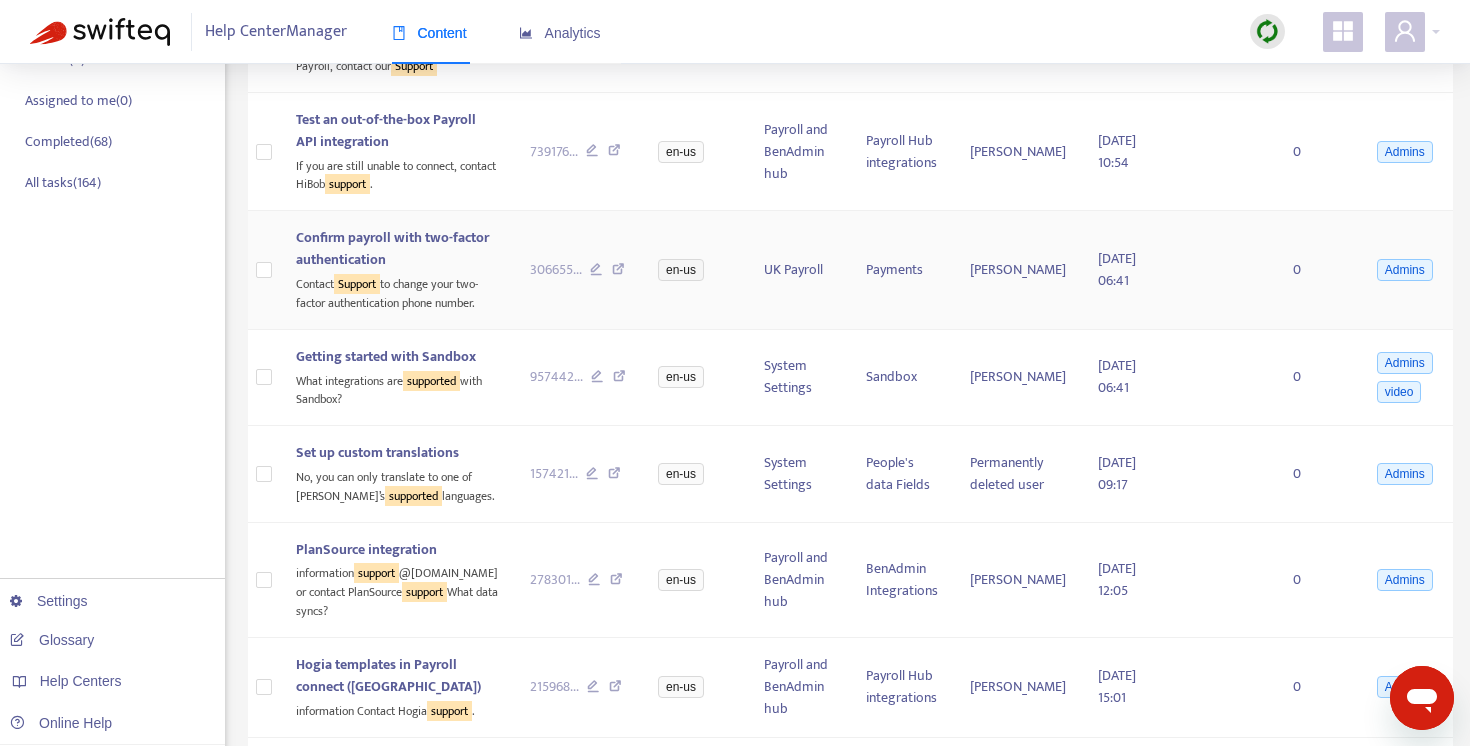 click at bounding box center (618, 272) 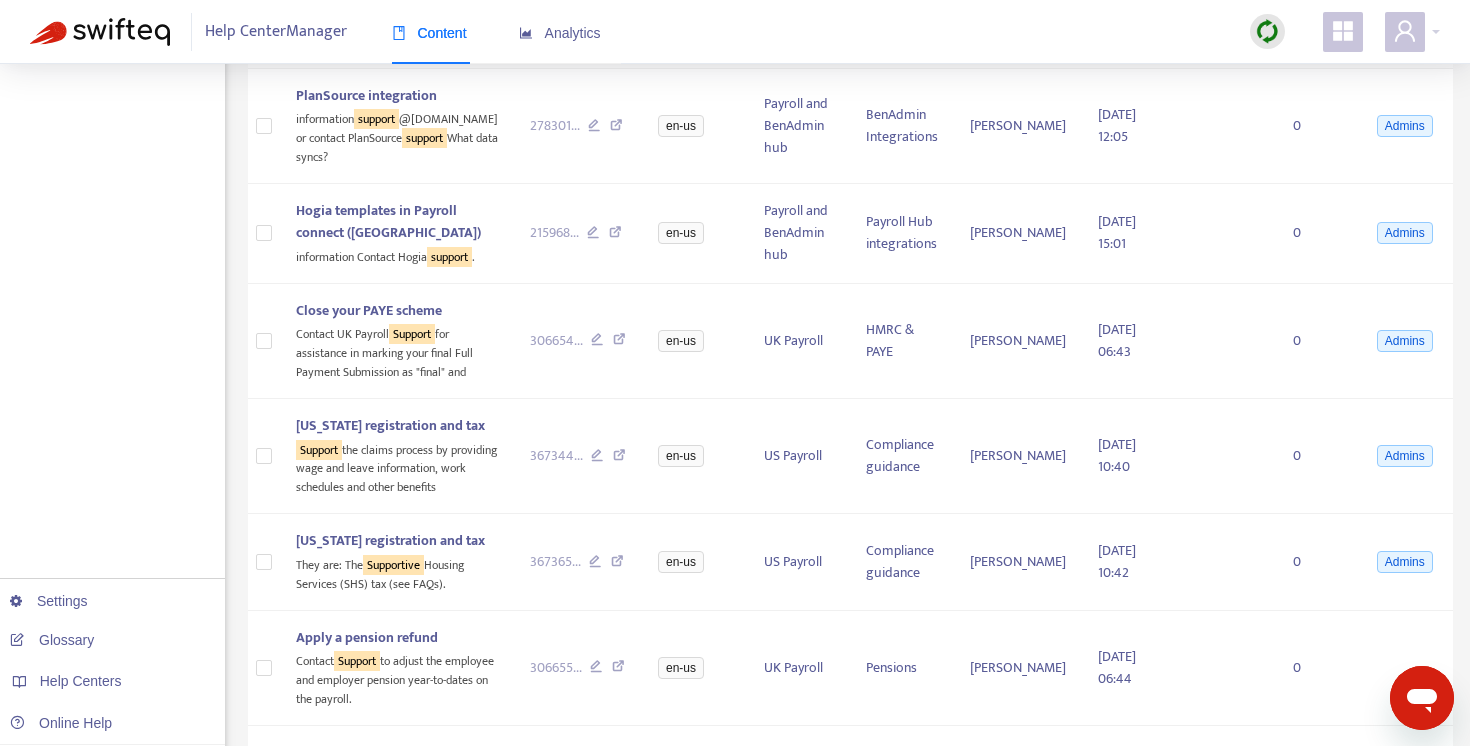 scroll, scrollTop: 873, scrollLeft: 0, axis: vertical 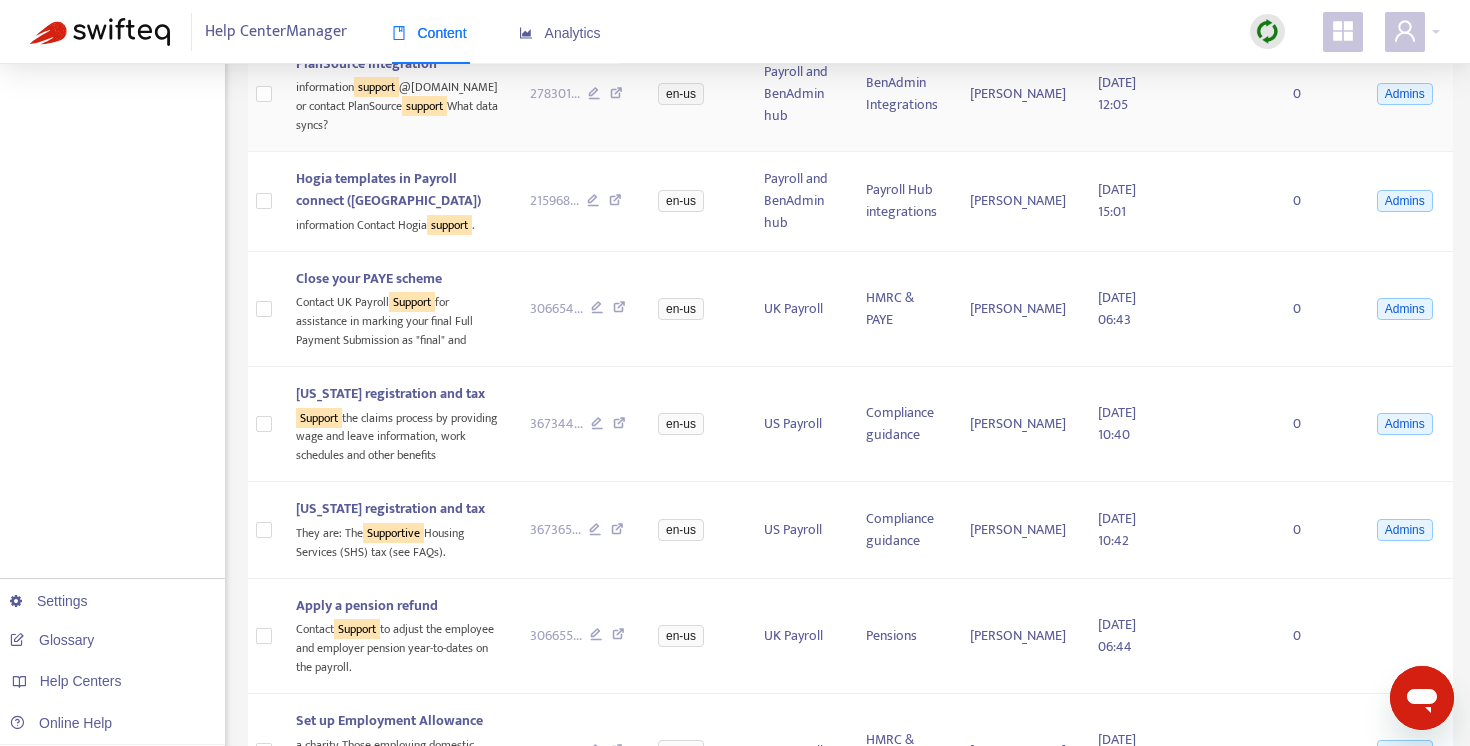 click at bounding box center (616, 96) 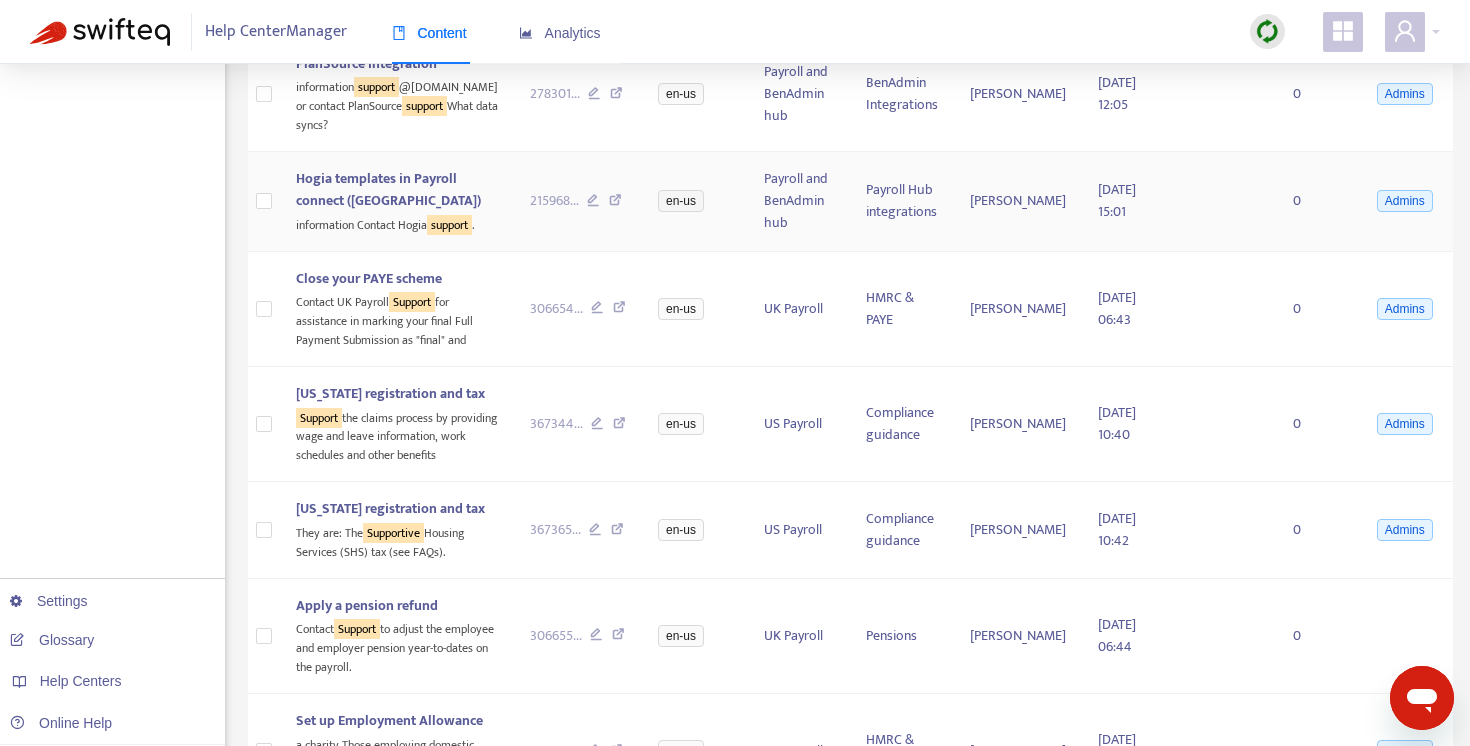 click at bounding box center (615, 203) 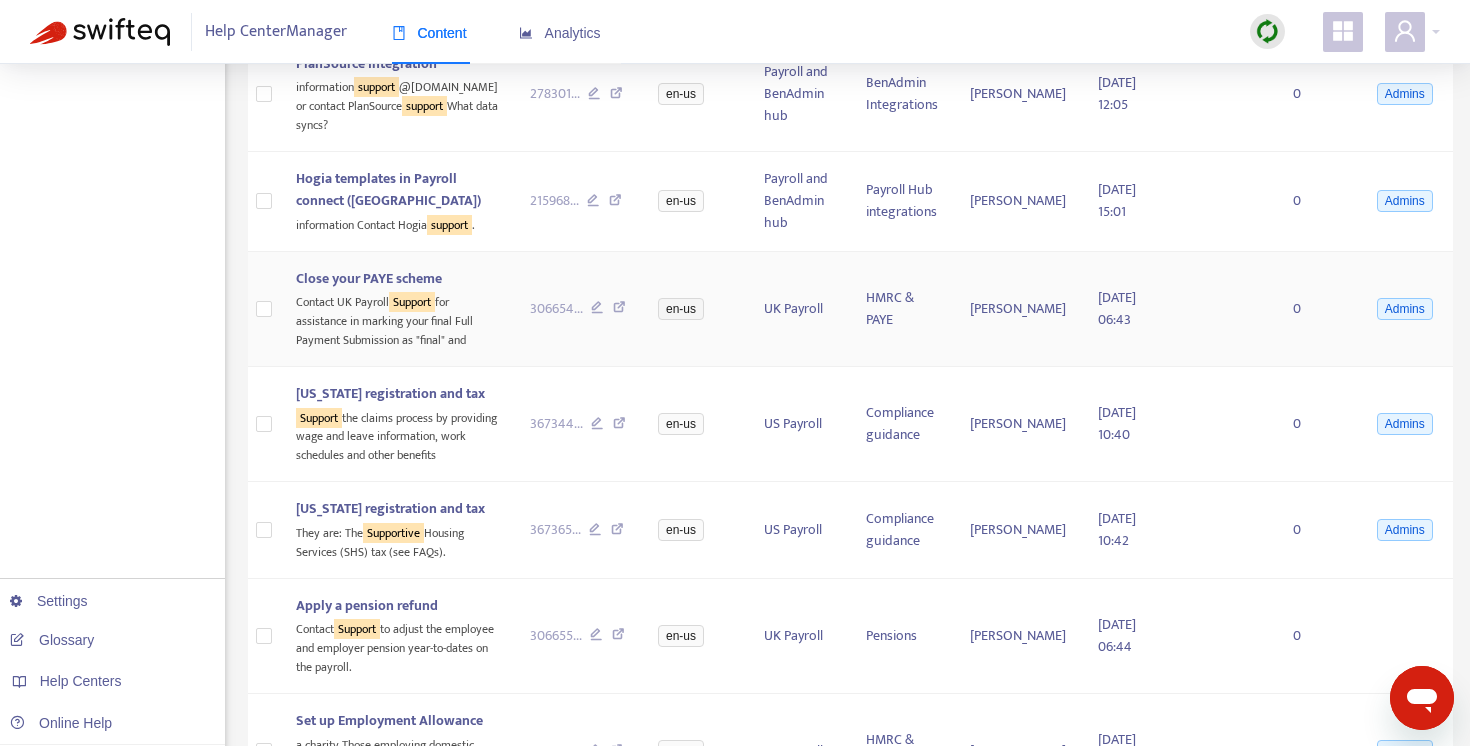 click at bounding box center (619, 310) 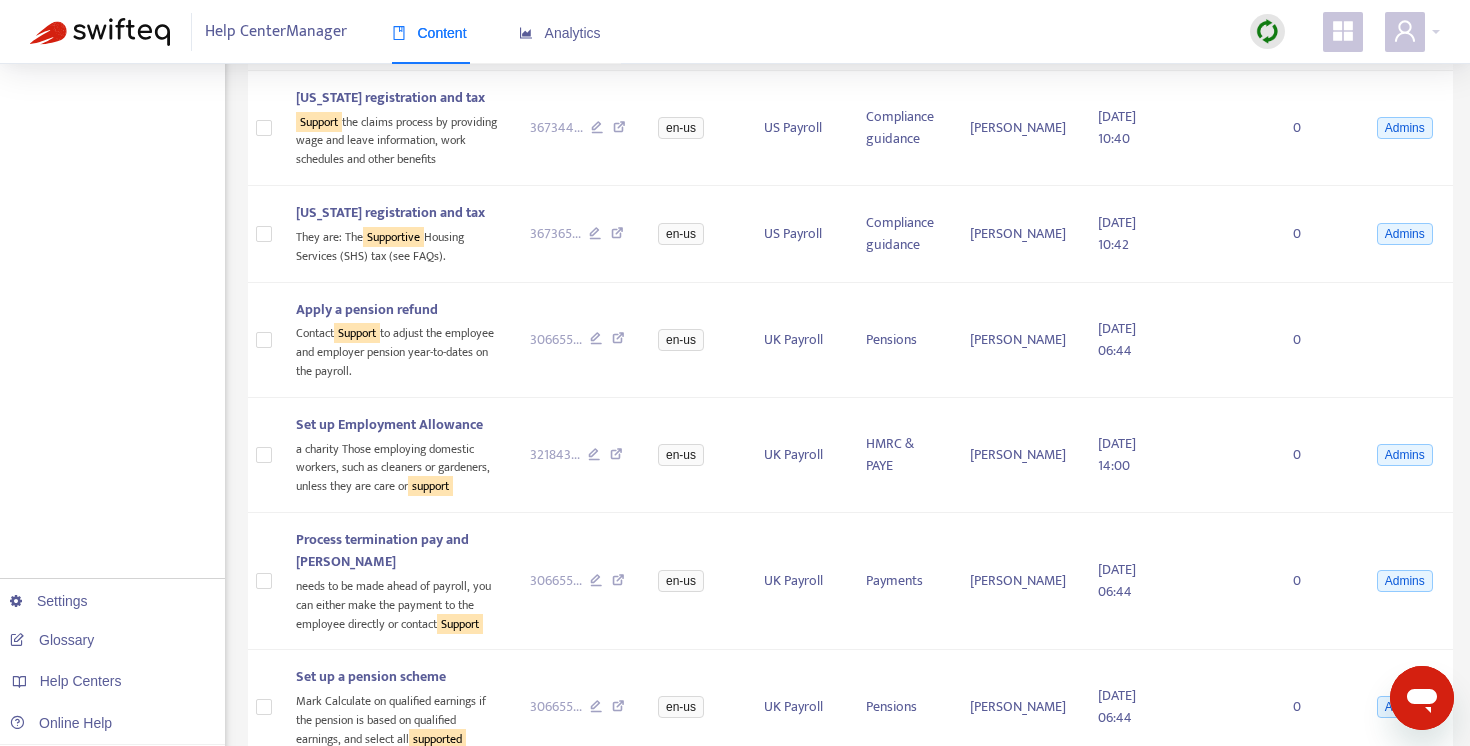 scroll, scrollTop: 1184, scrollLeft: 0, axis: vertical 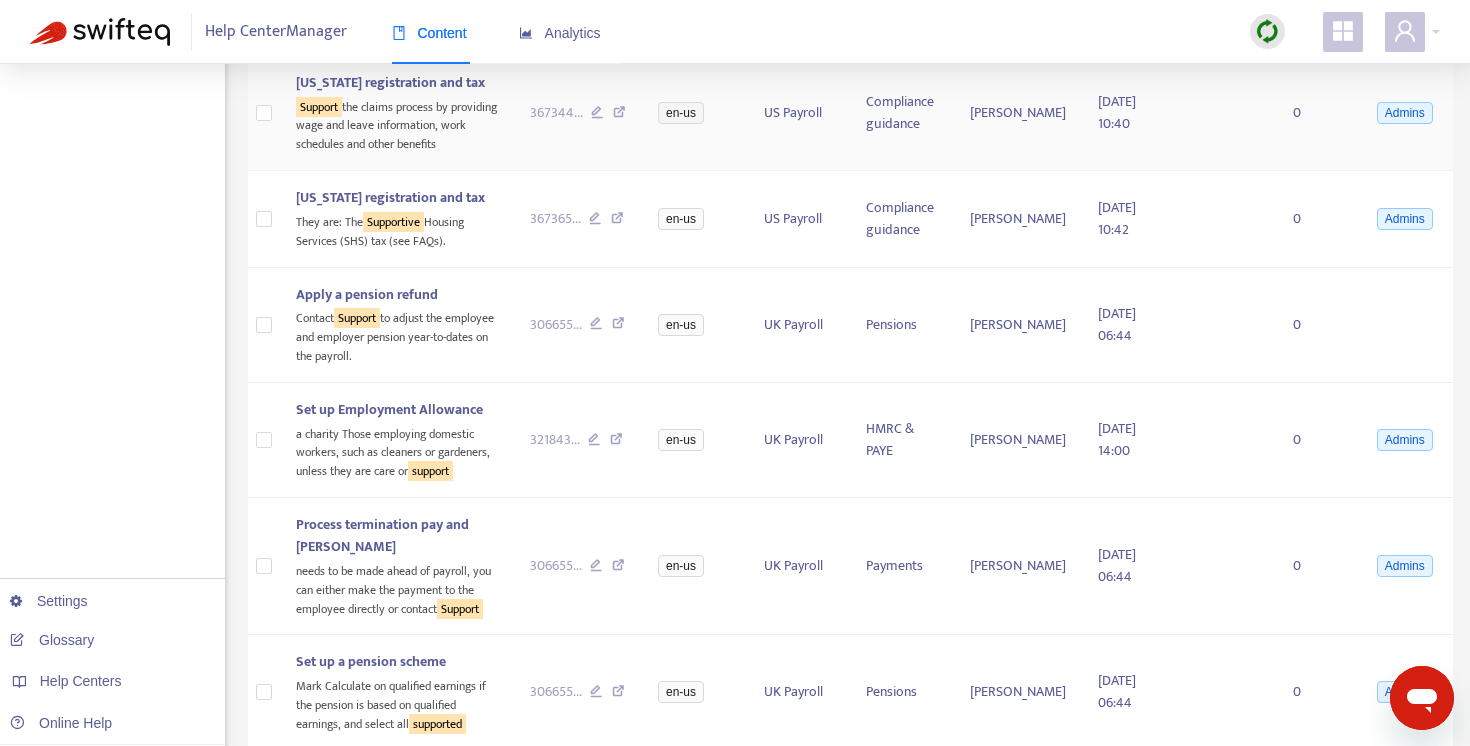 click at bounding box center [619, 115] 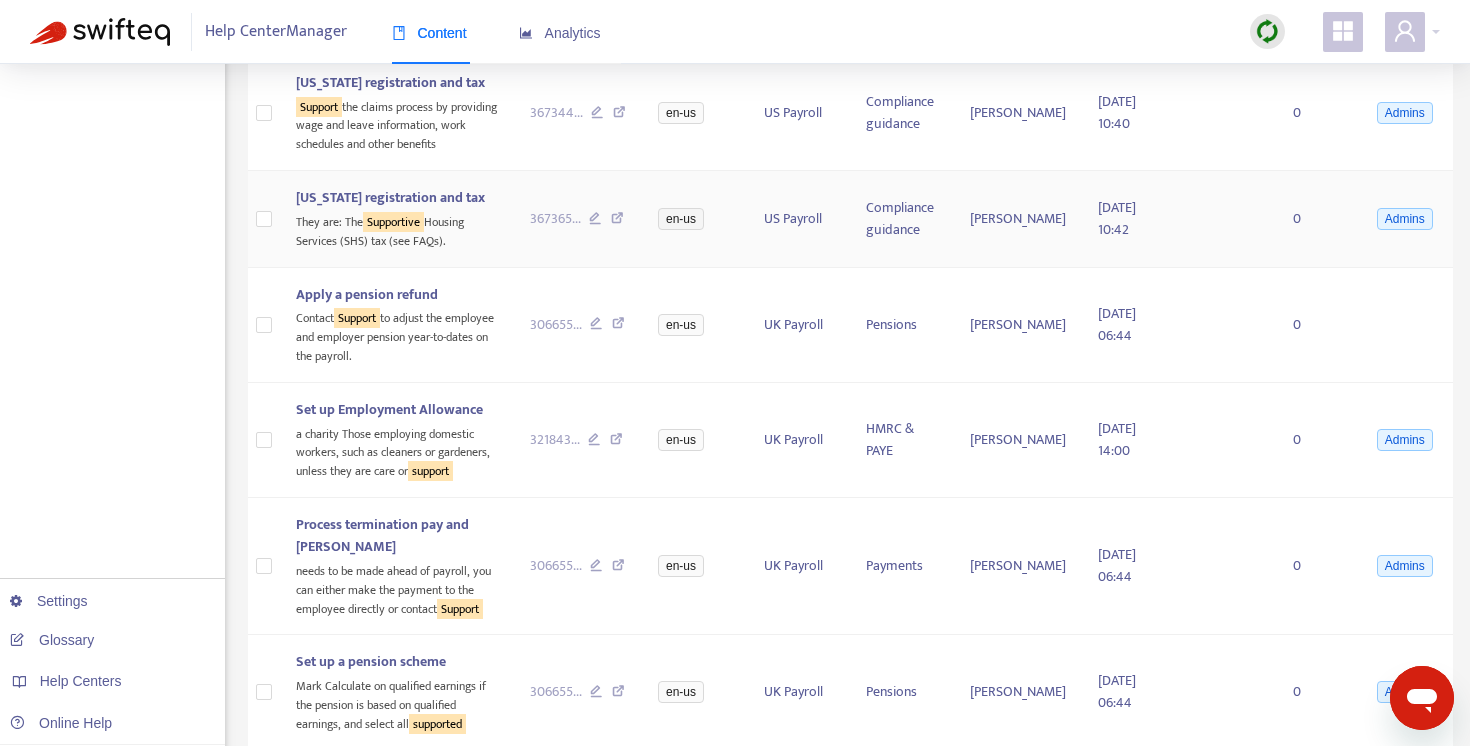 click at bounding box center (617, 221) 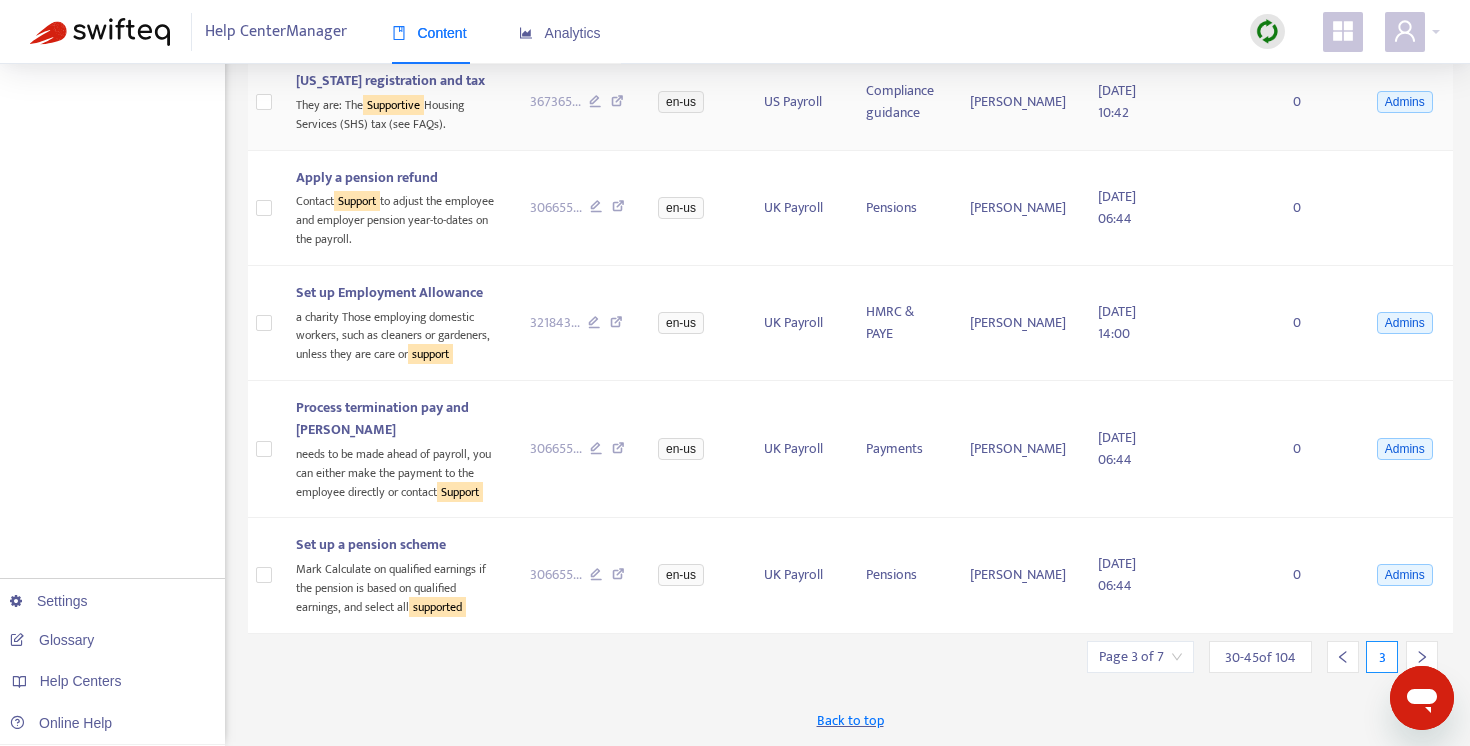 scroll, scrollTop: 1495, scrollLeft: 0, axis: vertical 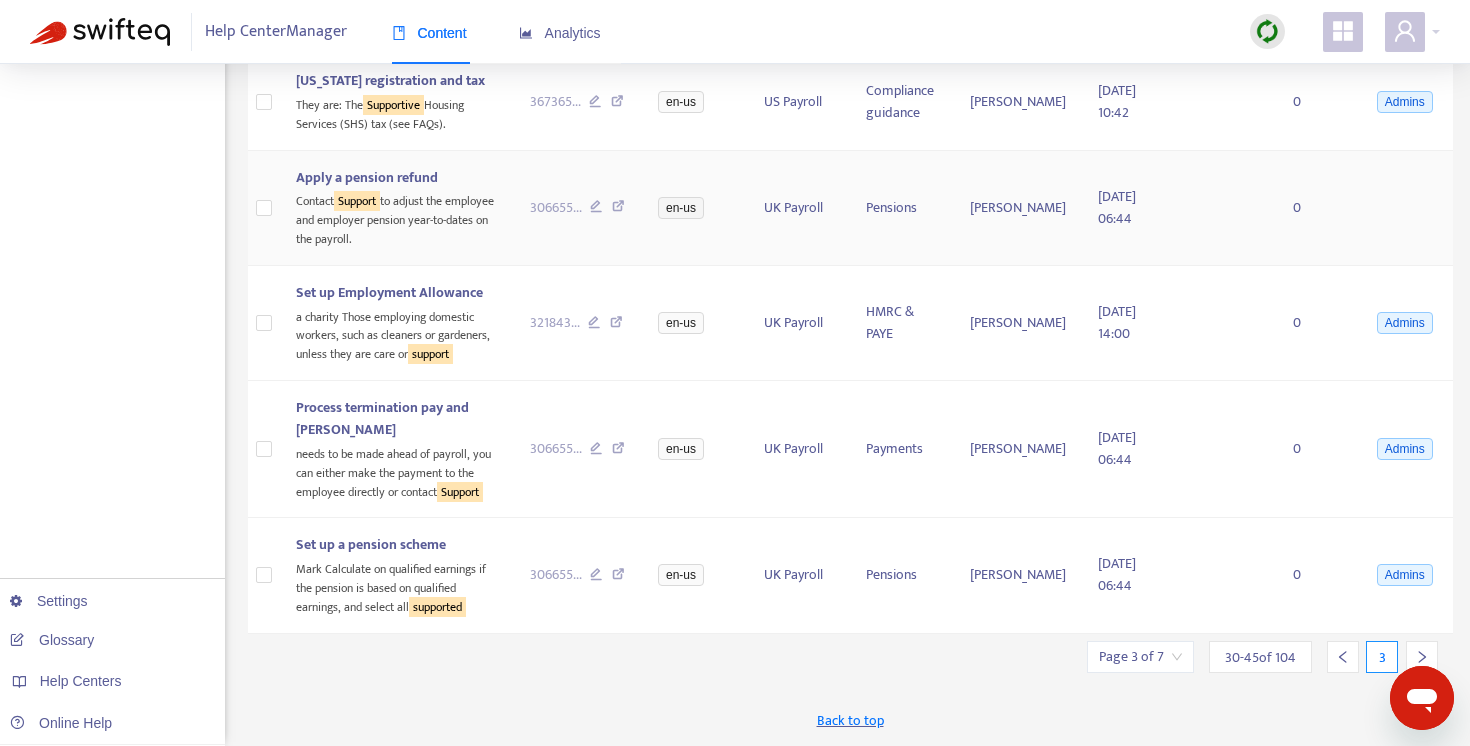 click at bounding box center [618, 209] 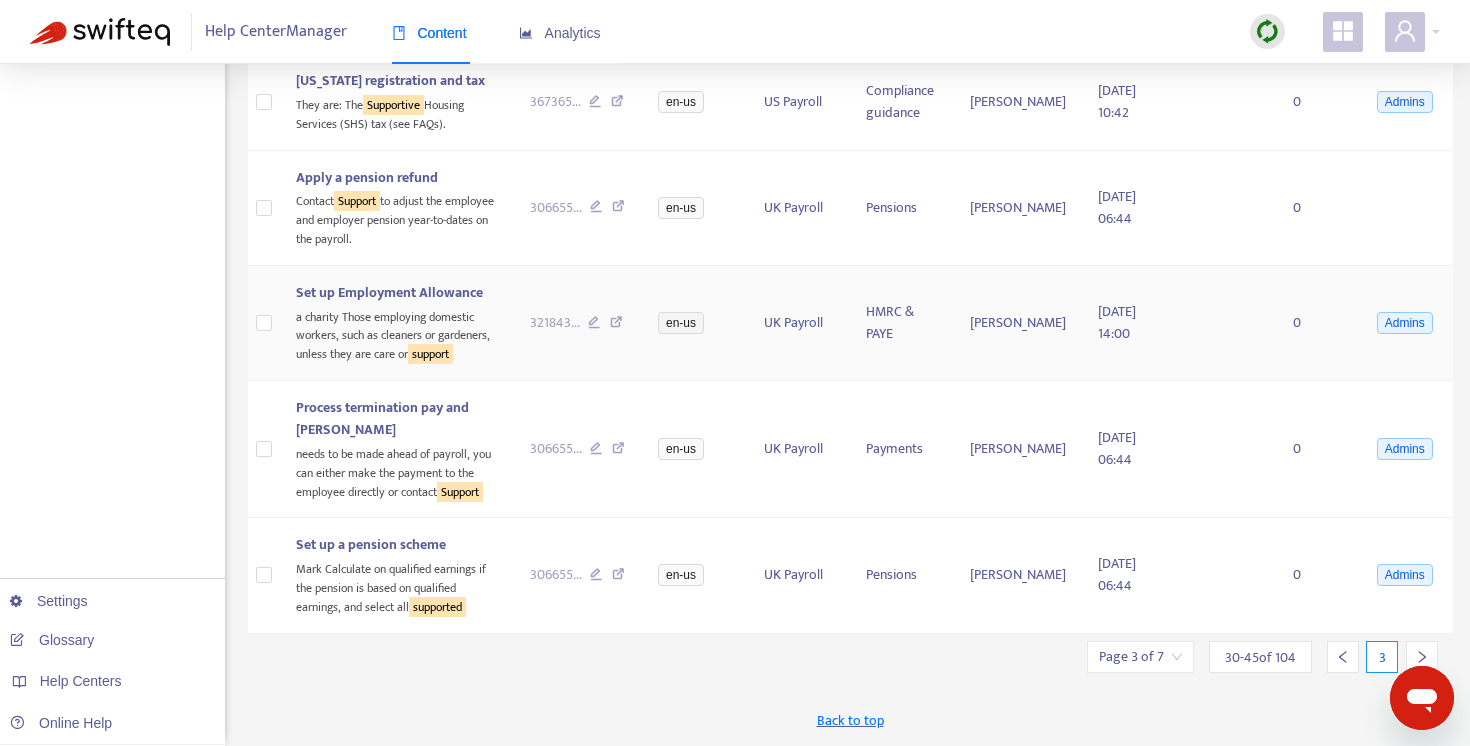 click at bounding box center (616, 325) 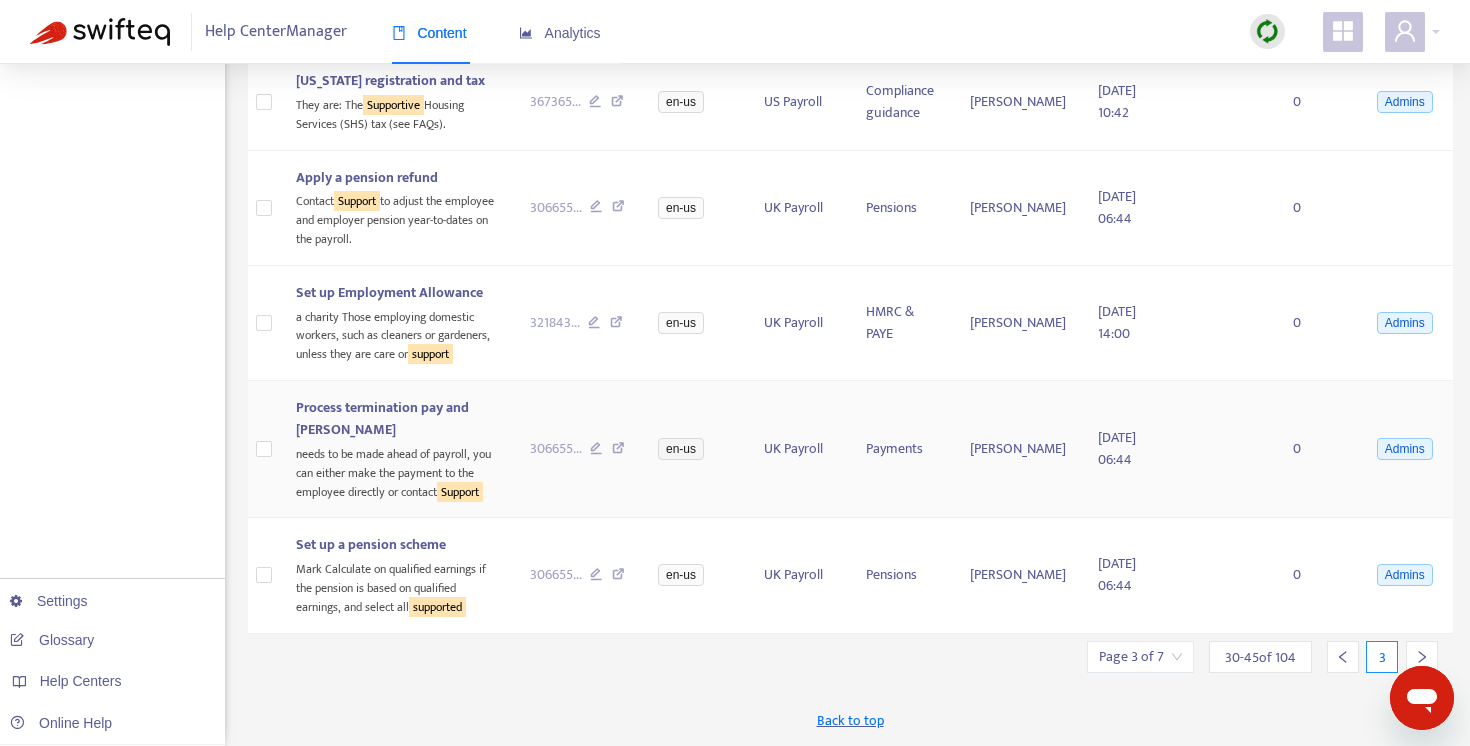 click at bounding box center [618, 451] 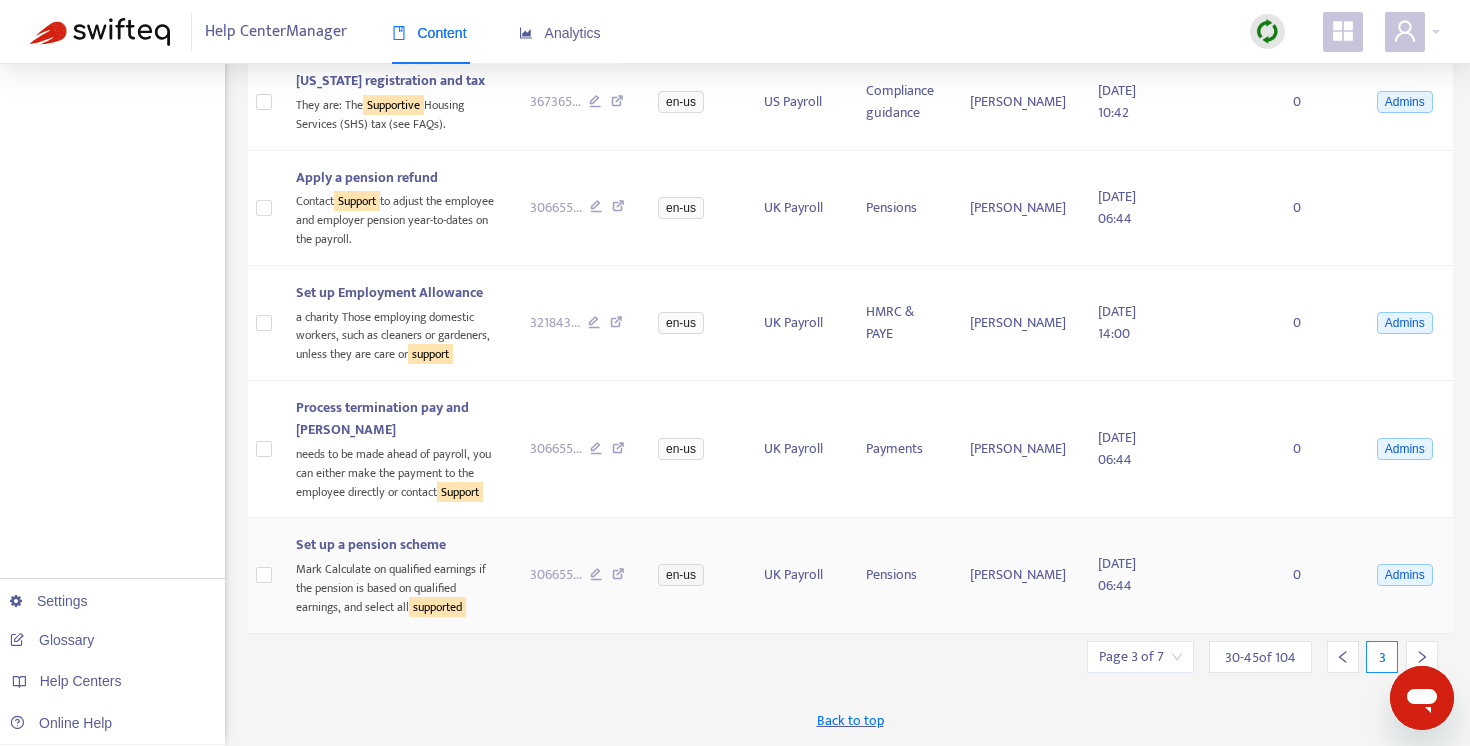 click at bounding box center (618, 577) 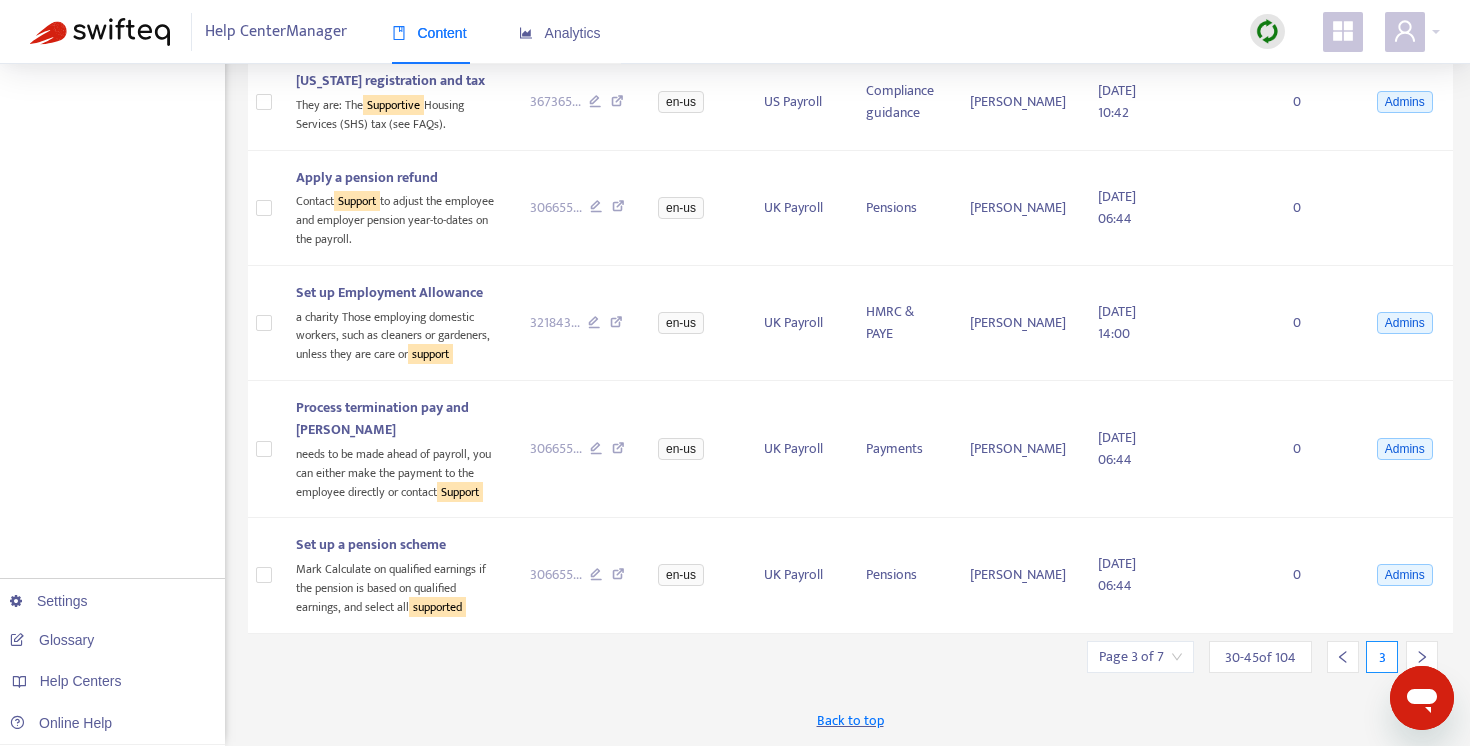 click at bounding box center [1422, 657] 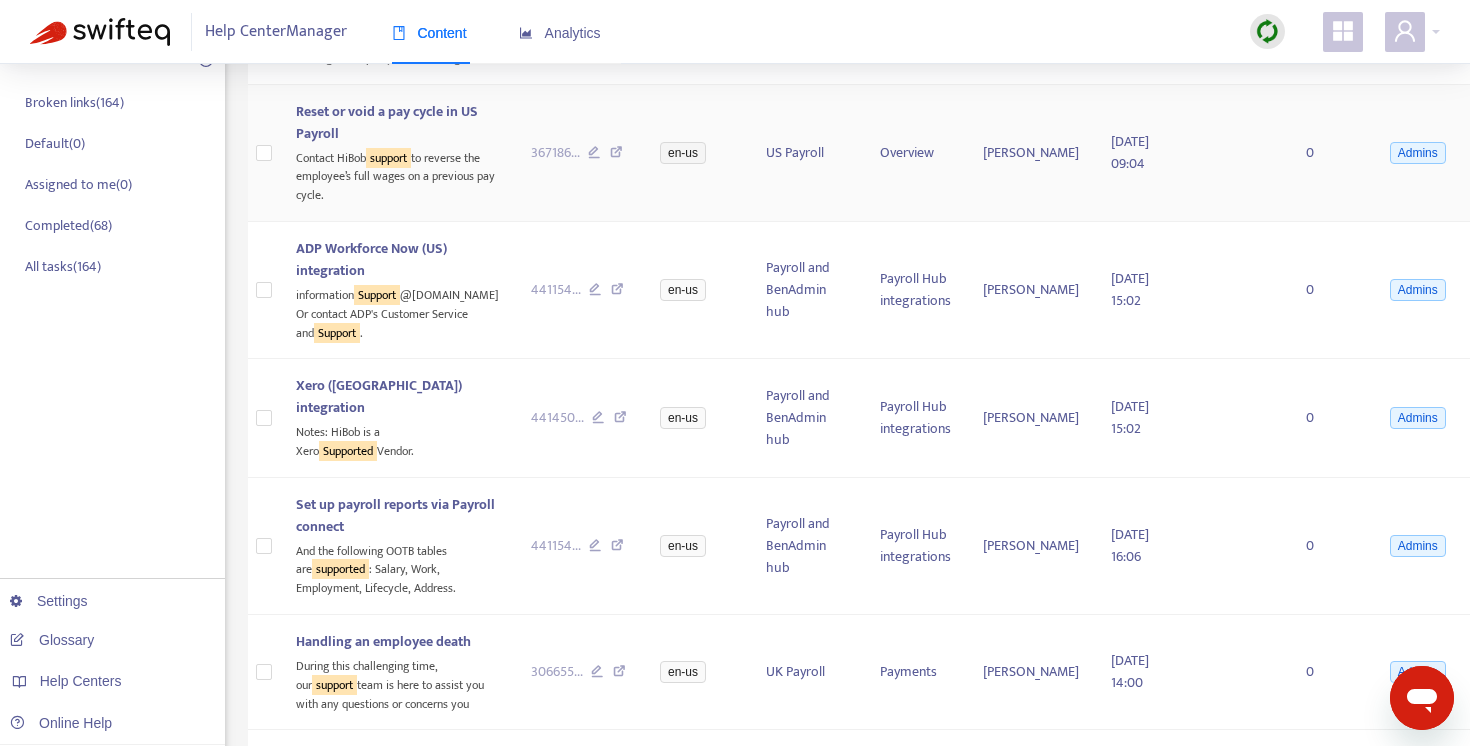 scroll, scrollTop: 335, scrollLeft: 0, axis: vertical 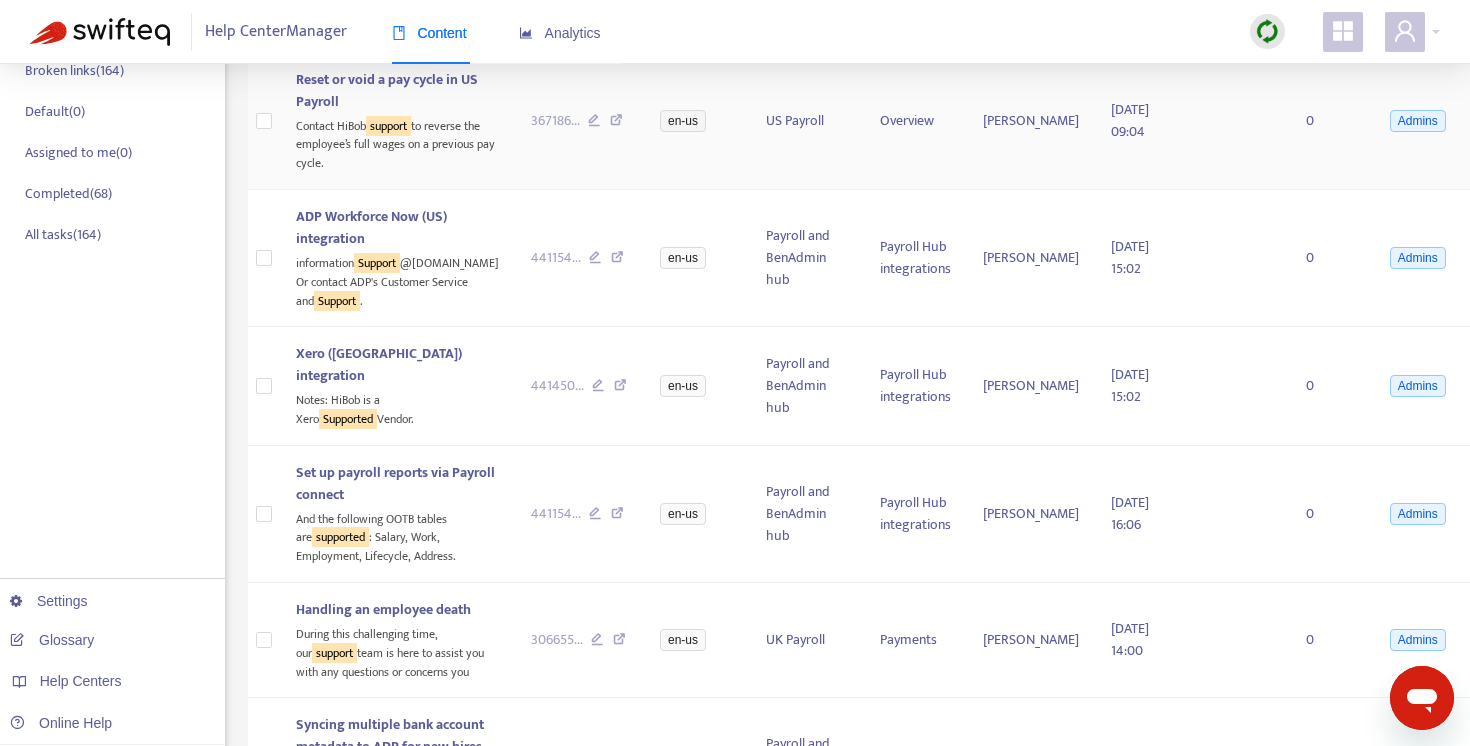 click at bounding box center (616, 123) 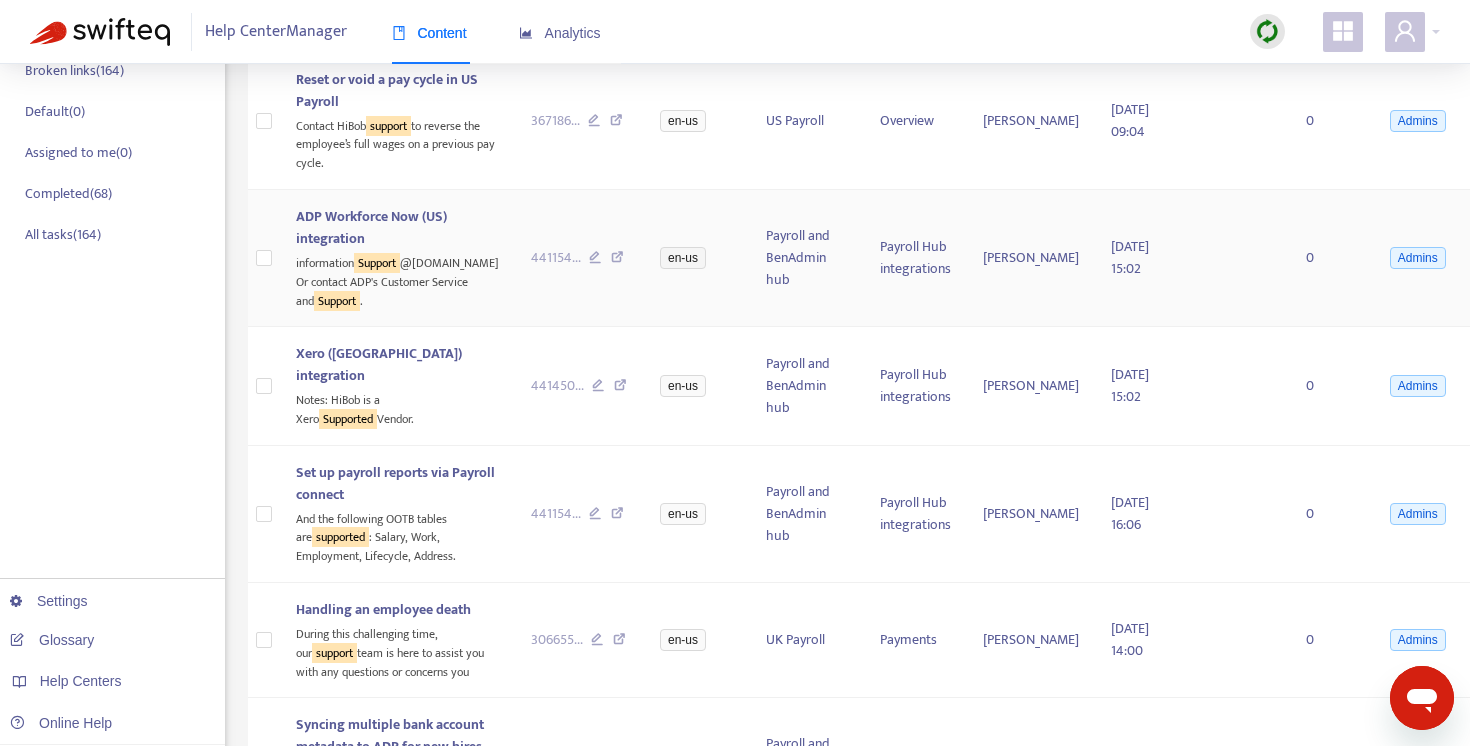 click at bounding box center [617, 260] 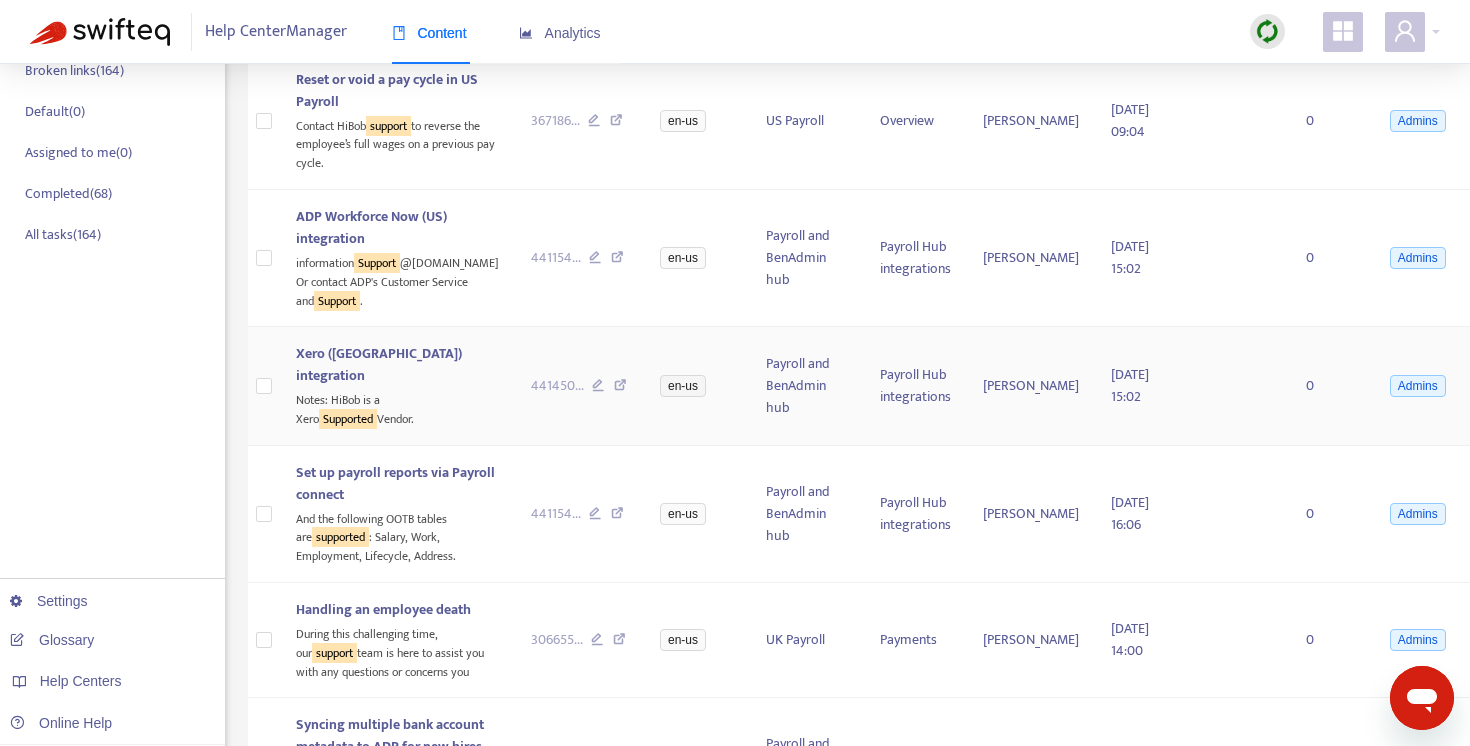 click at bounding box center [620, 388] 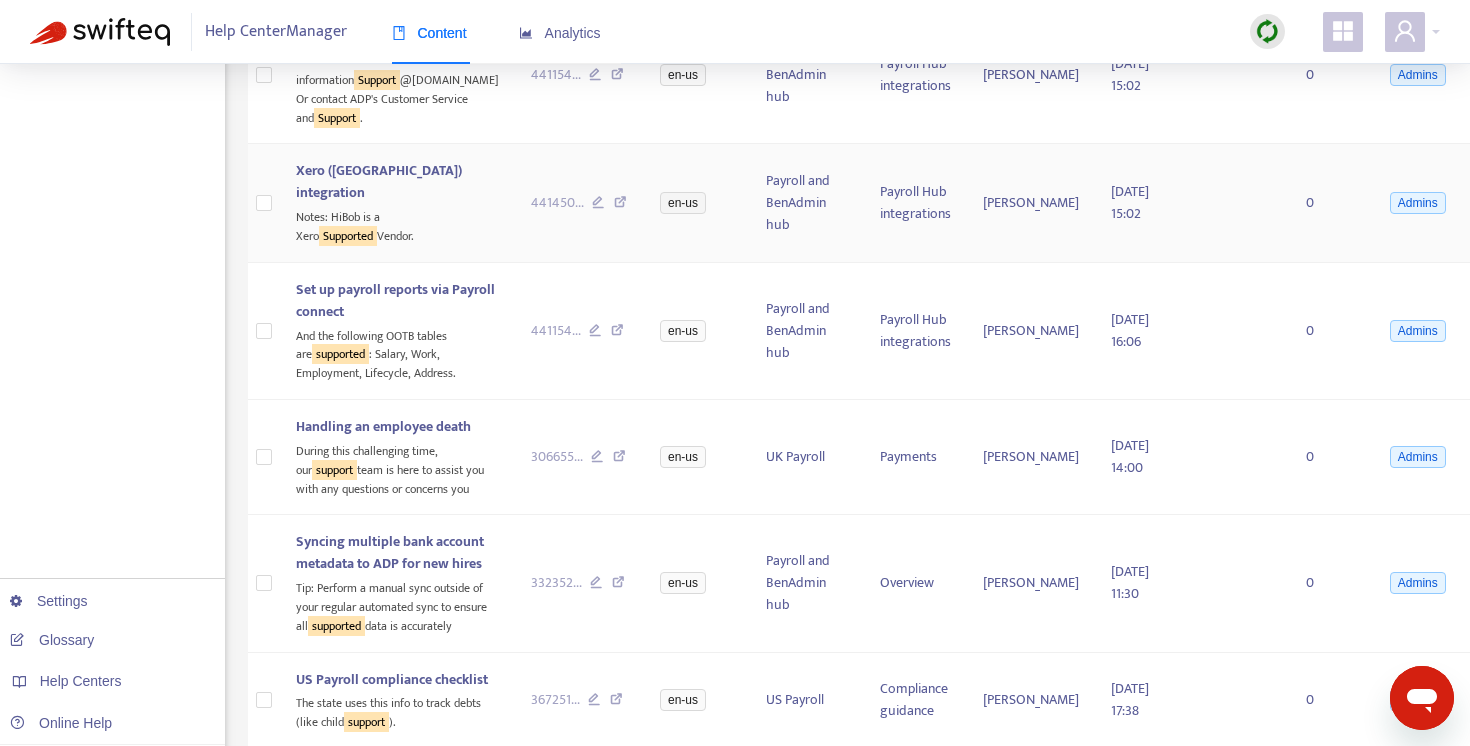 scroll, scrollTop: 622, scrollLeft: 0, axis: vertical 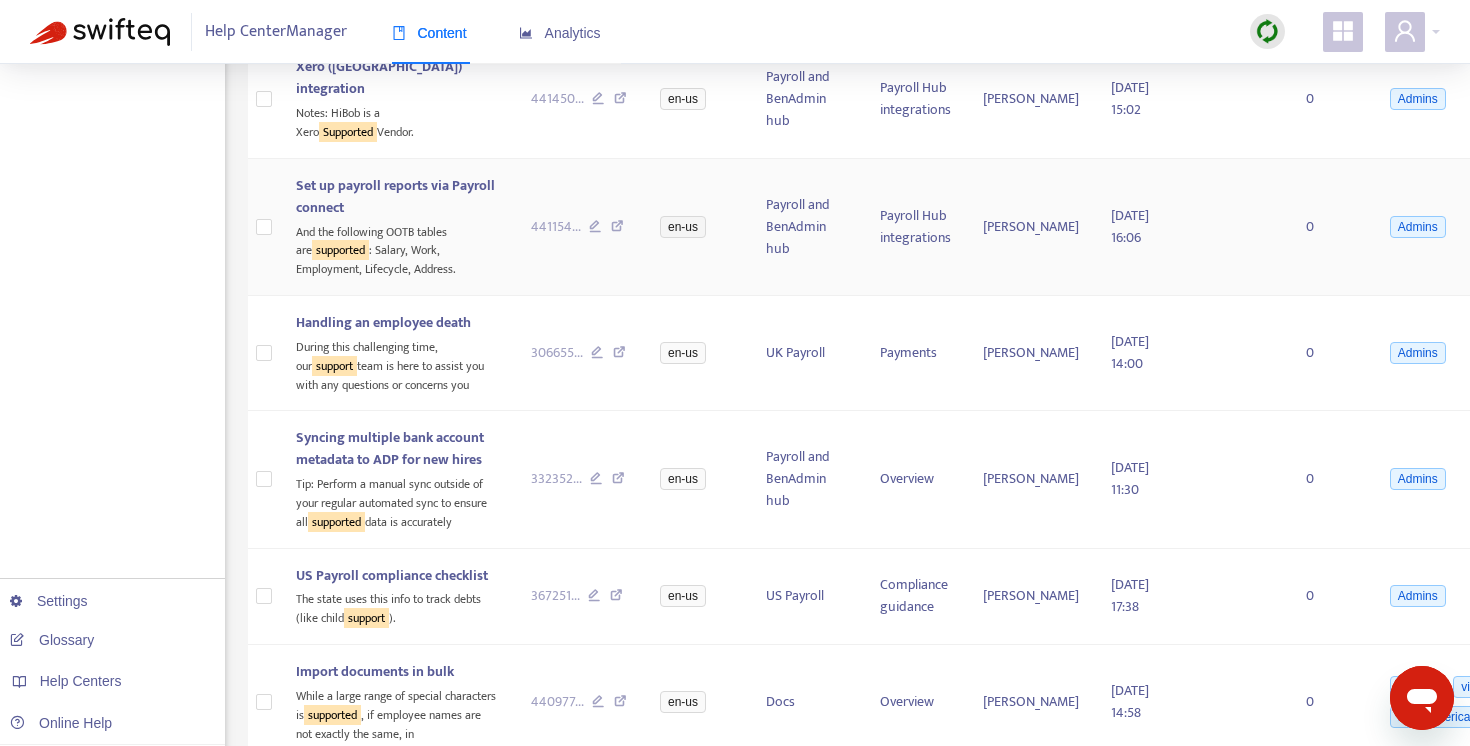 click at bounding box center (617, 229) 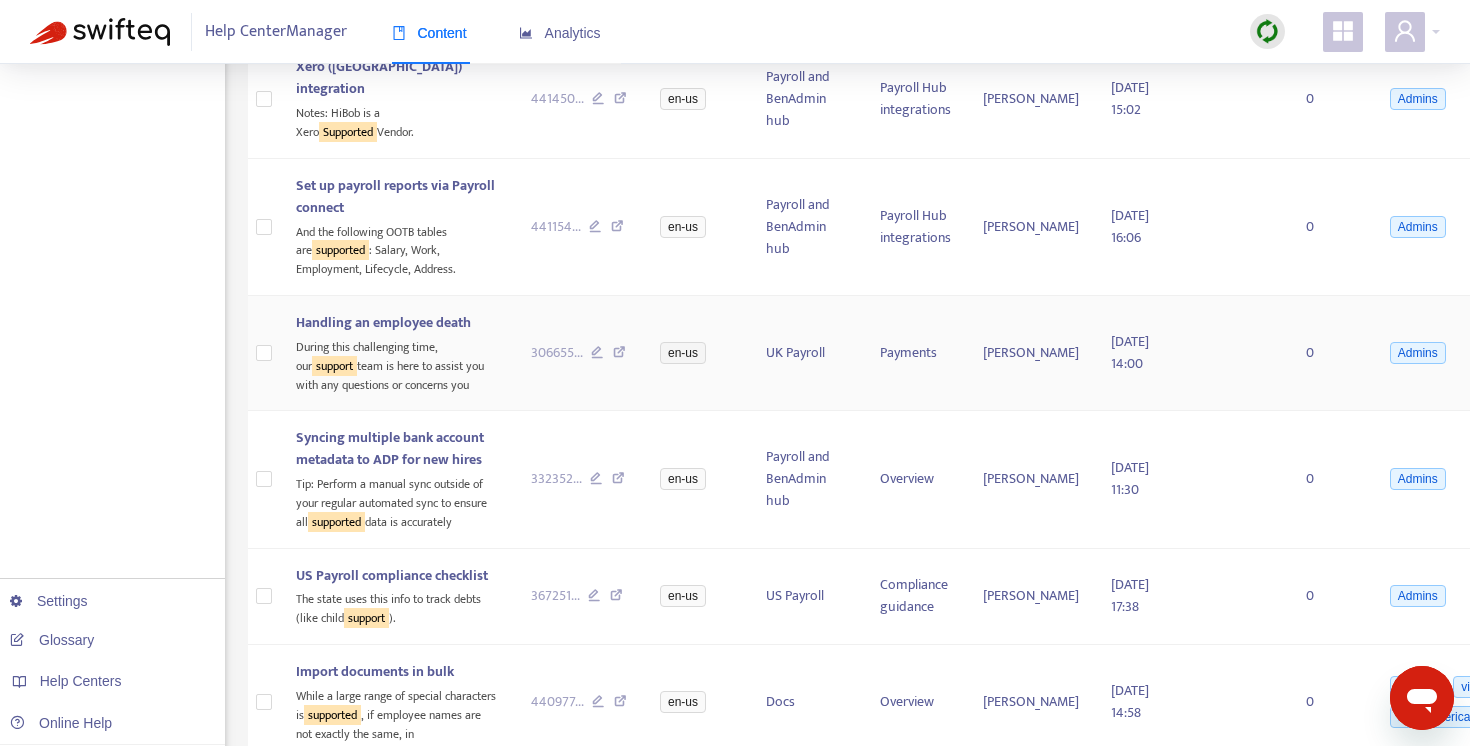 click at bounding box center [619, 355] 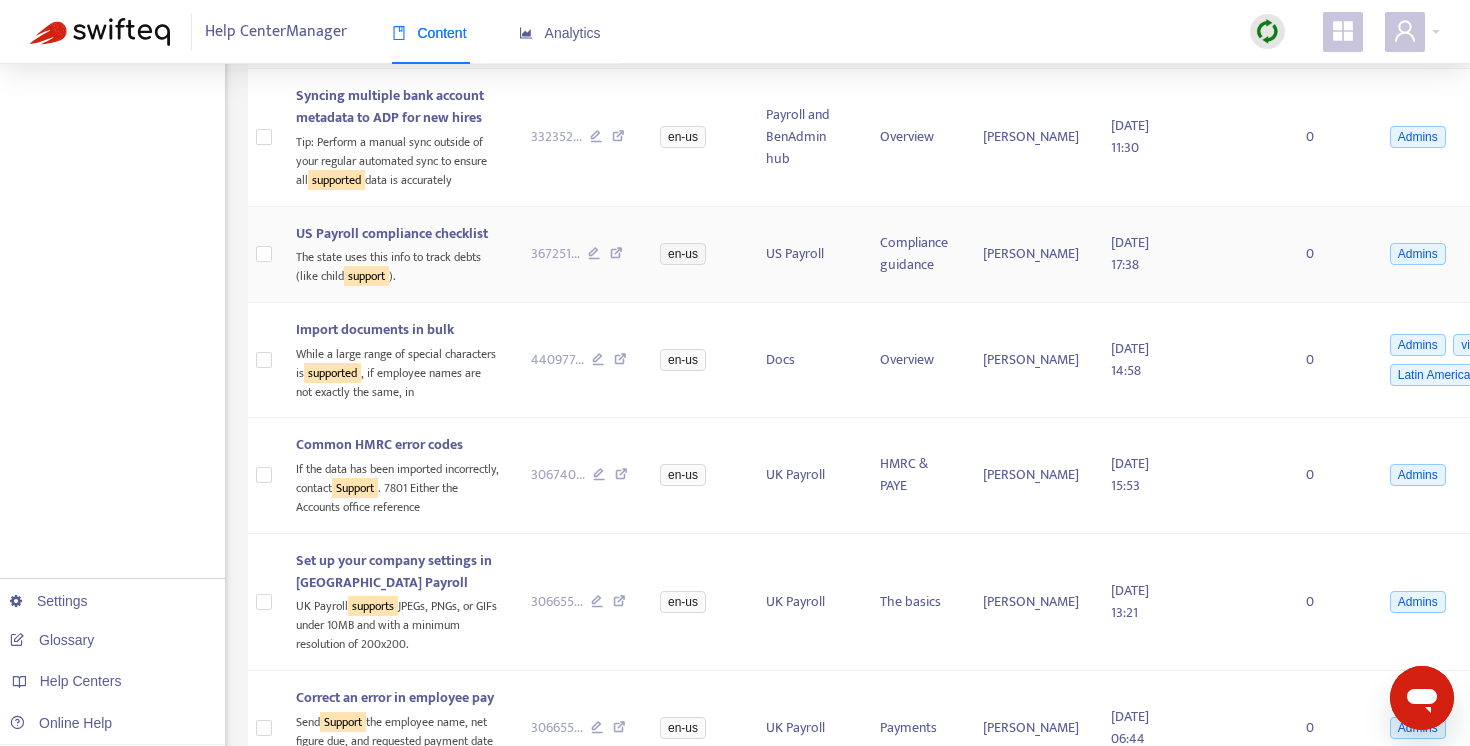 scroll, scrollTop: 987, scrollLeft: 0, axis: vertical 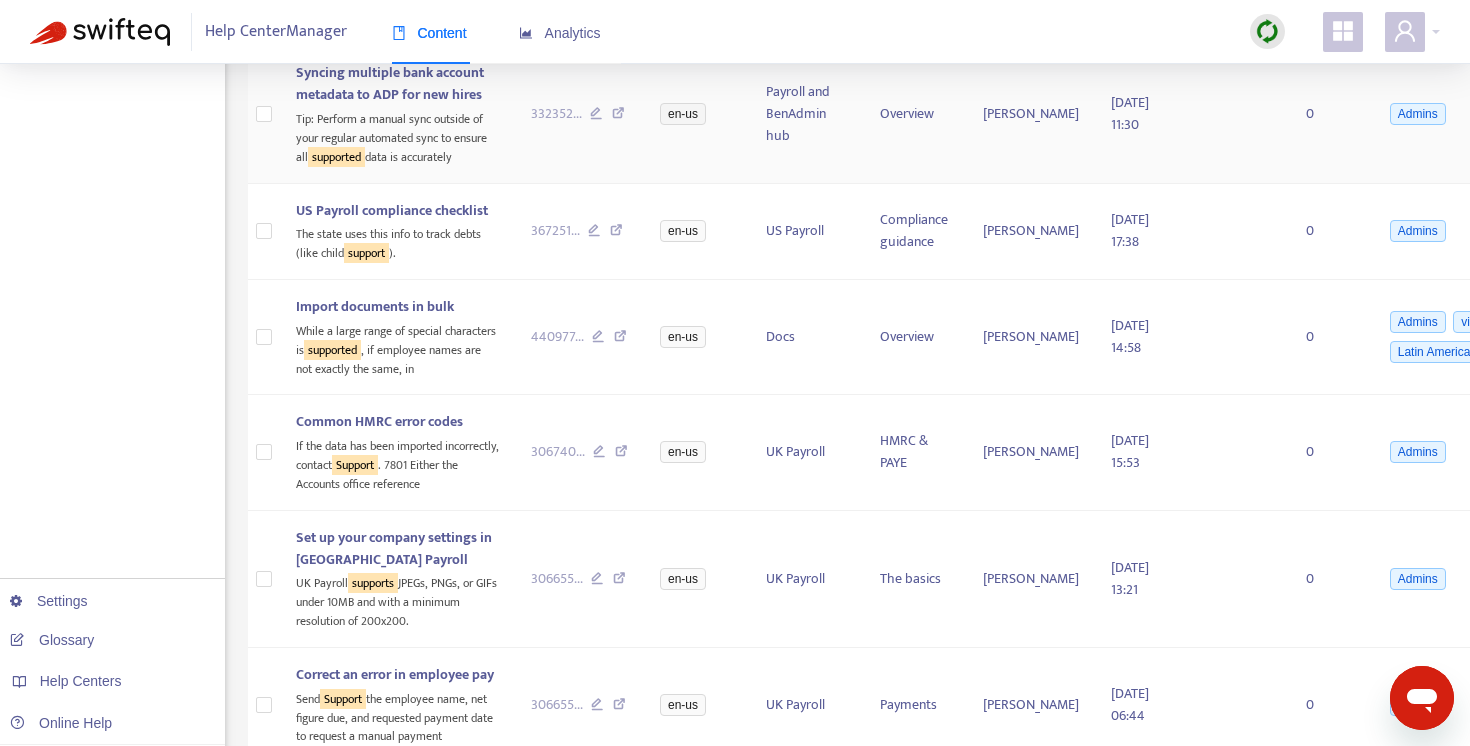 click at bounding box center (618, 116) 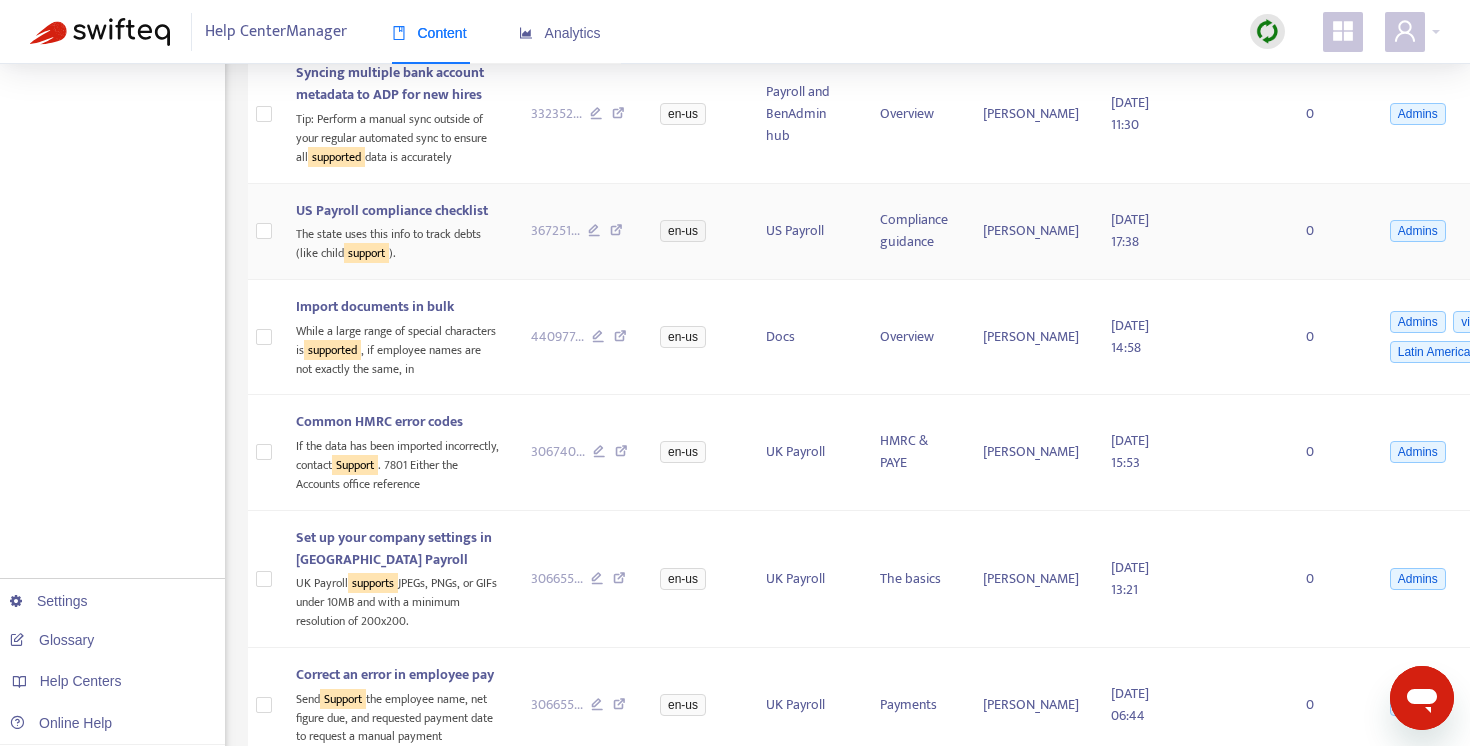 click at bounding box center (616, 233) 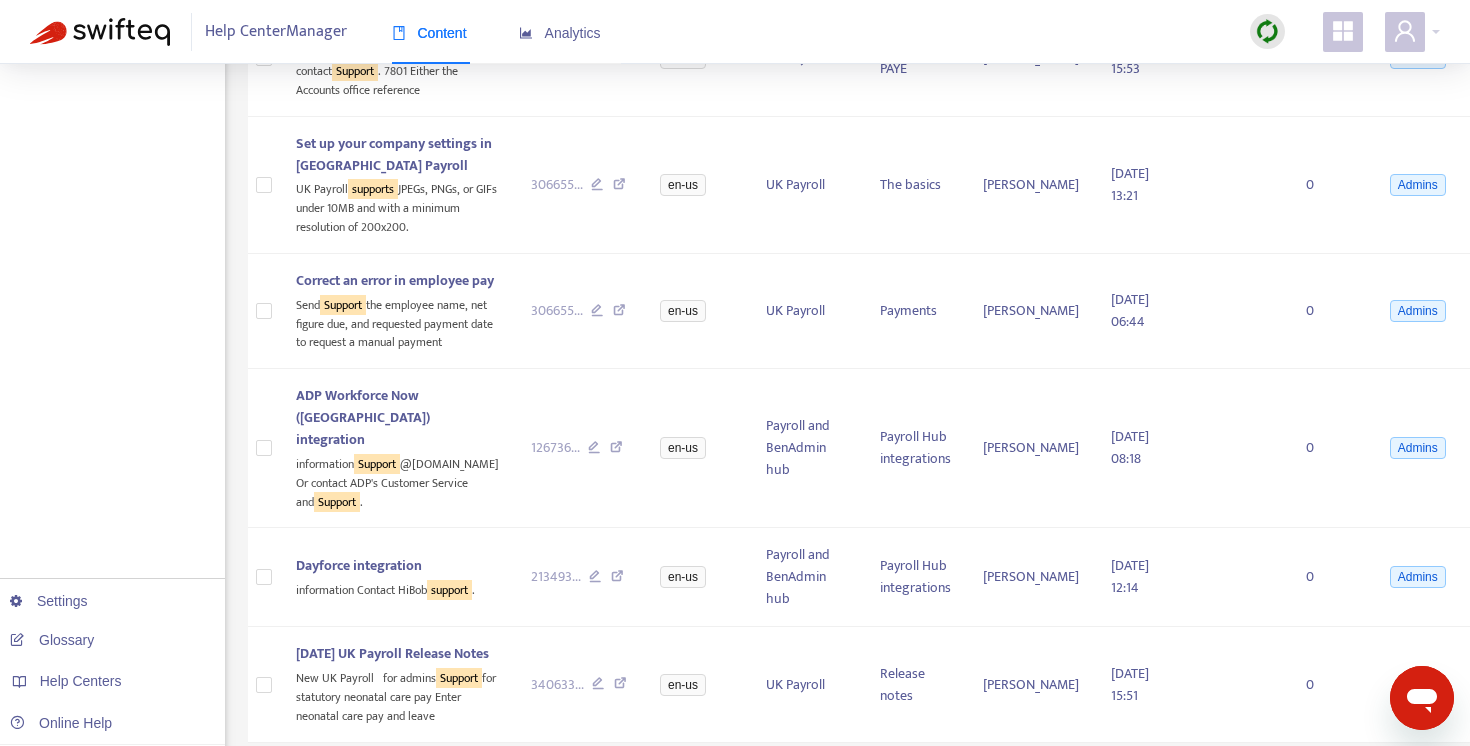 scroll, scrollTop: 1397, scrollLeft: 0, axis: vertical 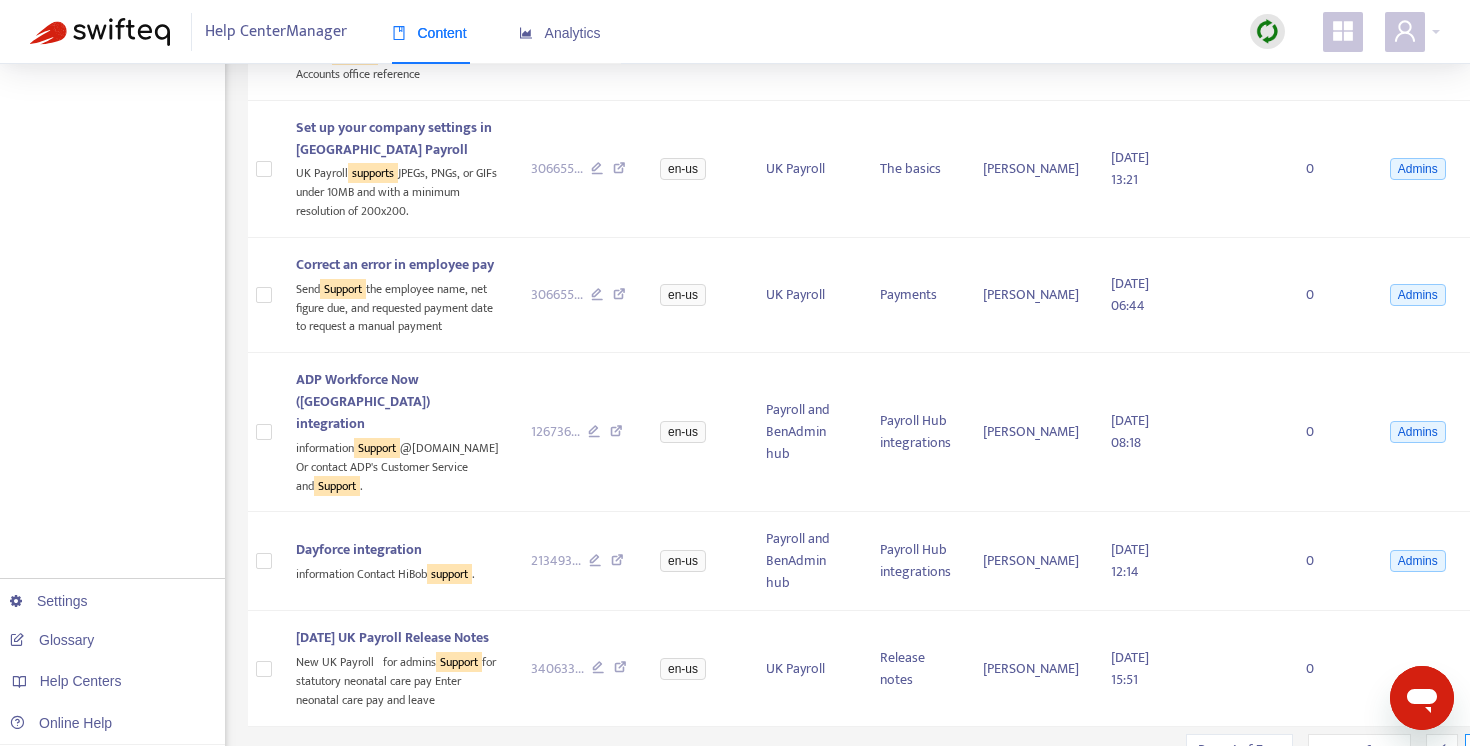 click at bounding box center [620, -71] 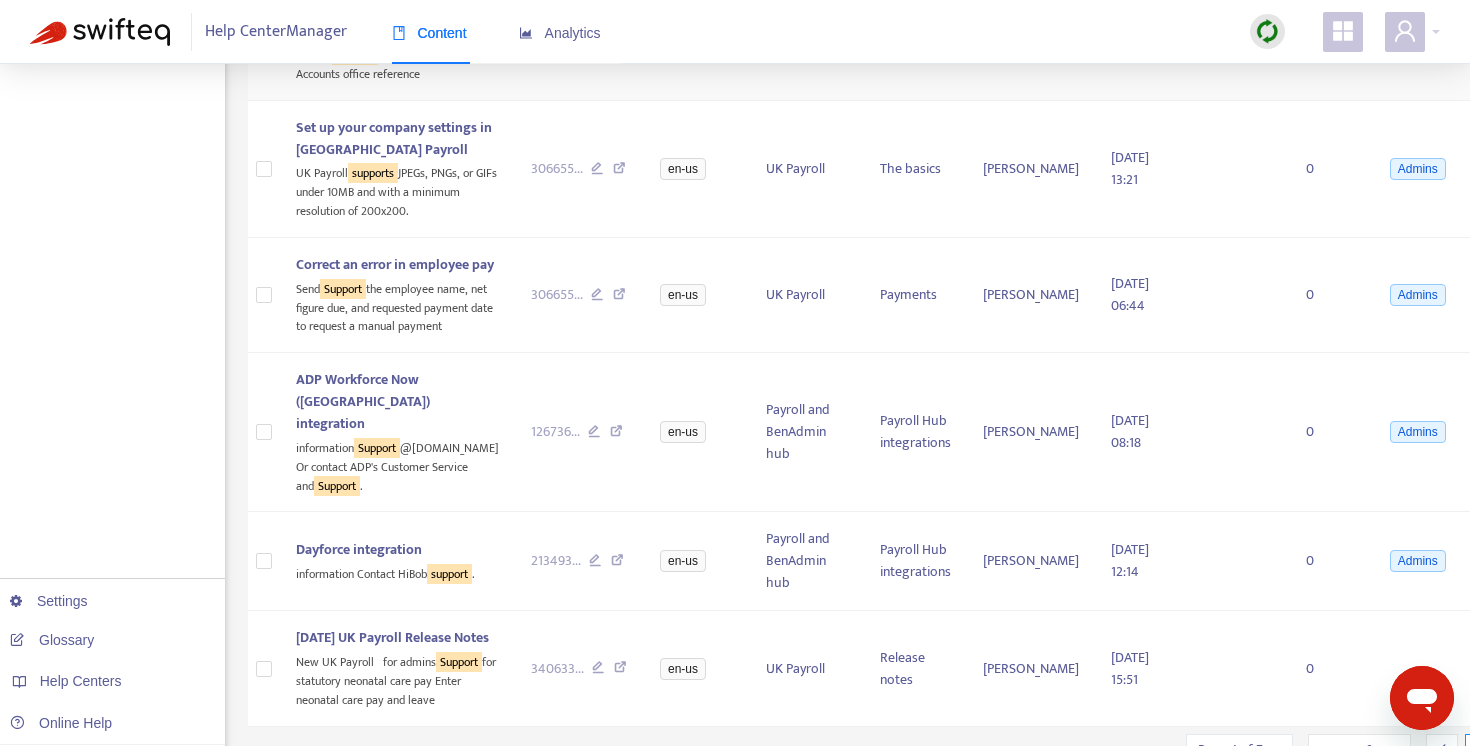 click at bounding box center (621, 44) 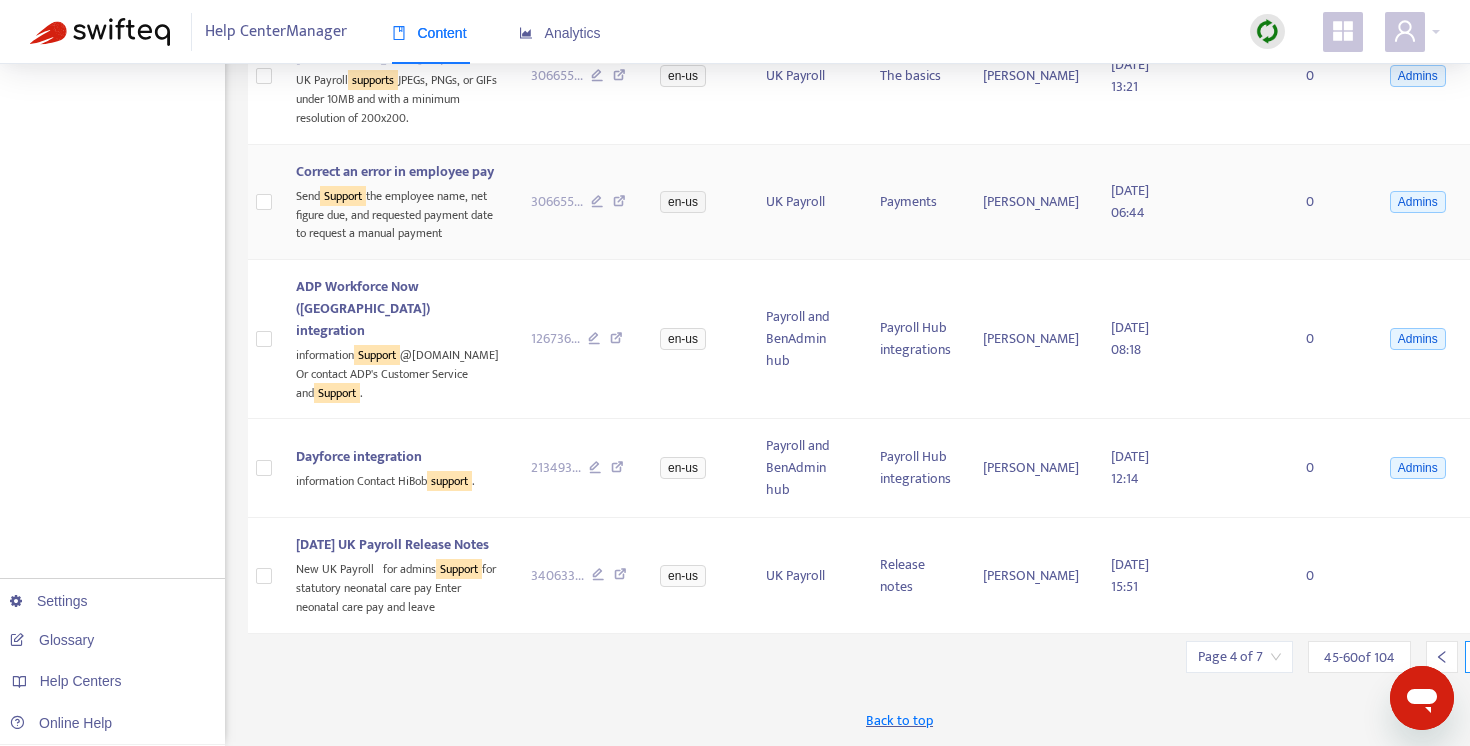 scroll, scrollTop: 1729, scrollLeft: 0, axis: vertical 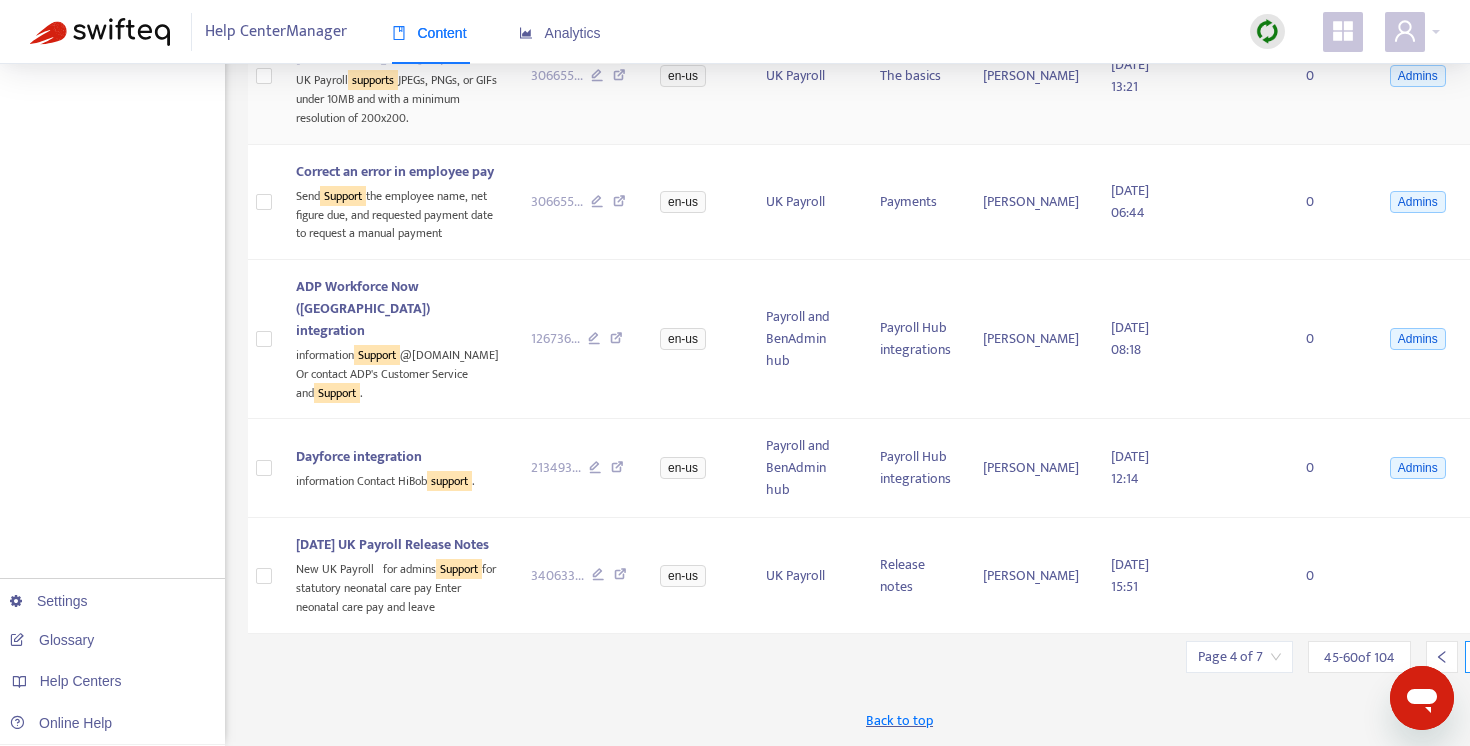 click at bounding box center [619, 78] 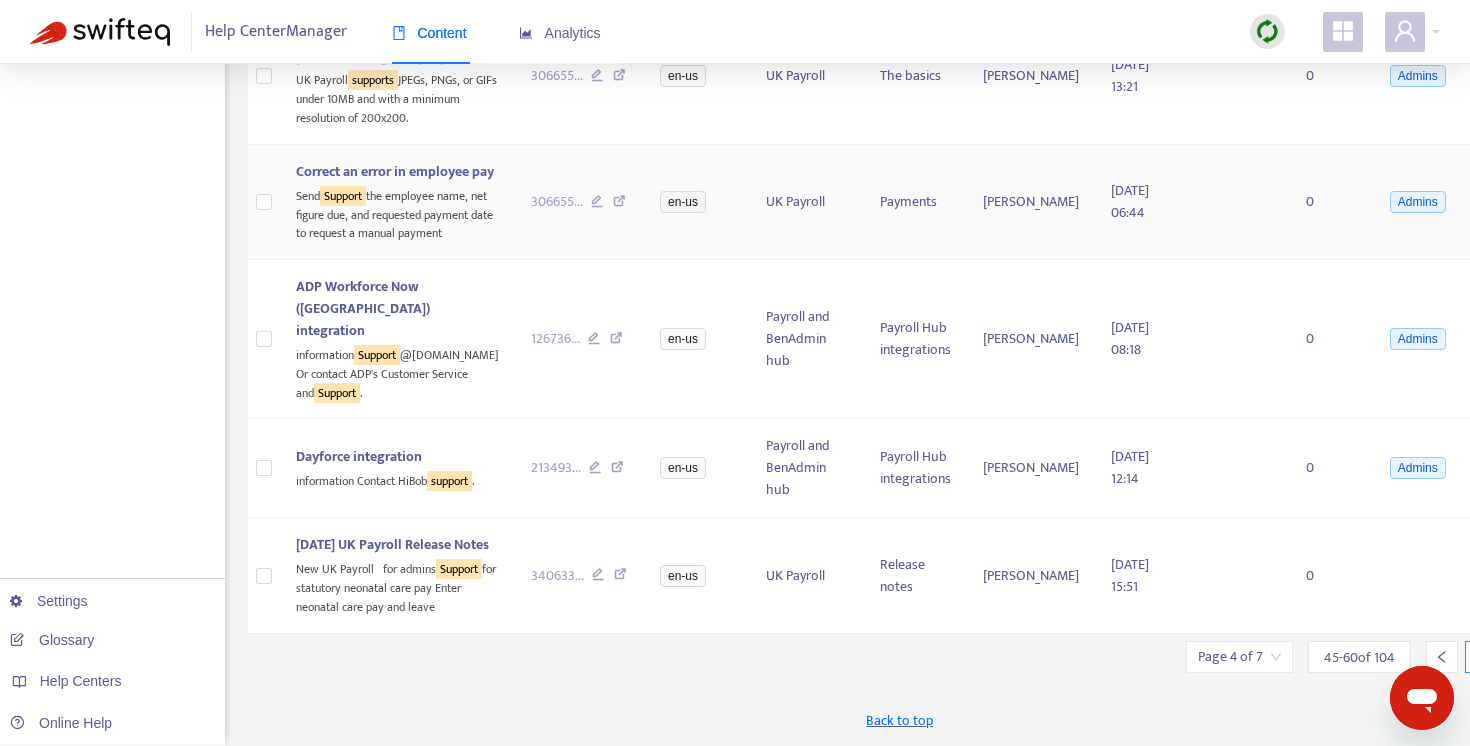 click at bounding box center (619, 204) 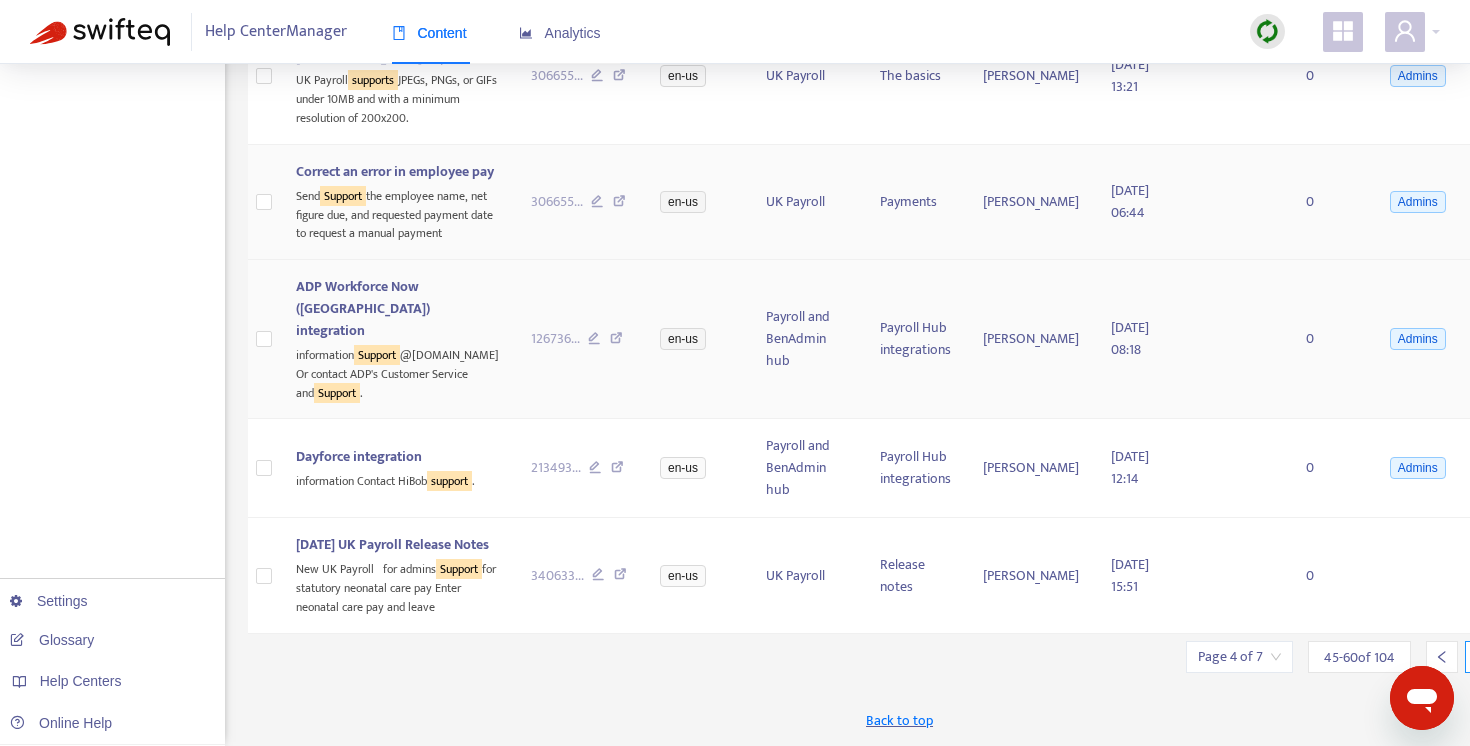 scroll, scrollTop: 2101, scrollLeft: 0, axis: vertical 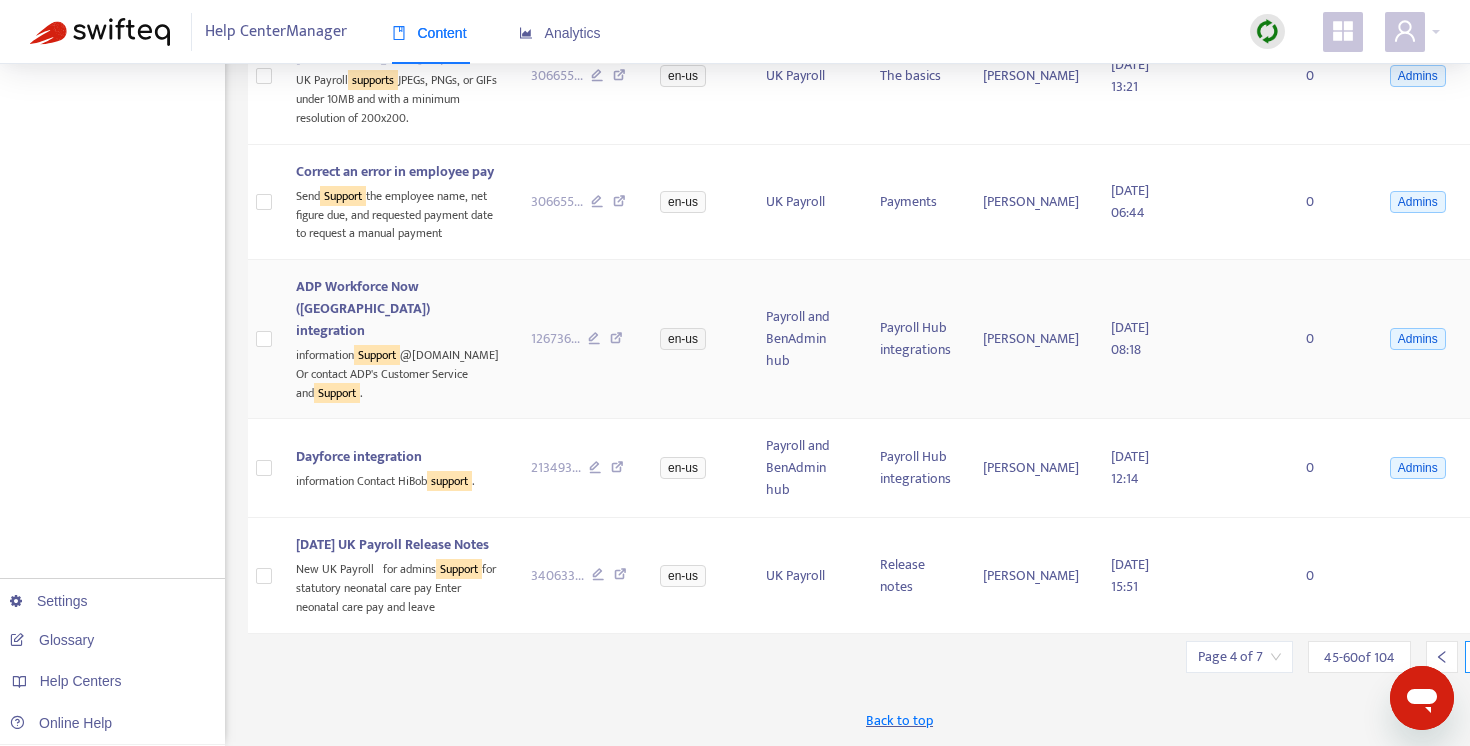 click at bounding box center [616, 341] 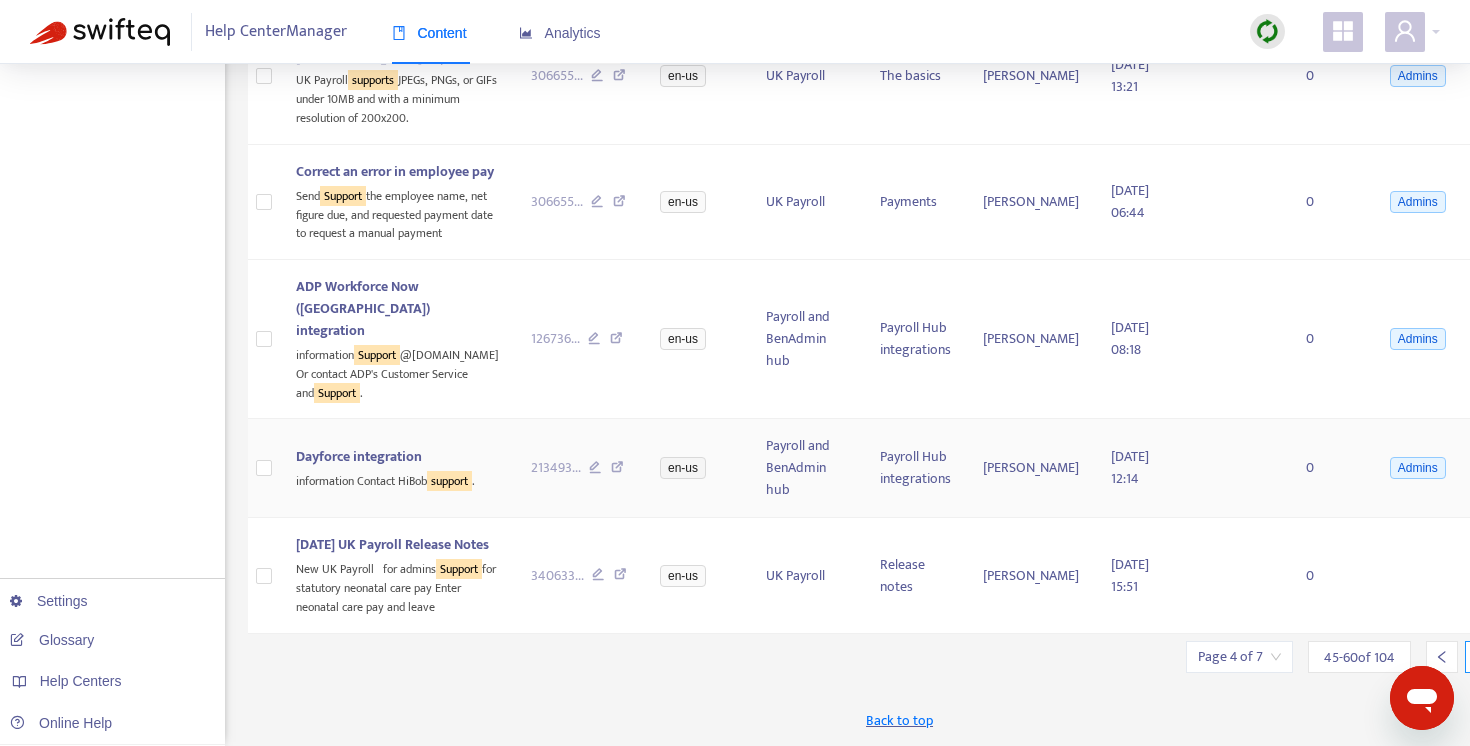 click at bounding box center [617, 470] 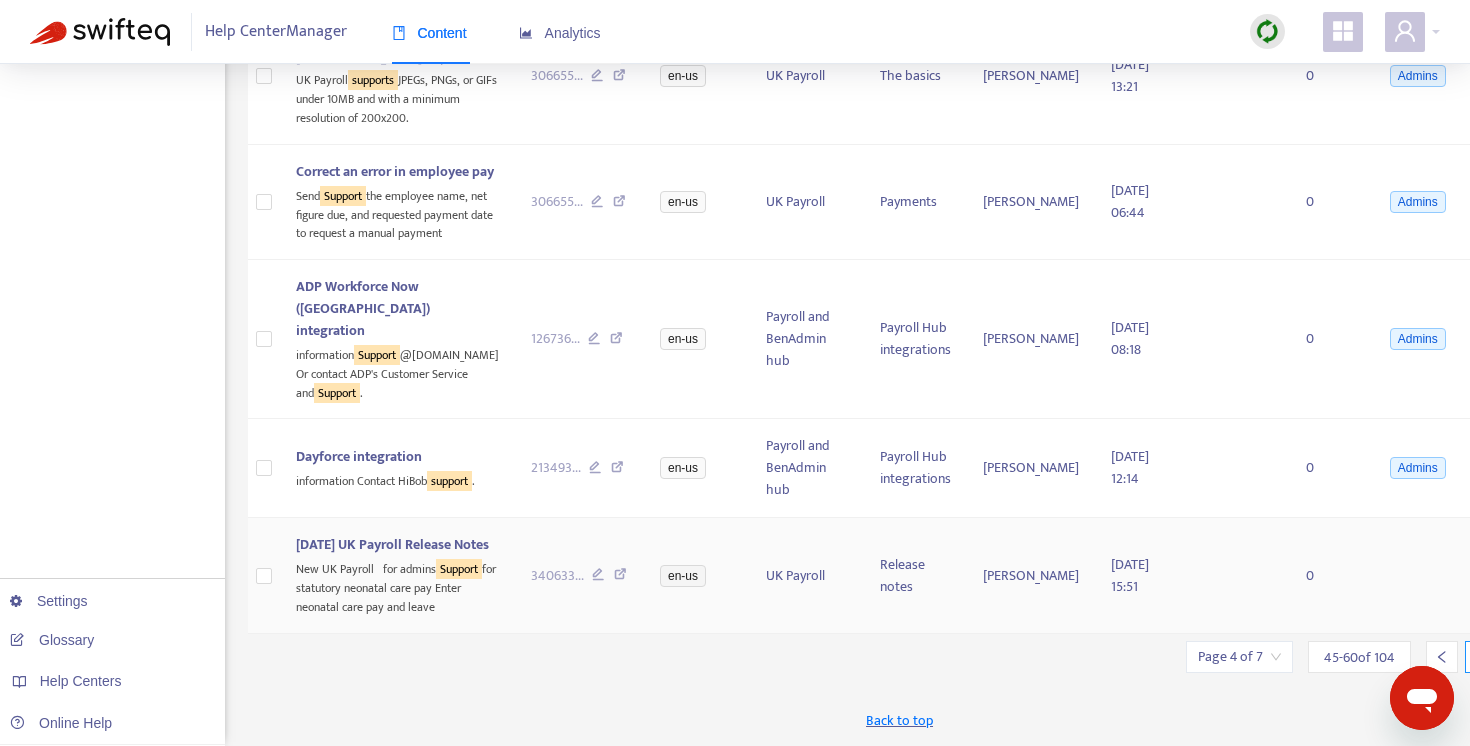 click at bounding box center (620, 577) 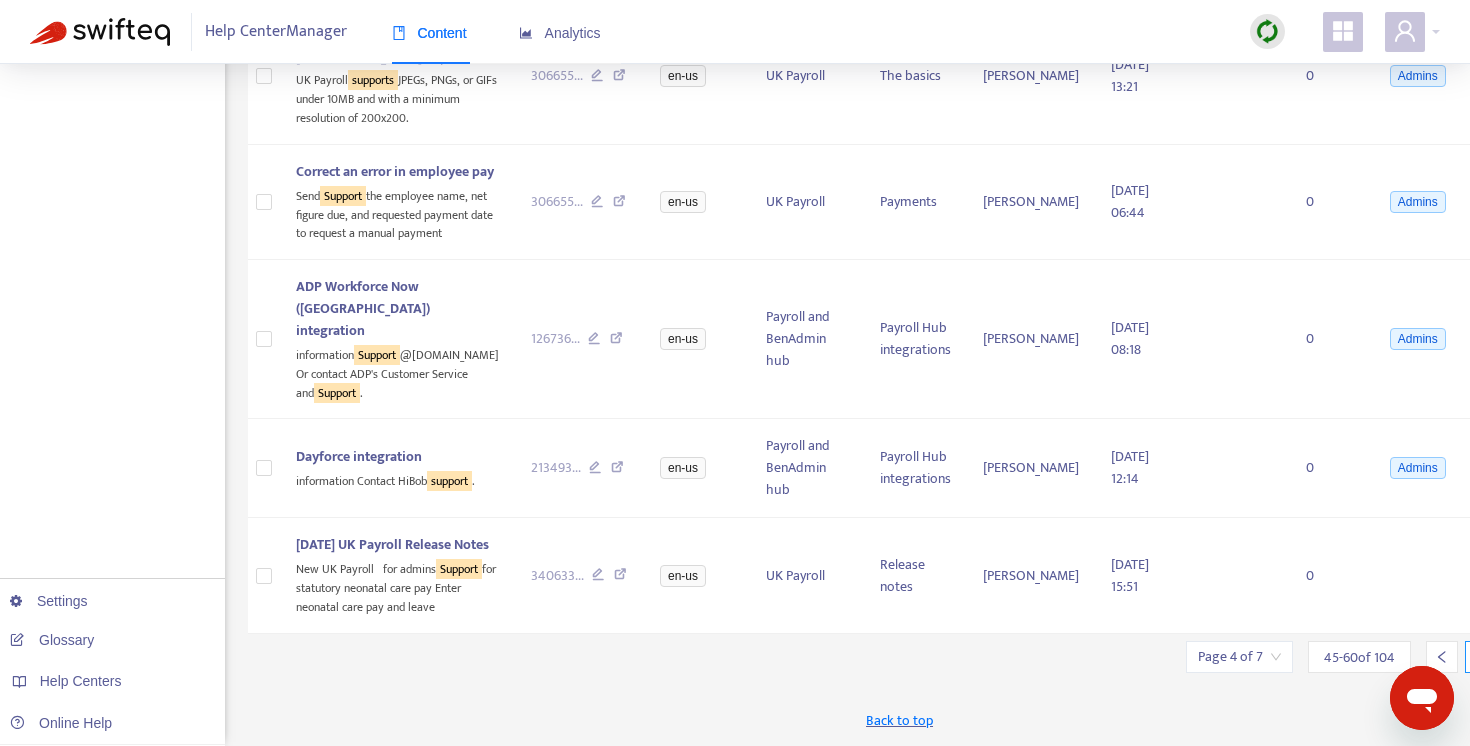 click 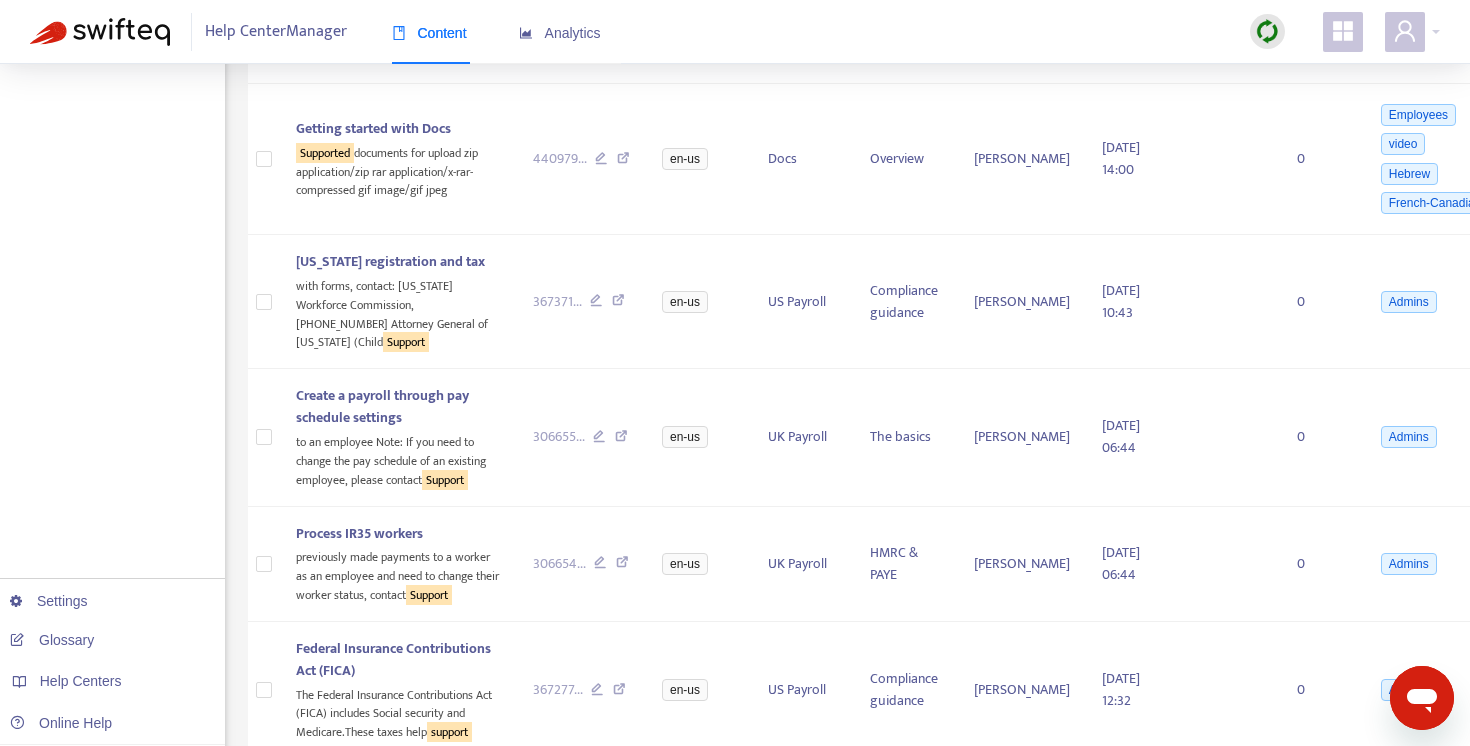scroll, scrollTop: 0, scrollLeft: 0, axis: both 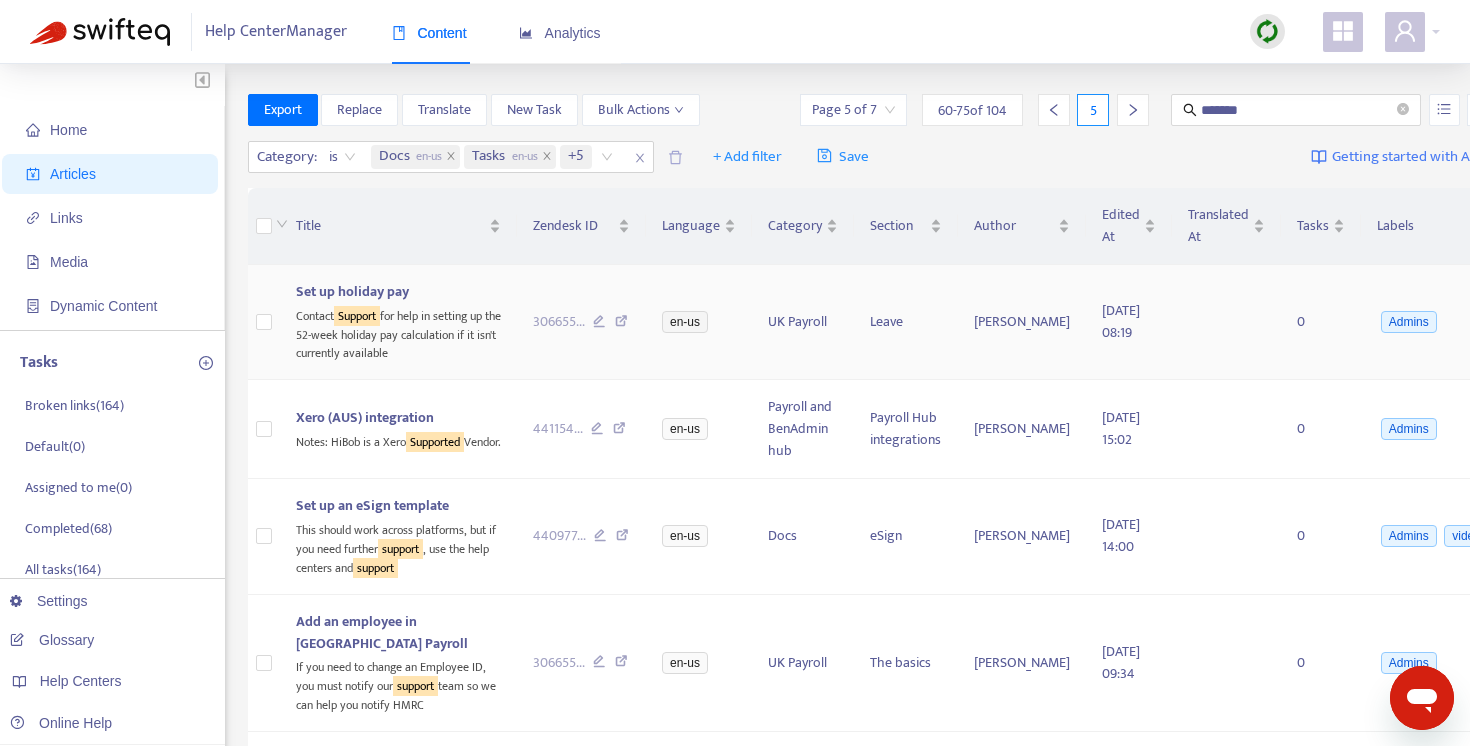 click at bounding box center [621, 324] 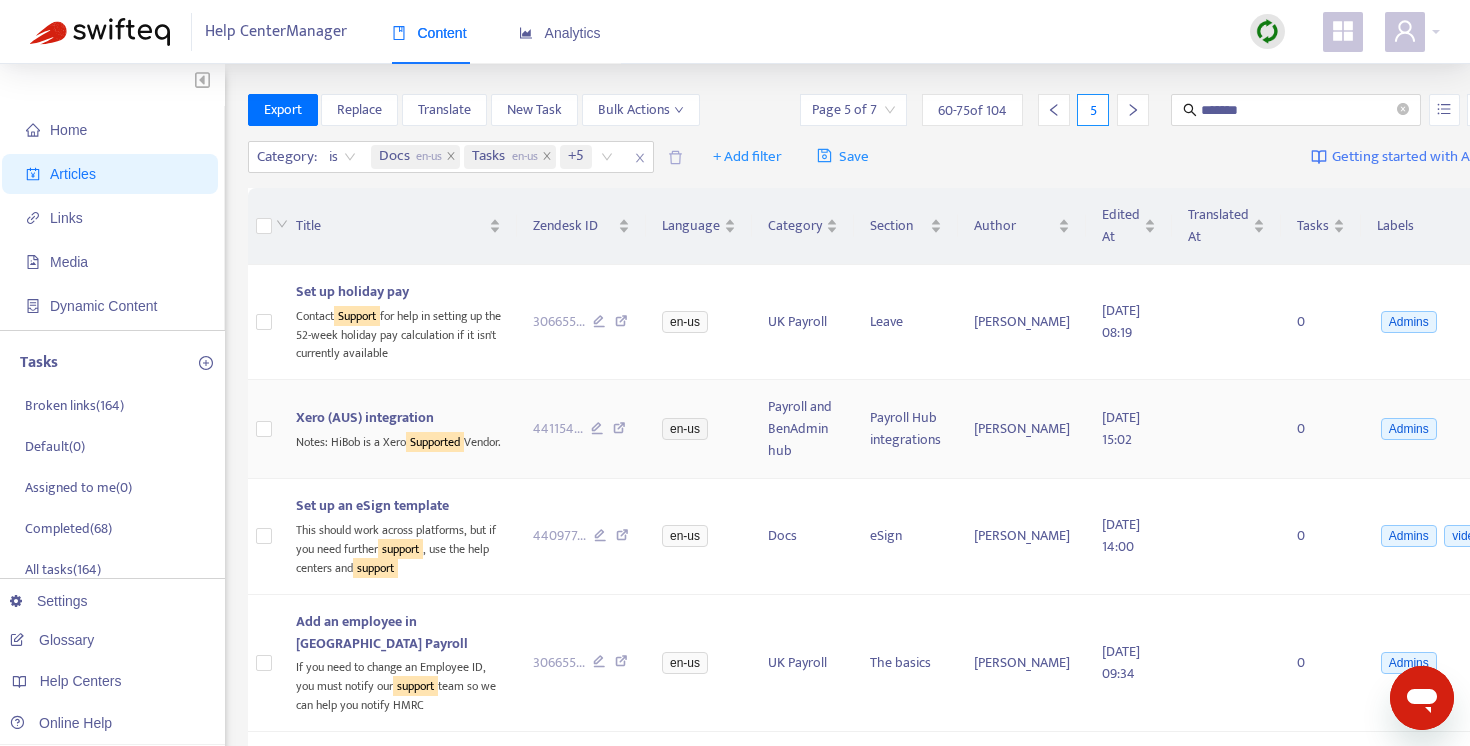 click at bounding box center [619, 431] 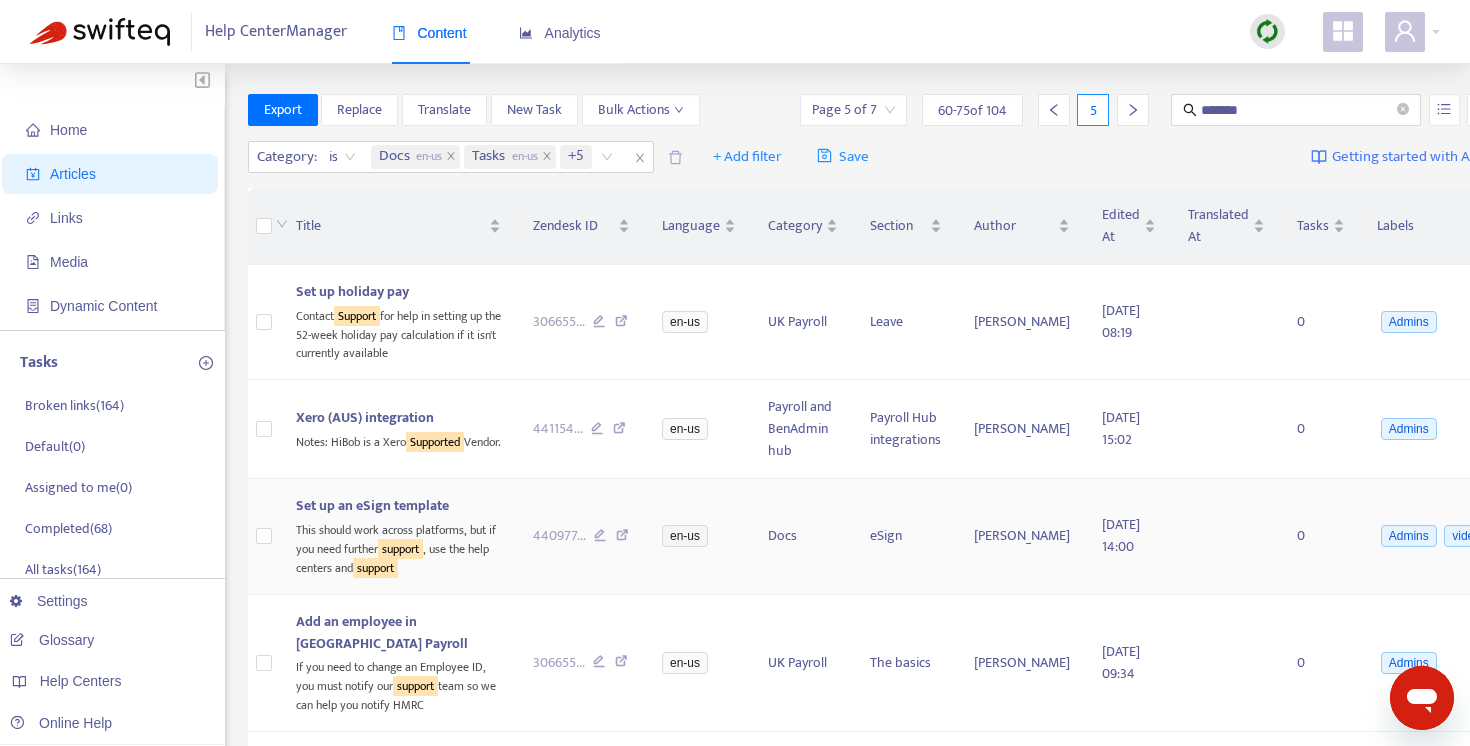 click at bounding box center [622, 538] 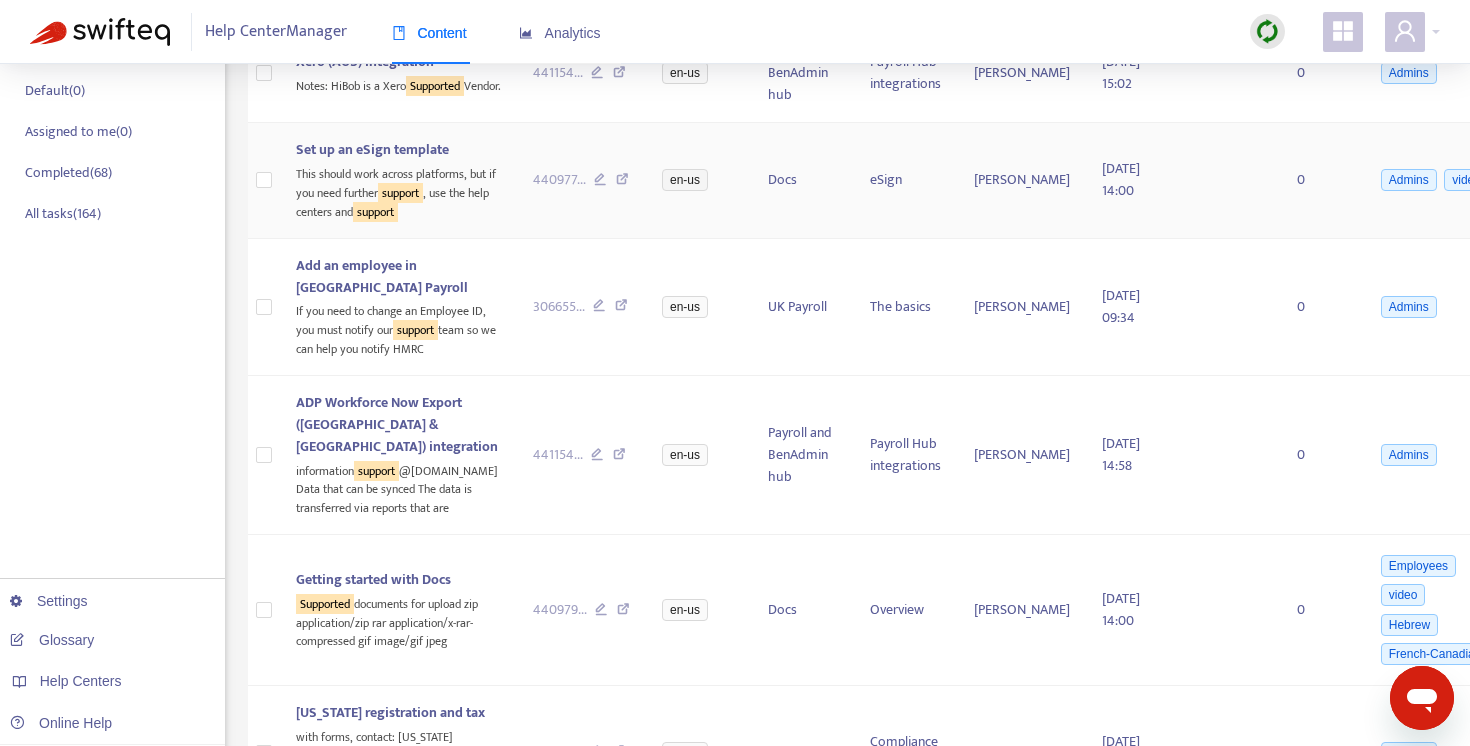 scroll, scrollTop: 371, scrollLeft: 0, axis: vertical 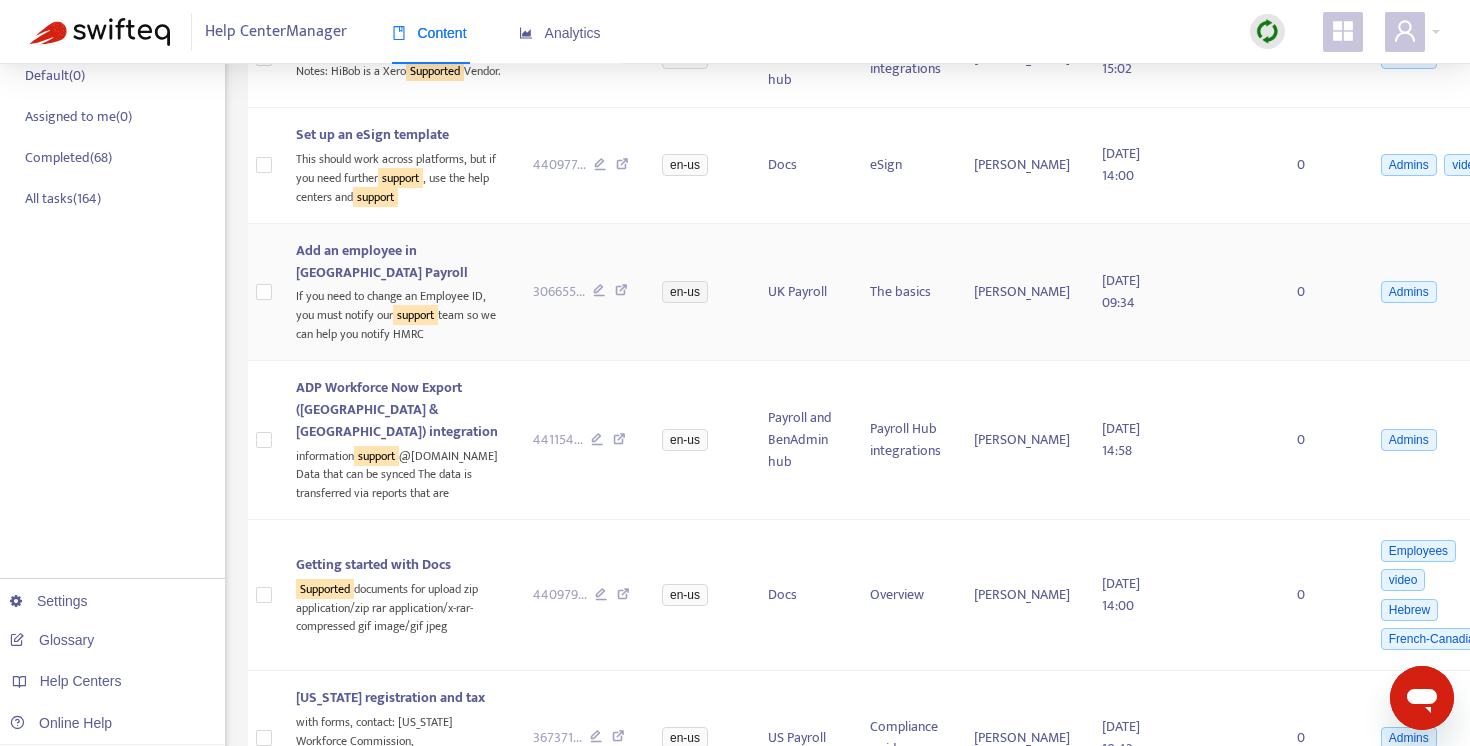 click at bounding box center [621, 293] 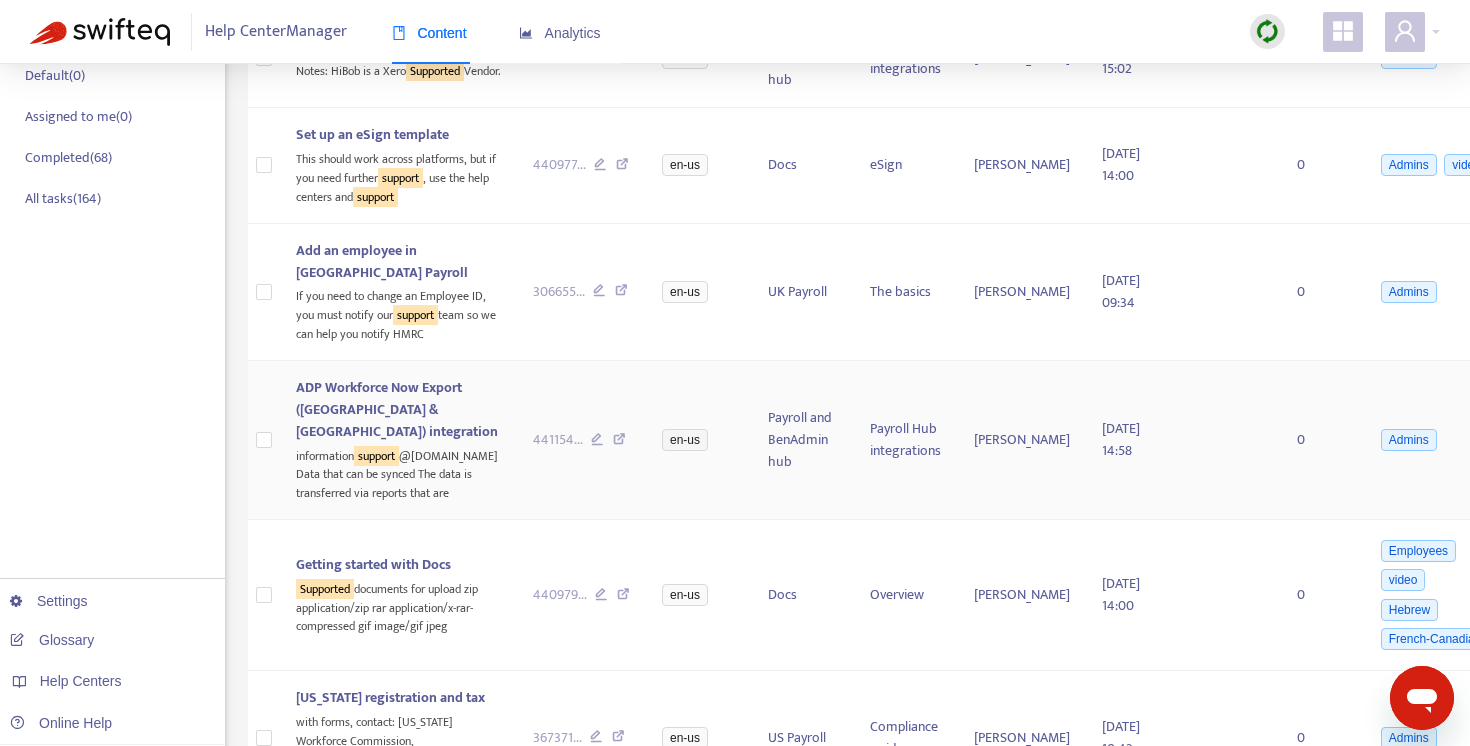 click at bounding box center (619, 442) 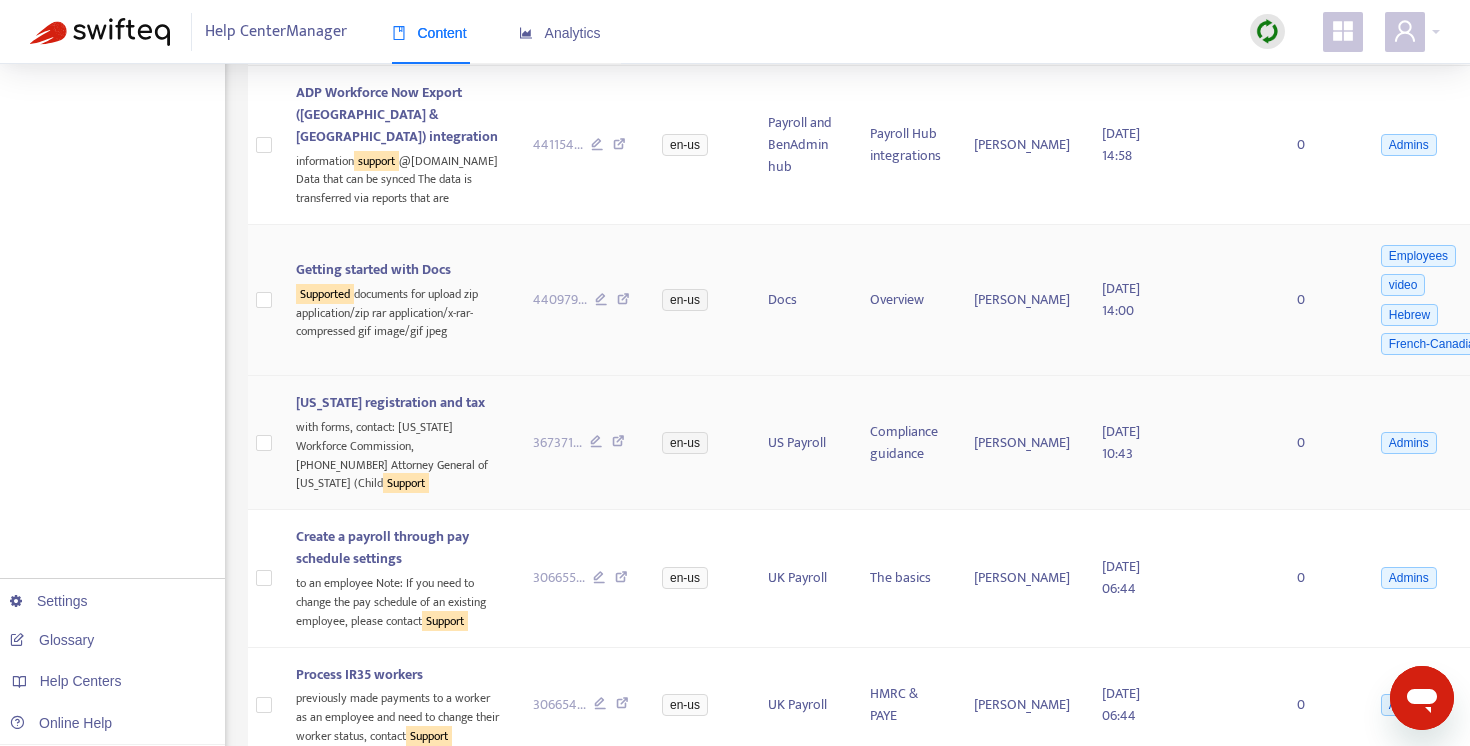 scroll, scrollTop: 678, scrollLeft: 0, axis: vertical 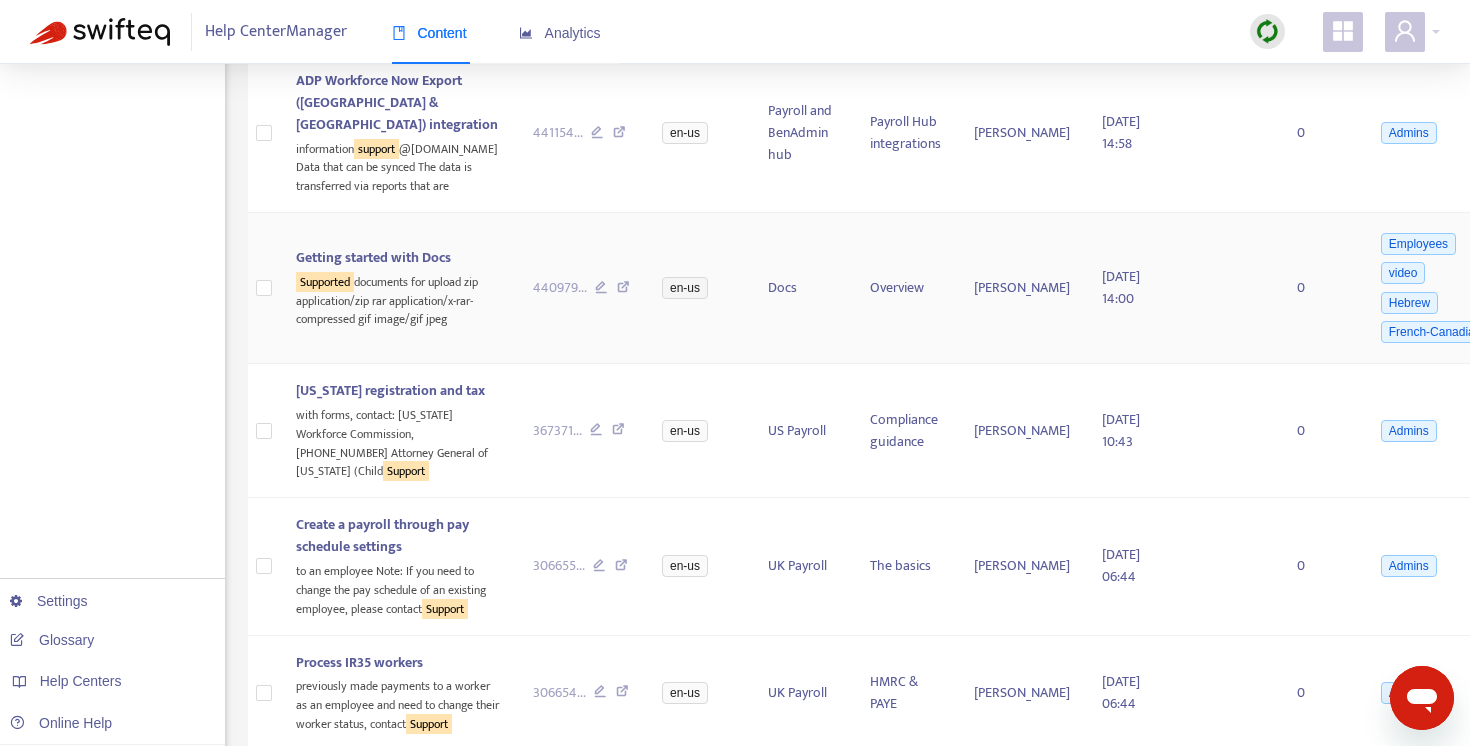 click at bounding box center (623, 290) 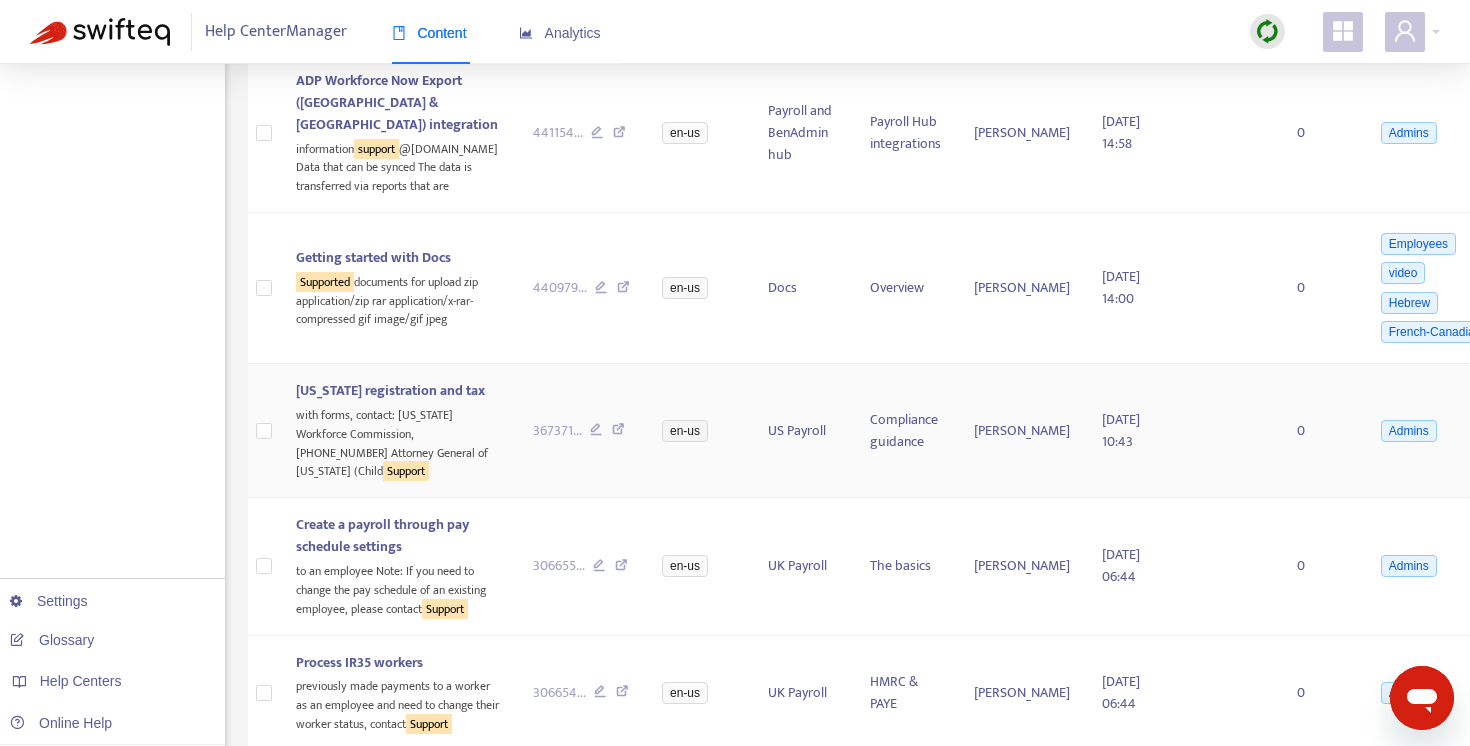 click at bounding box center (618, 432) 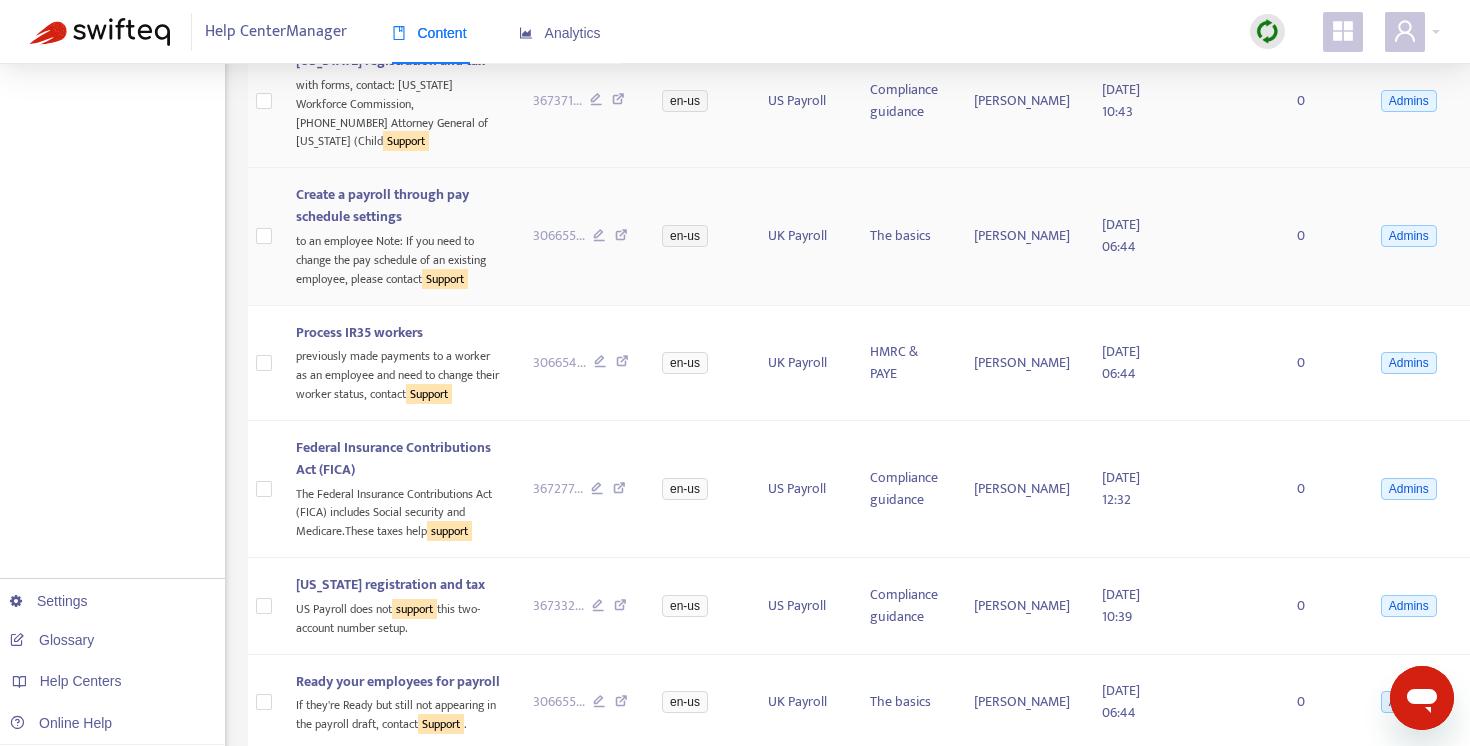 scroll, scrollTop: 1012, scrollLeft: 0, axis: vertical 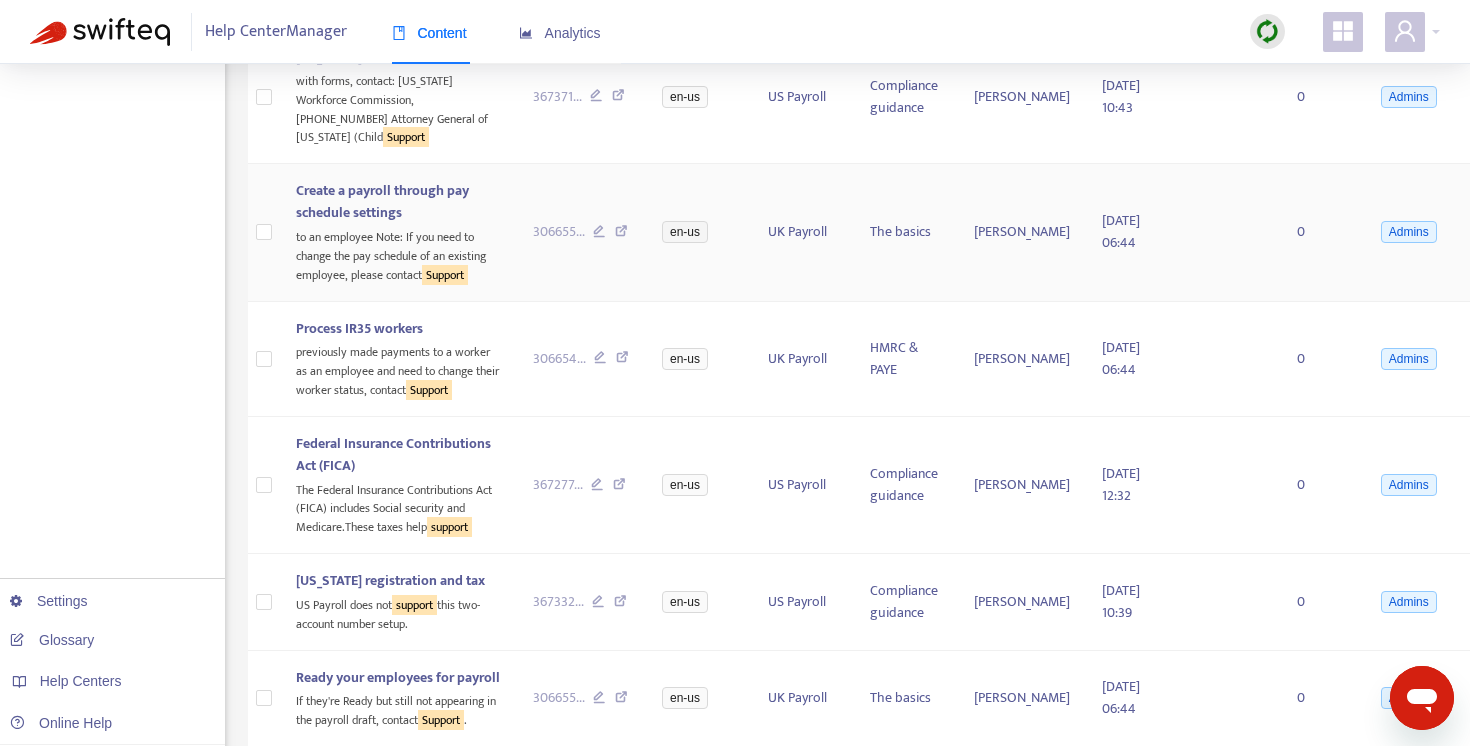 click at bounding box center (621, 234) 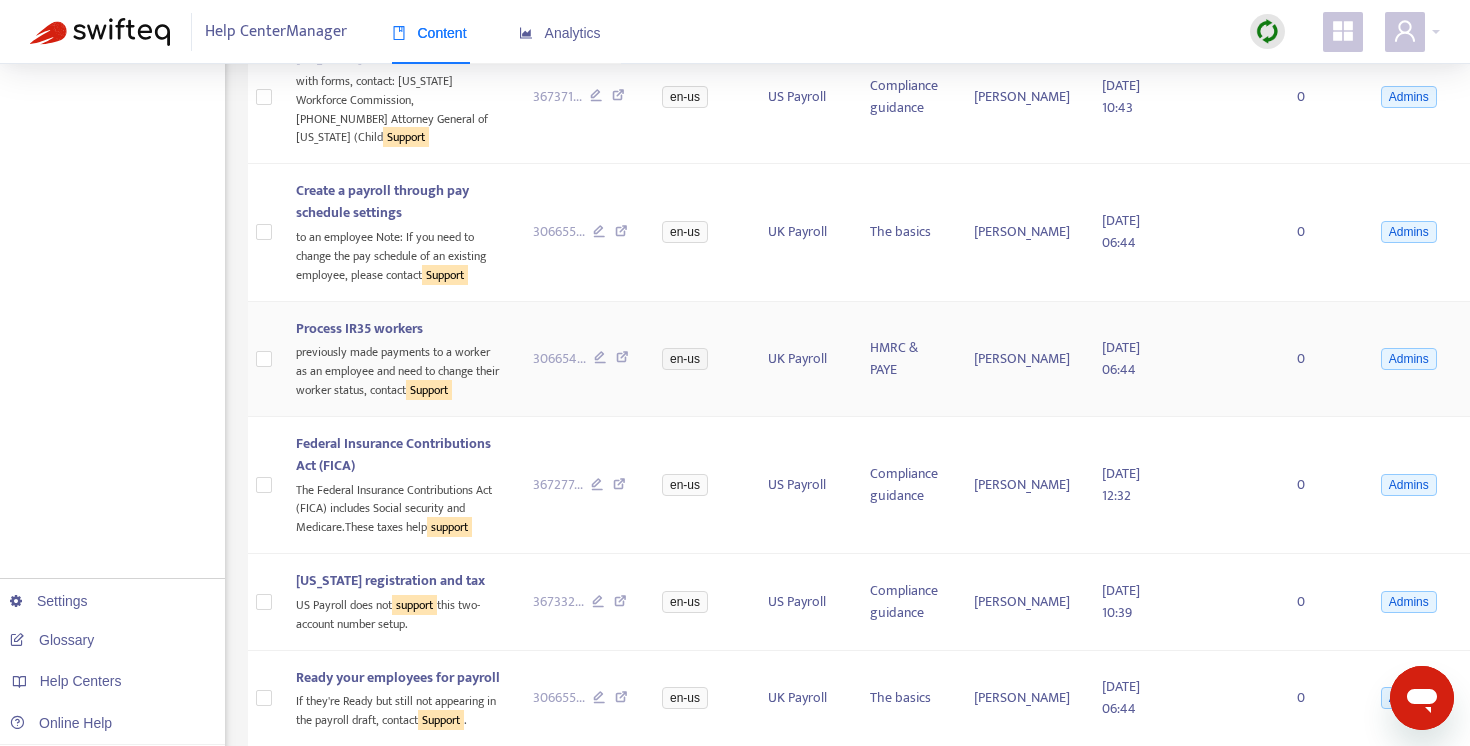 click at bounding box center [622, 360] 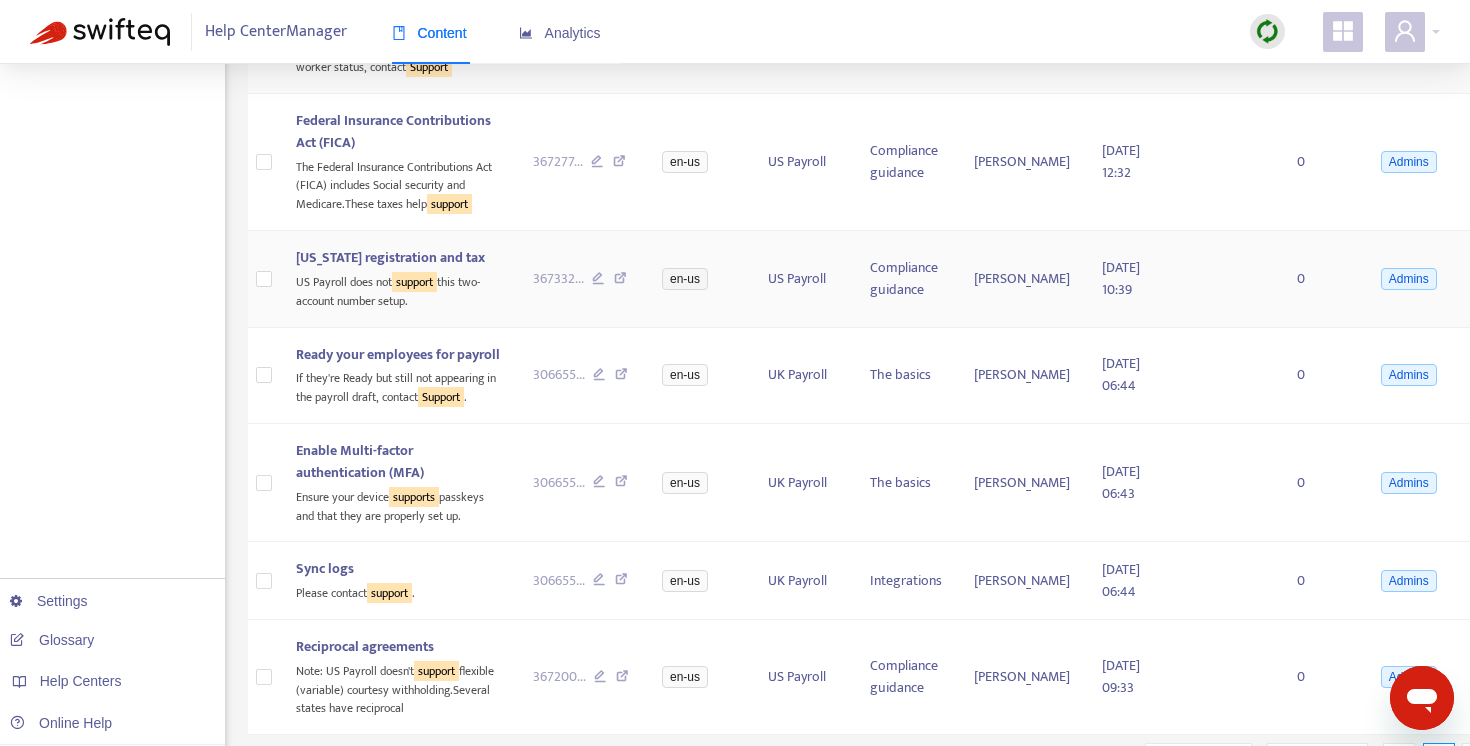 scroll, scrollTop: 1351, scrollLeft: 0, axis: vertical 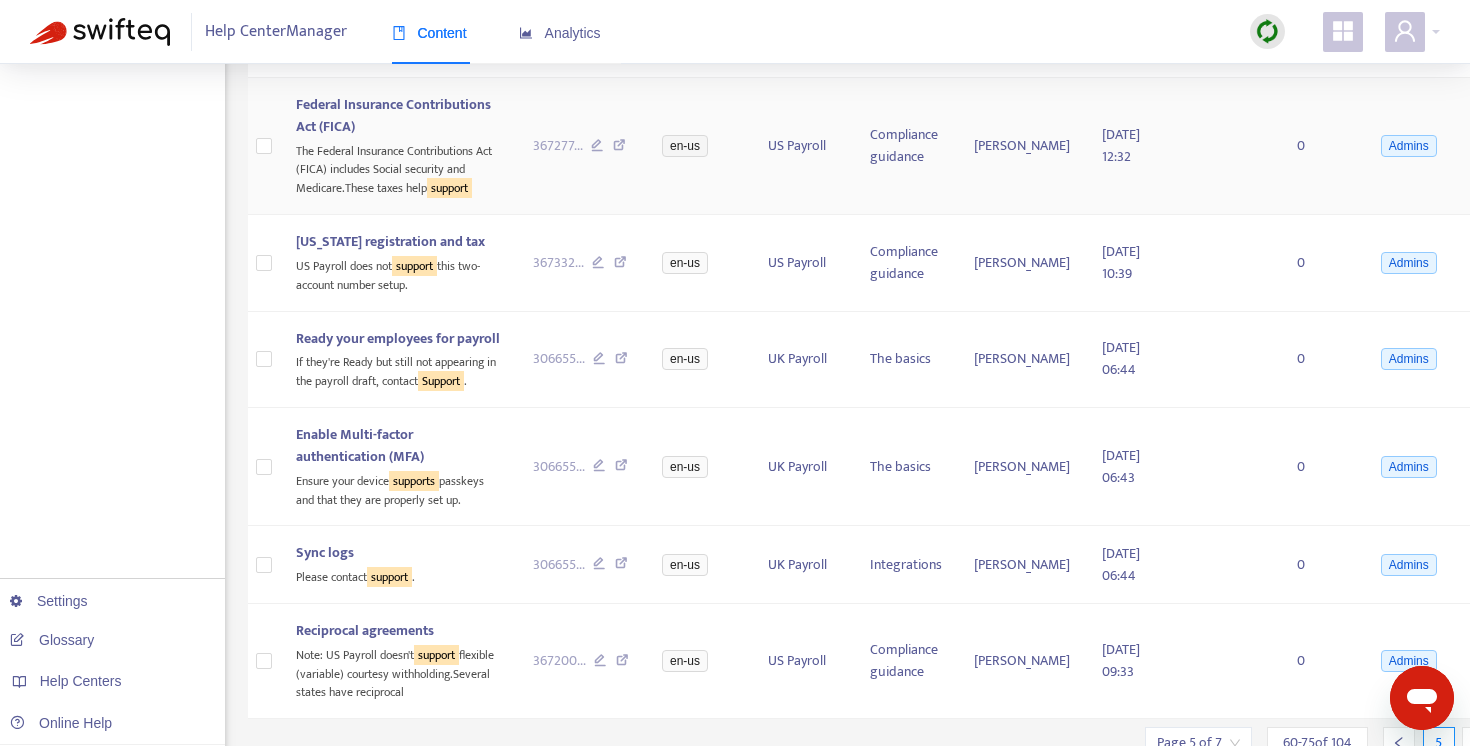 click at bounding box center (619, 148) 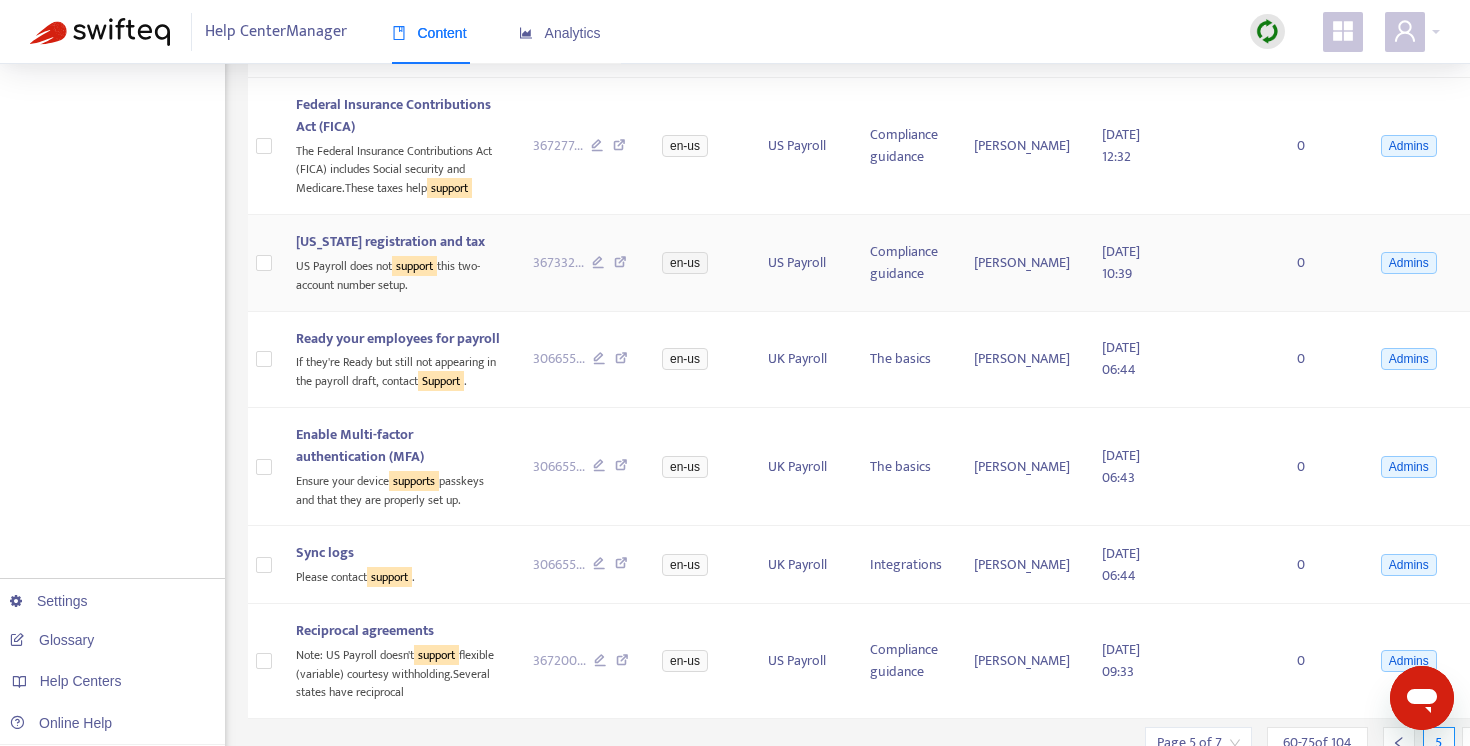 click at bounding box center (620, 265) 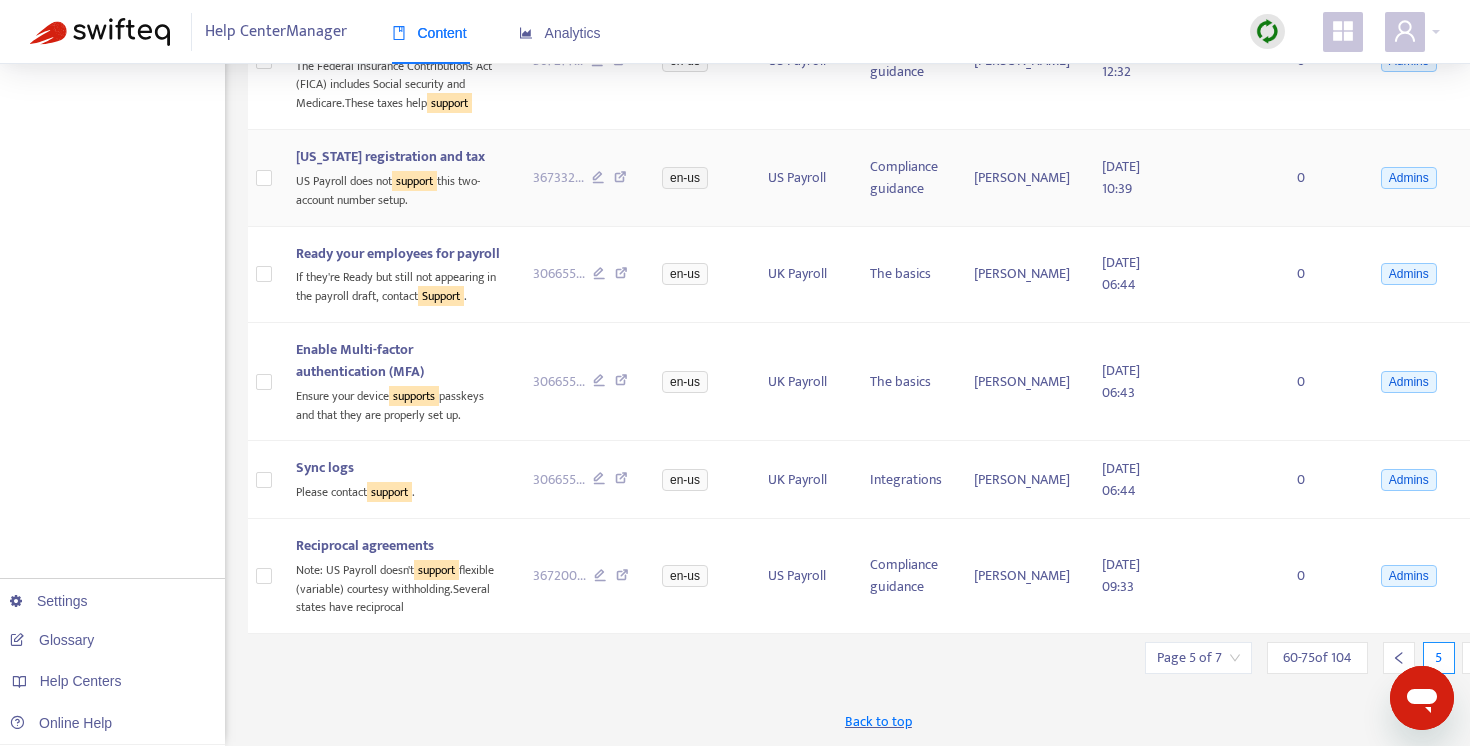 scroll, scrollTop: 1659, scrollLeft: 0, axis: vertical 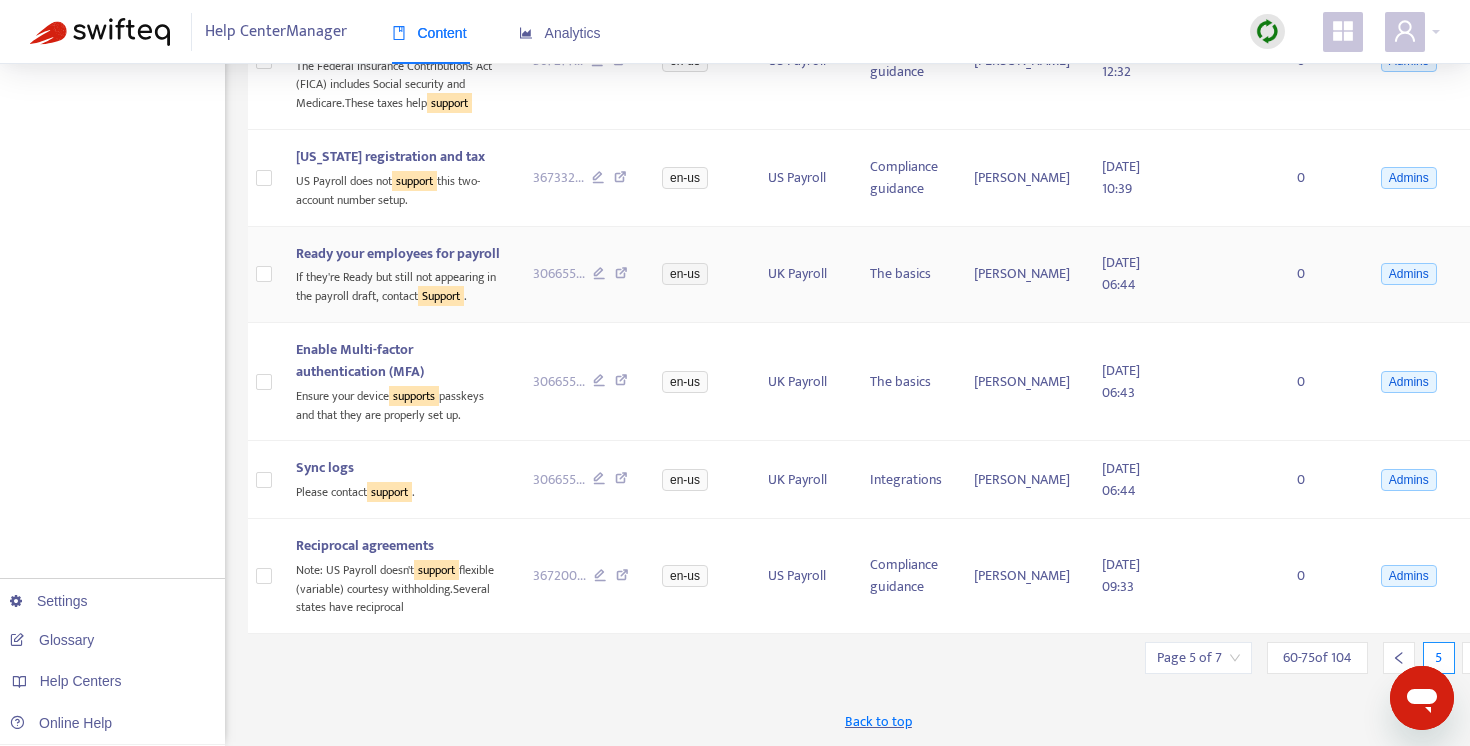 click at bounding box center [621, 276] 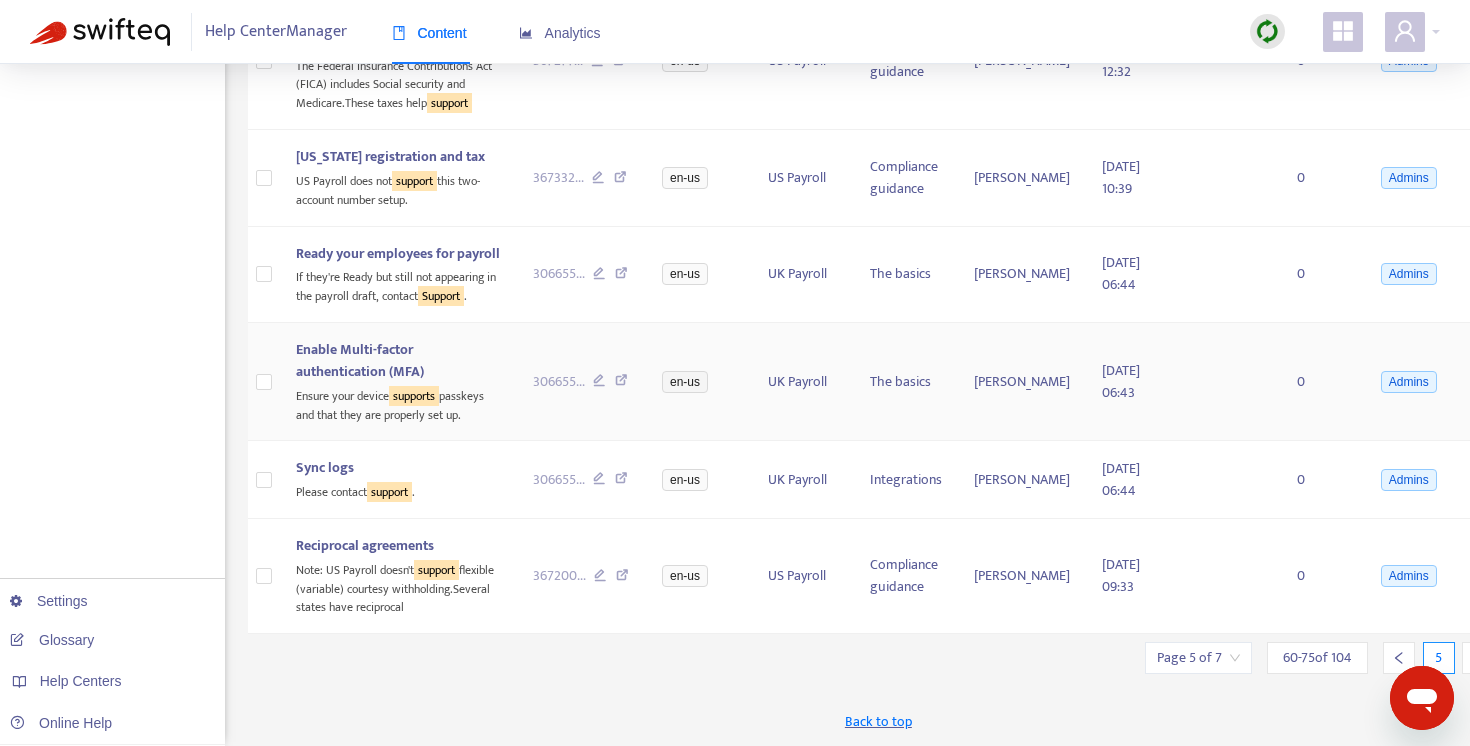 click at bounding box center [621, 383] 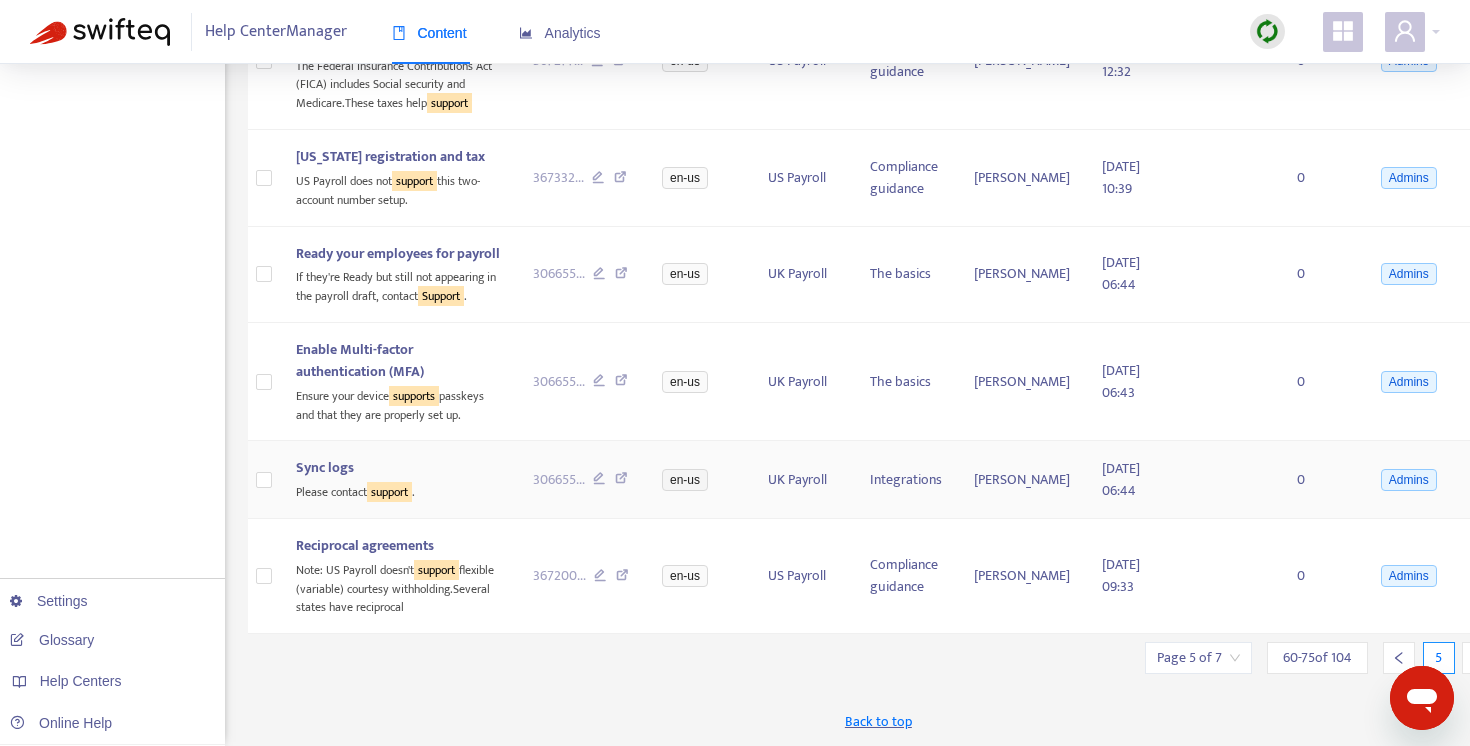 click at bounding box center (621, 481) 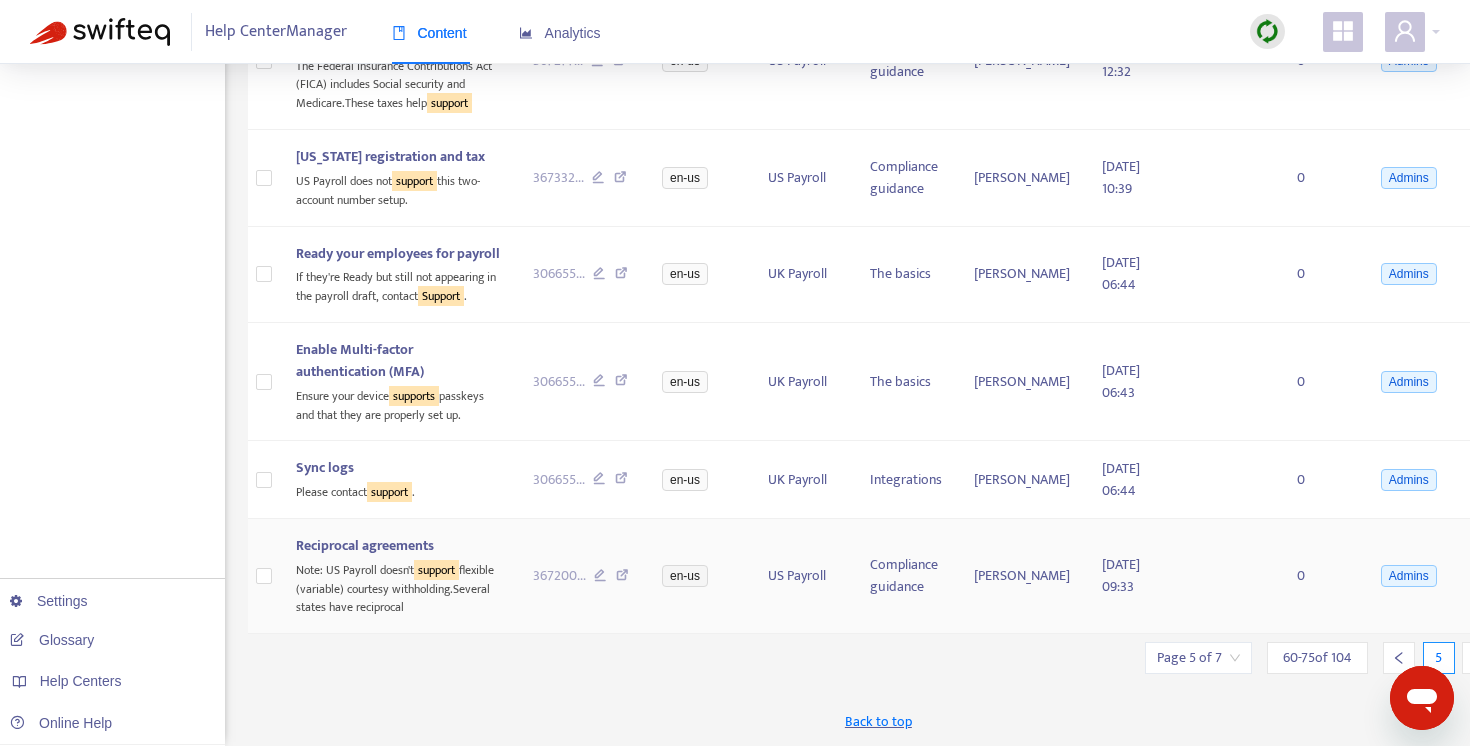 click at bounding box center [622, 578] 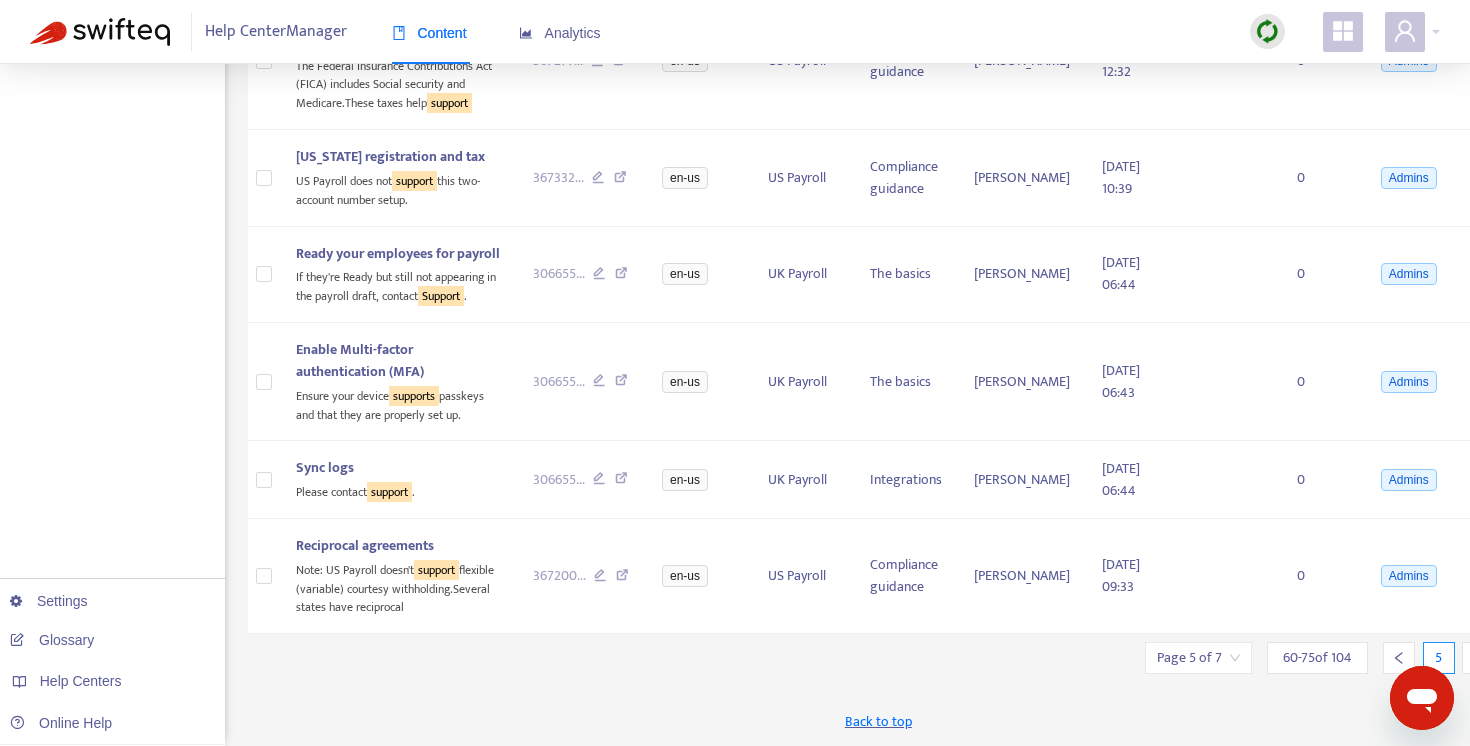 click at bounding box center [1478, 658] 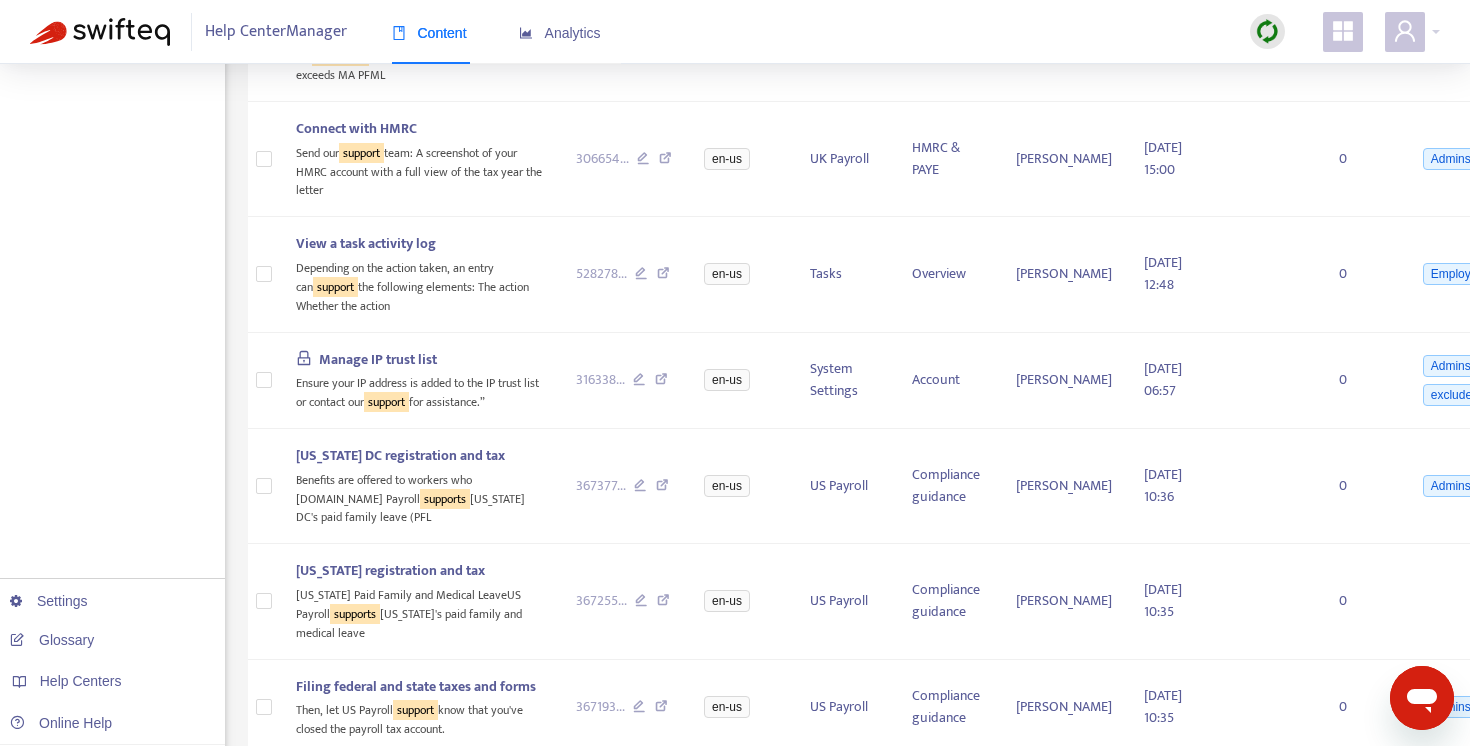 scroll, scrollTop: 0, scrollLeft: 0, axis: both 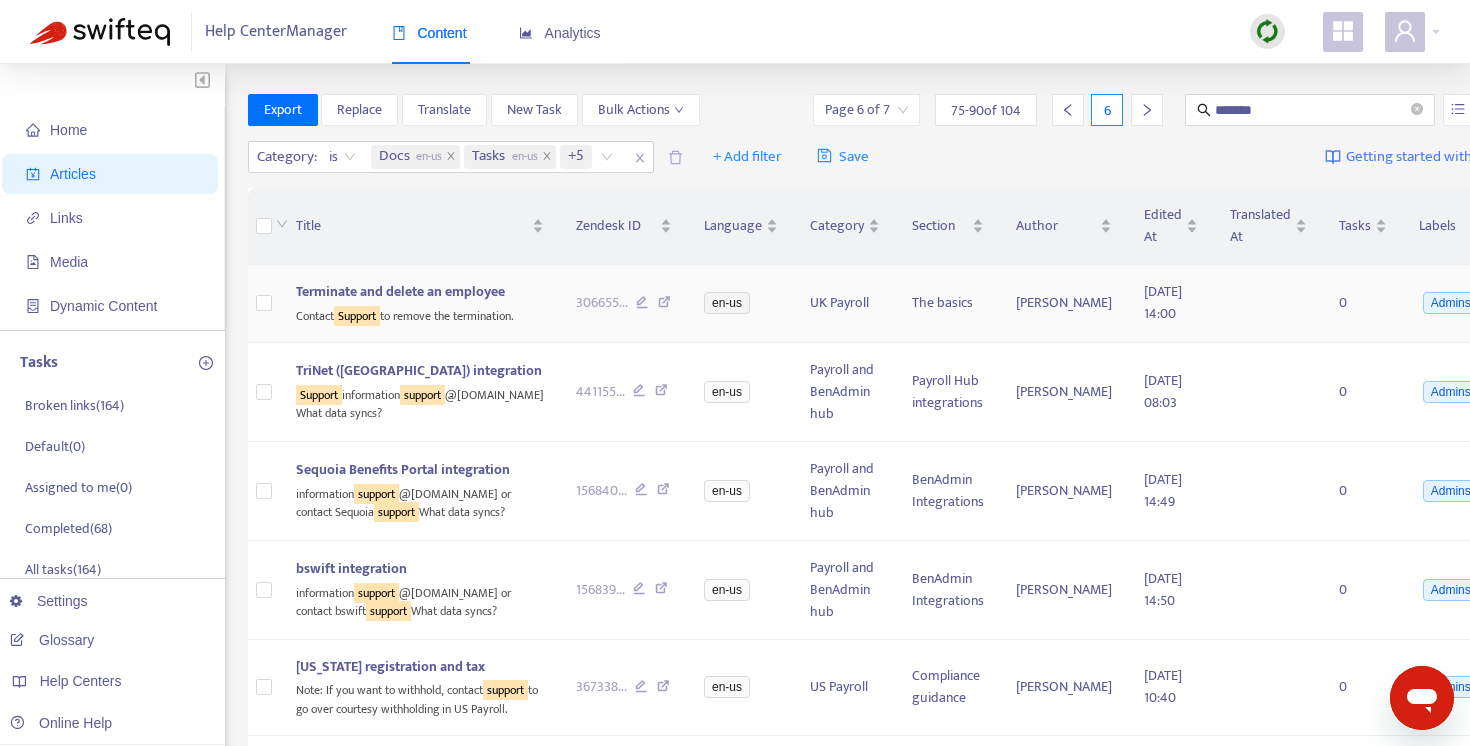click at bounding box center (664, 305) 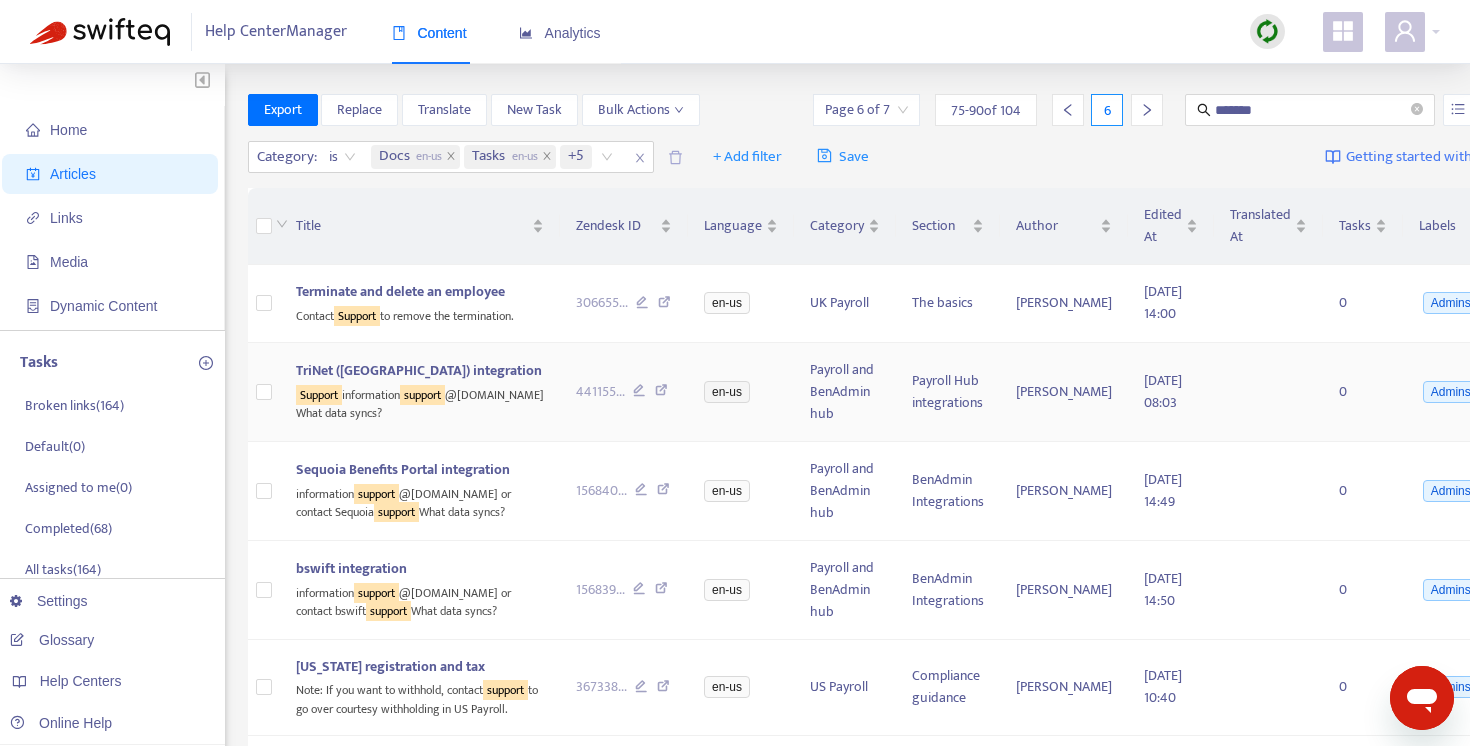 click at bounding box center (661, 393) 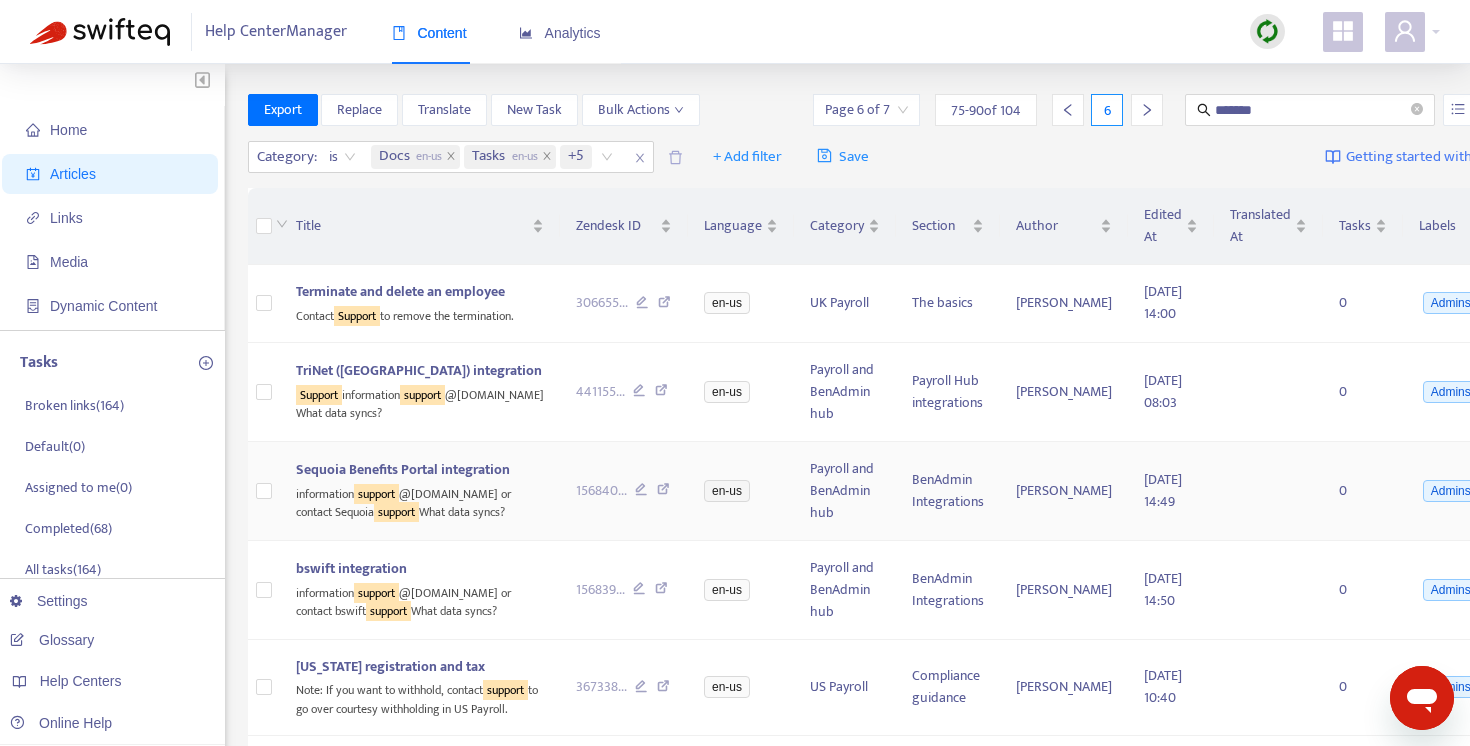 click at bounding box center (663, 492) 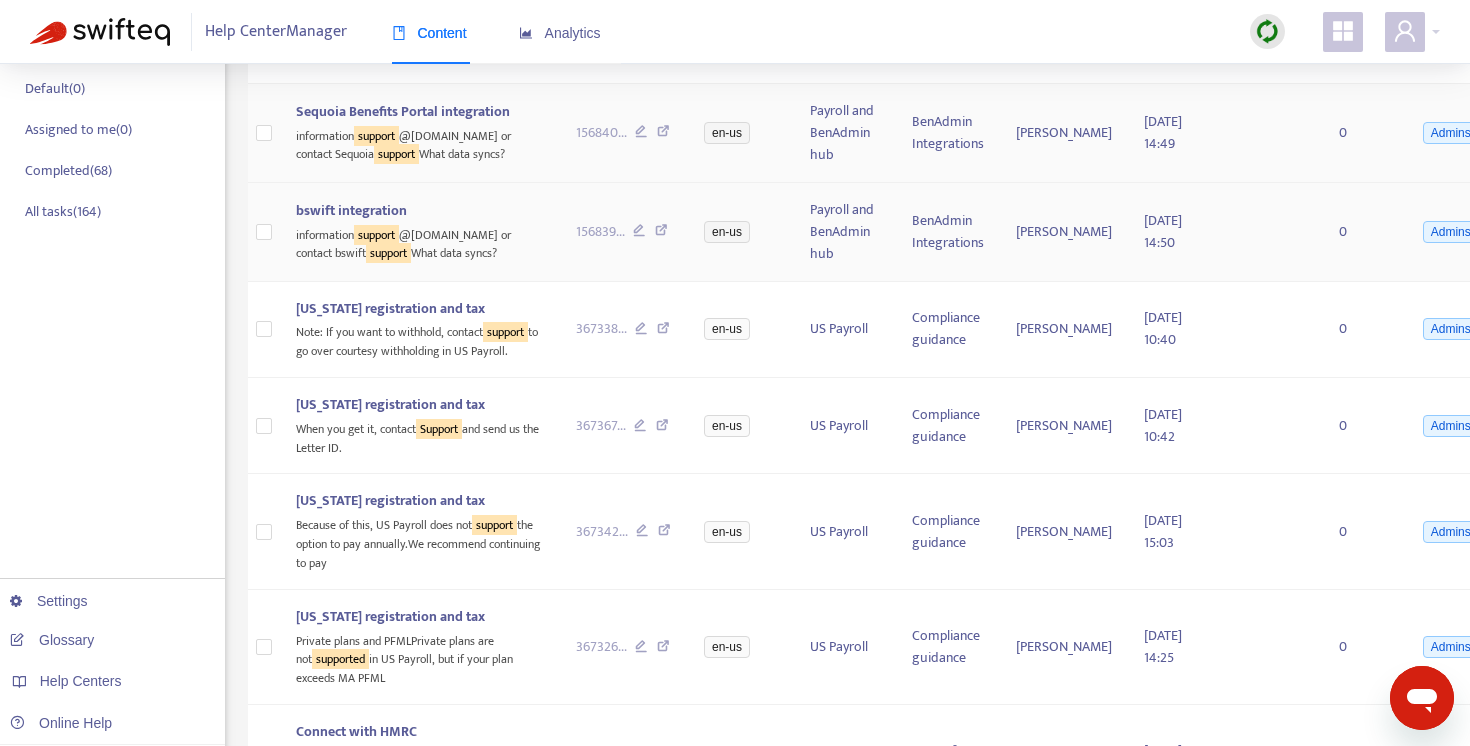 scroll, scrollTop: 362, scrollLeft: 0, axis: vertical 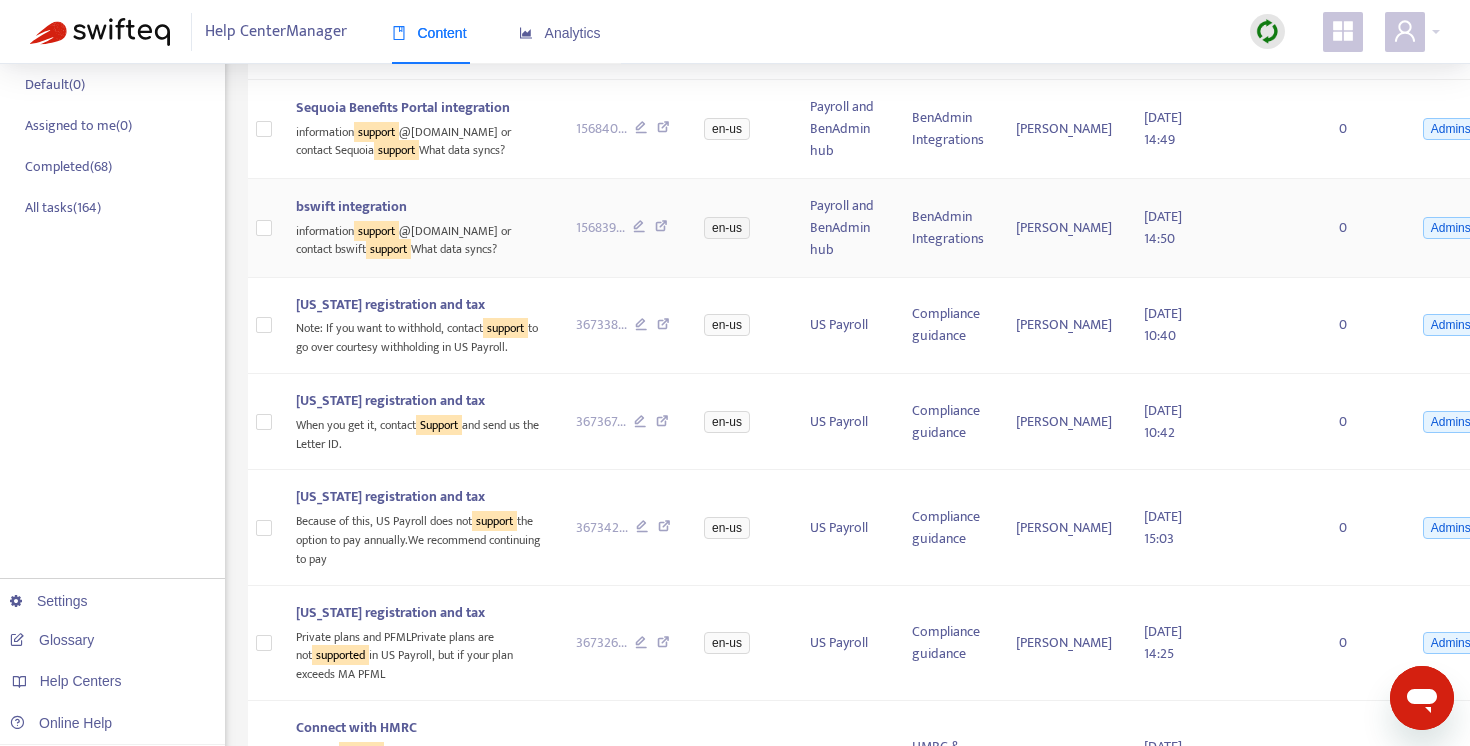 click at bounding box center [661, 229] 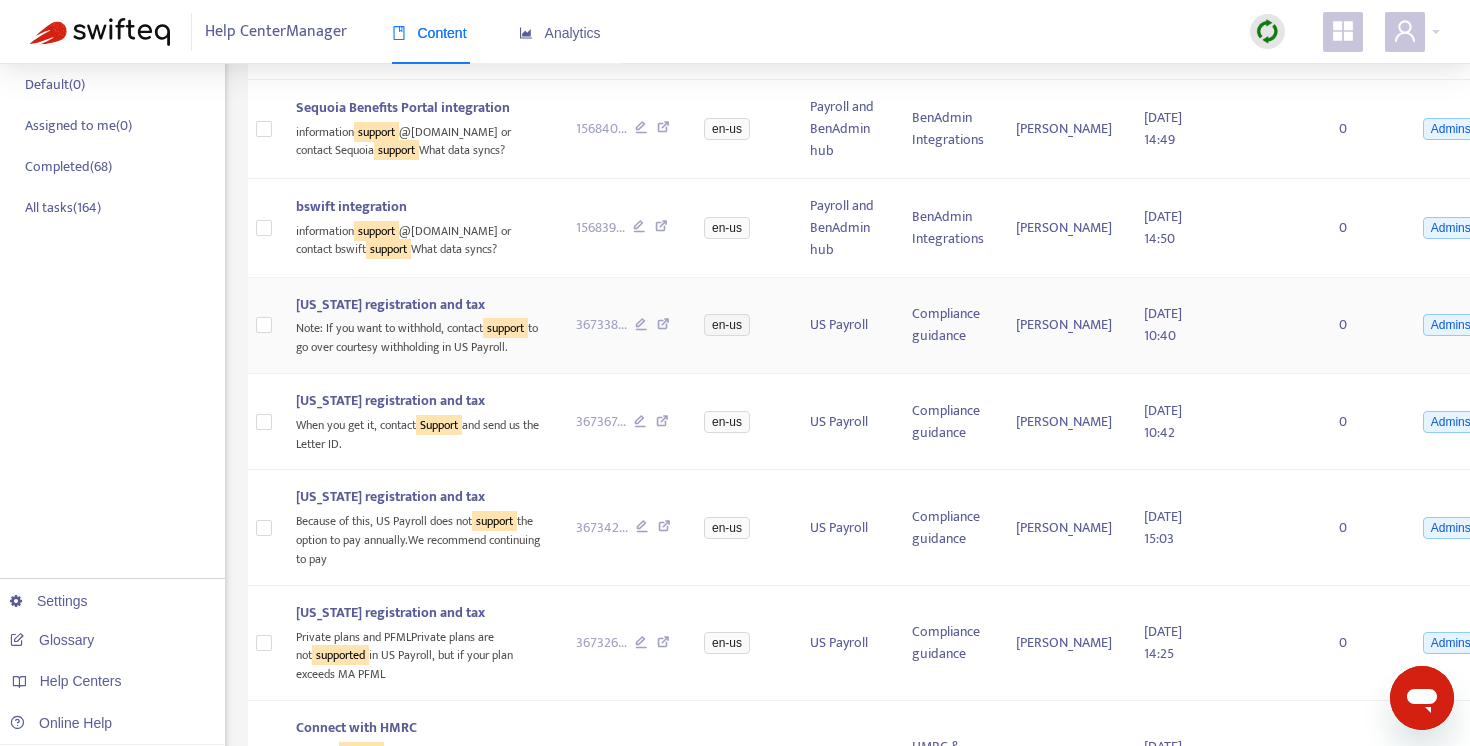 click at bounding box center [663, 327] 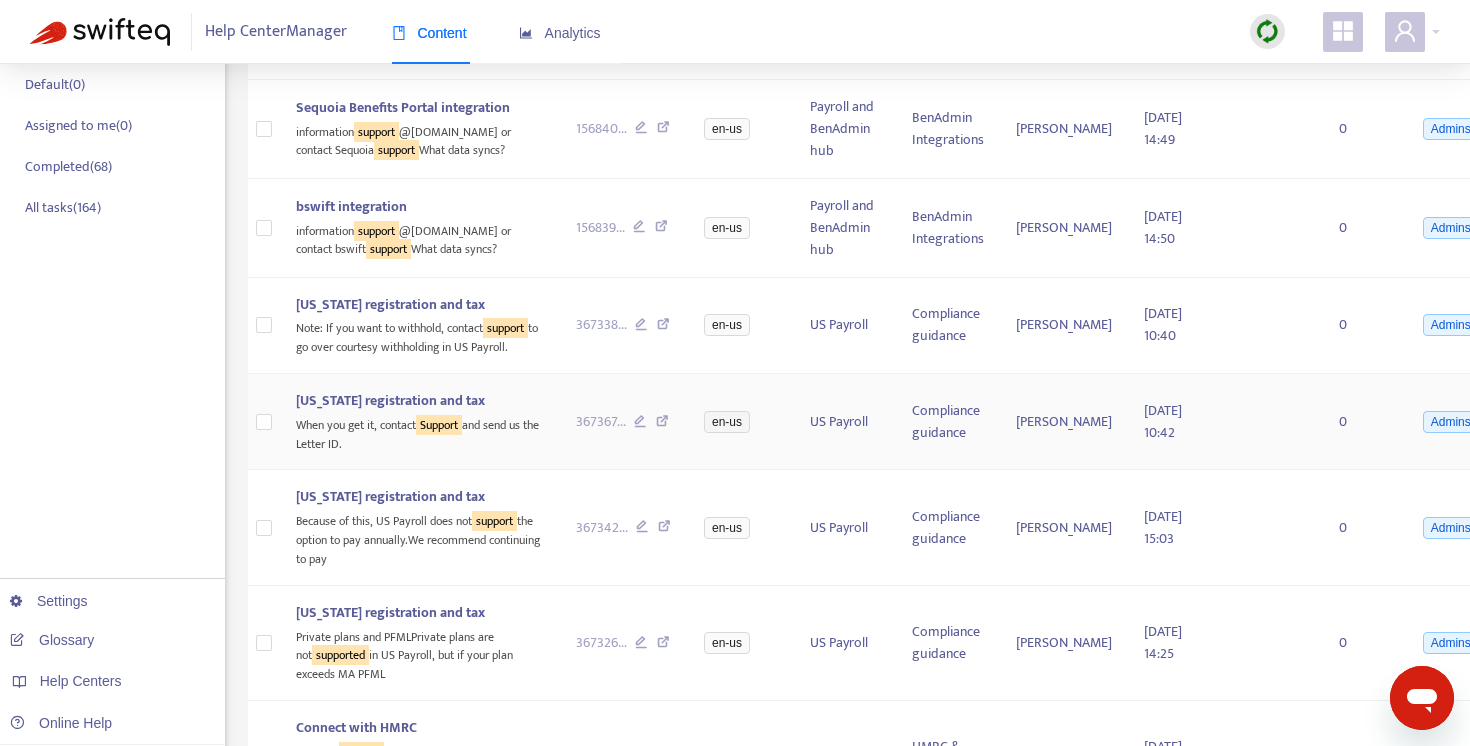 click at bounding box center [662, 424] 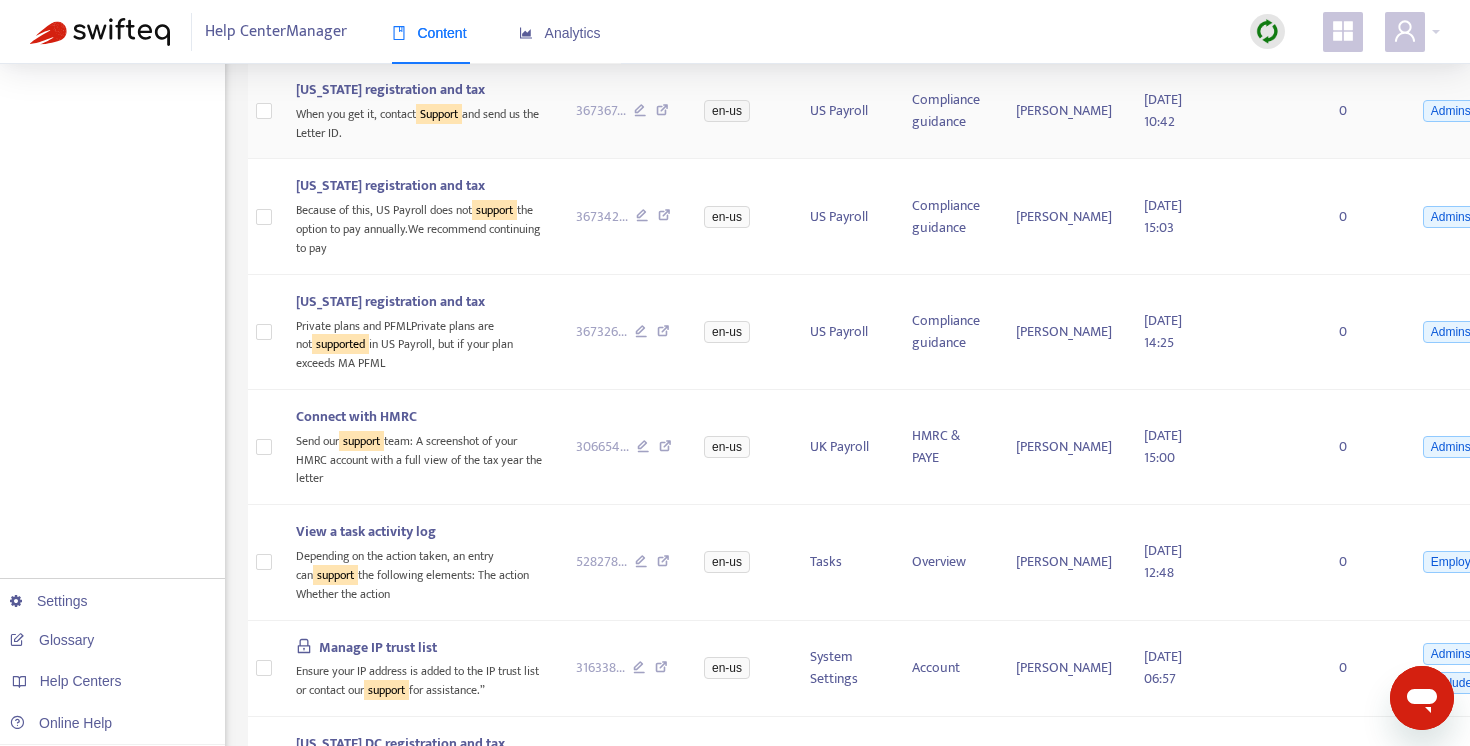 scroll, scrollTop: 709, scrollLeft: 0, axis: vertical 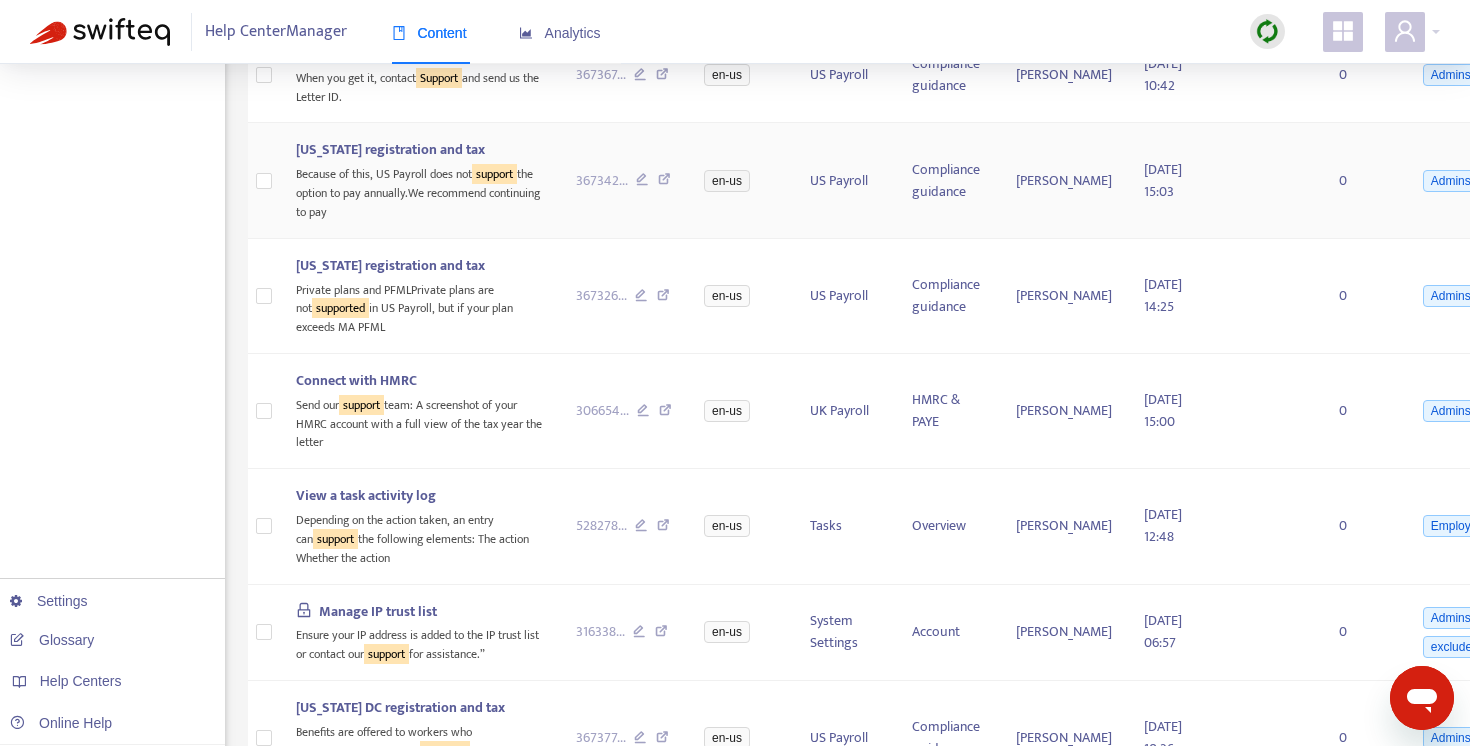 click at bounding box center (664, 182) 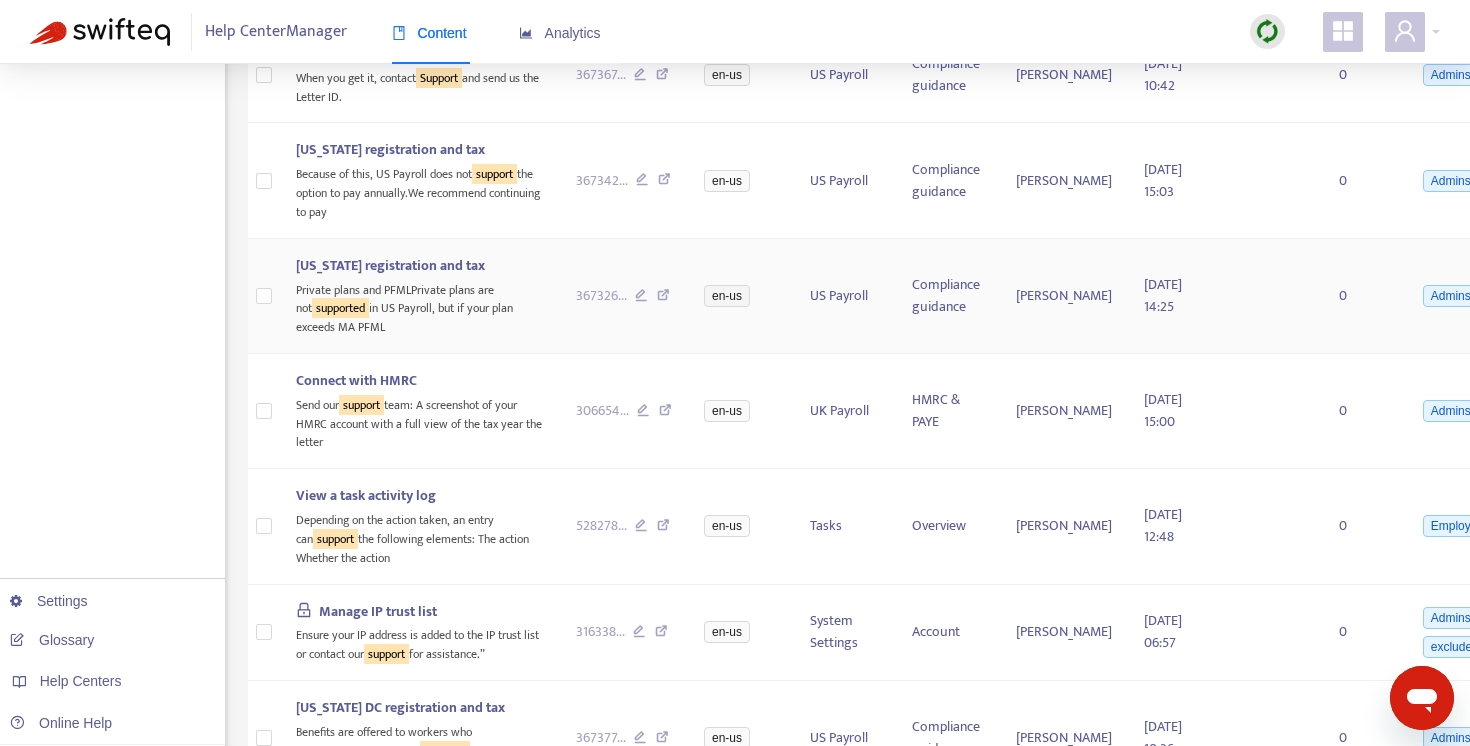 click at bounding box center [663, 298] 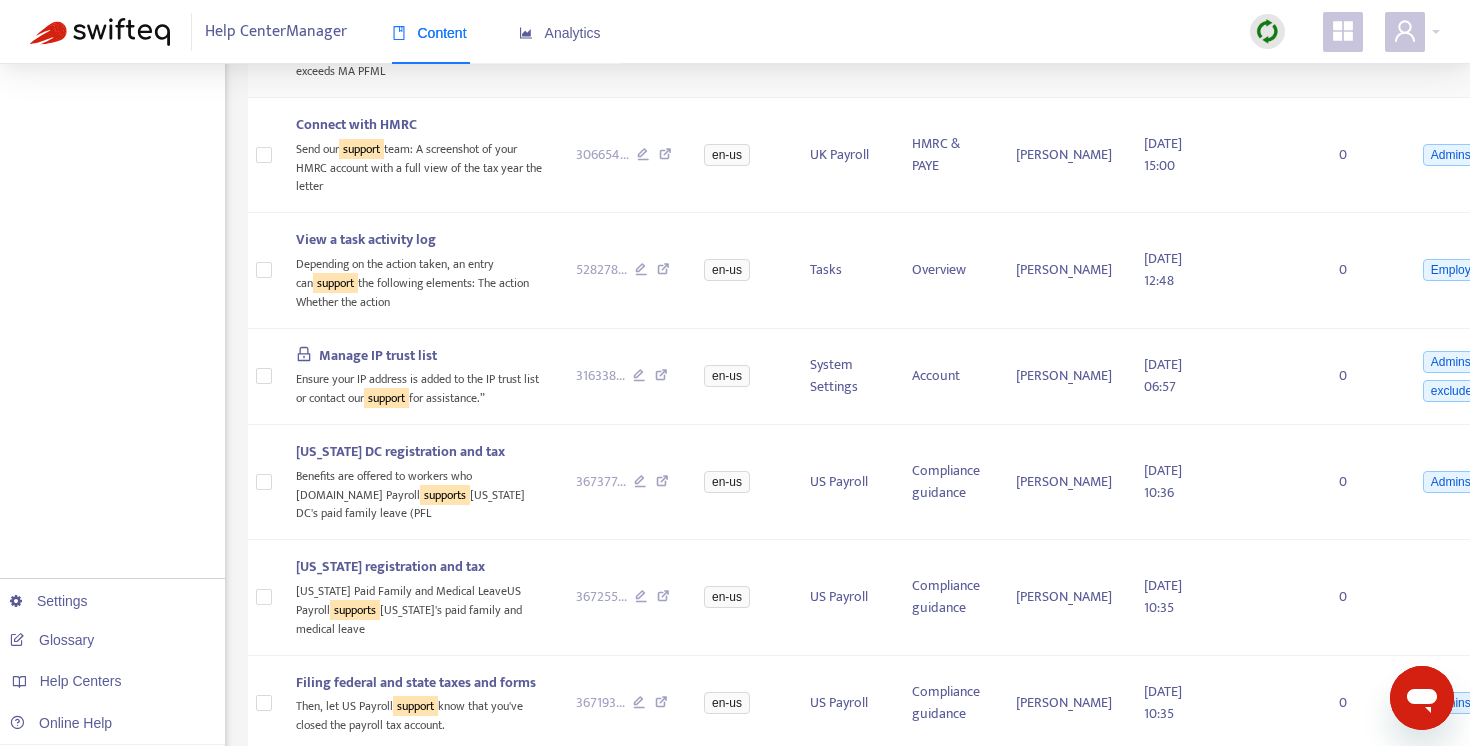 scroll, scrollTop: 985, scrollLeft: 0, axis: vertical 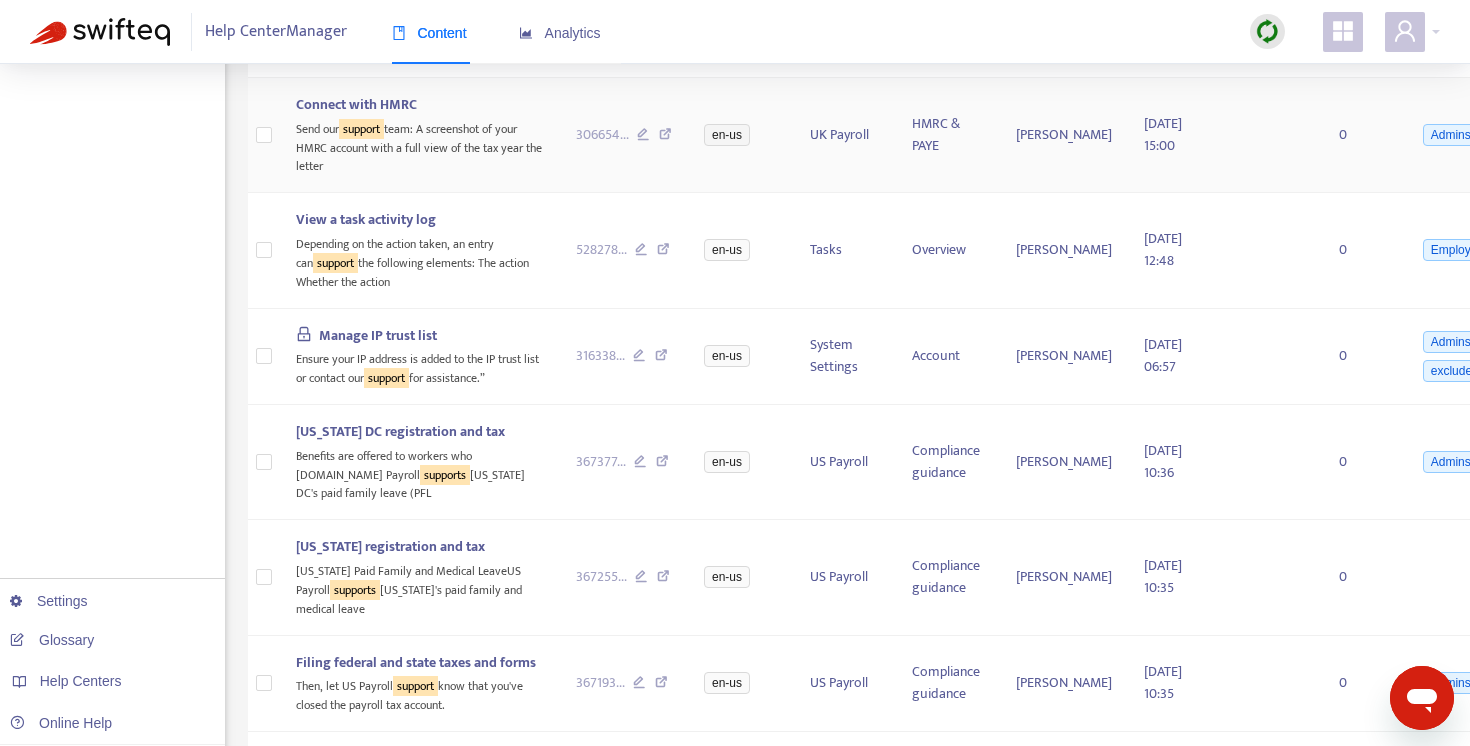 click at bounding box center [665, 137] 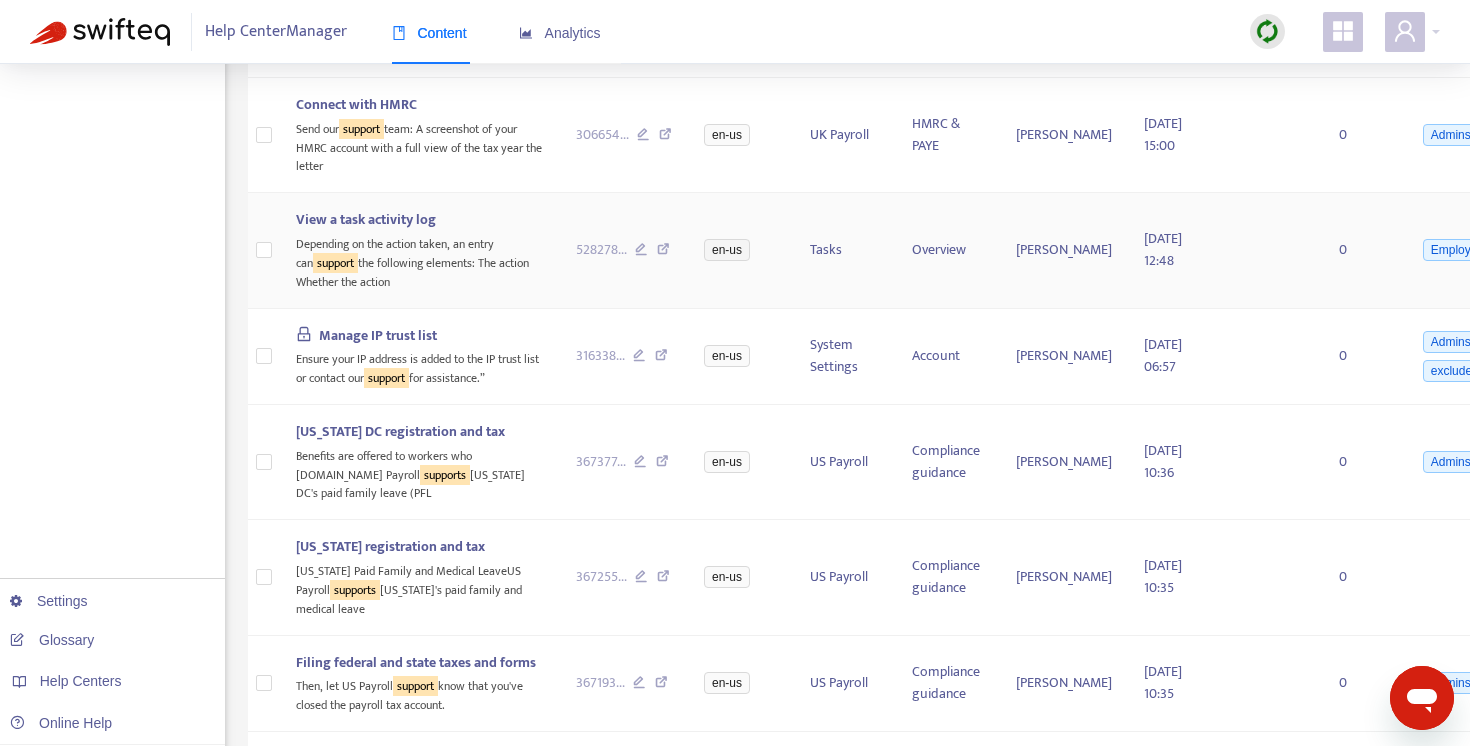 click at bounding box center (663, 252) 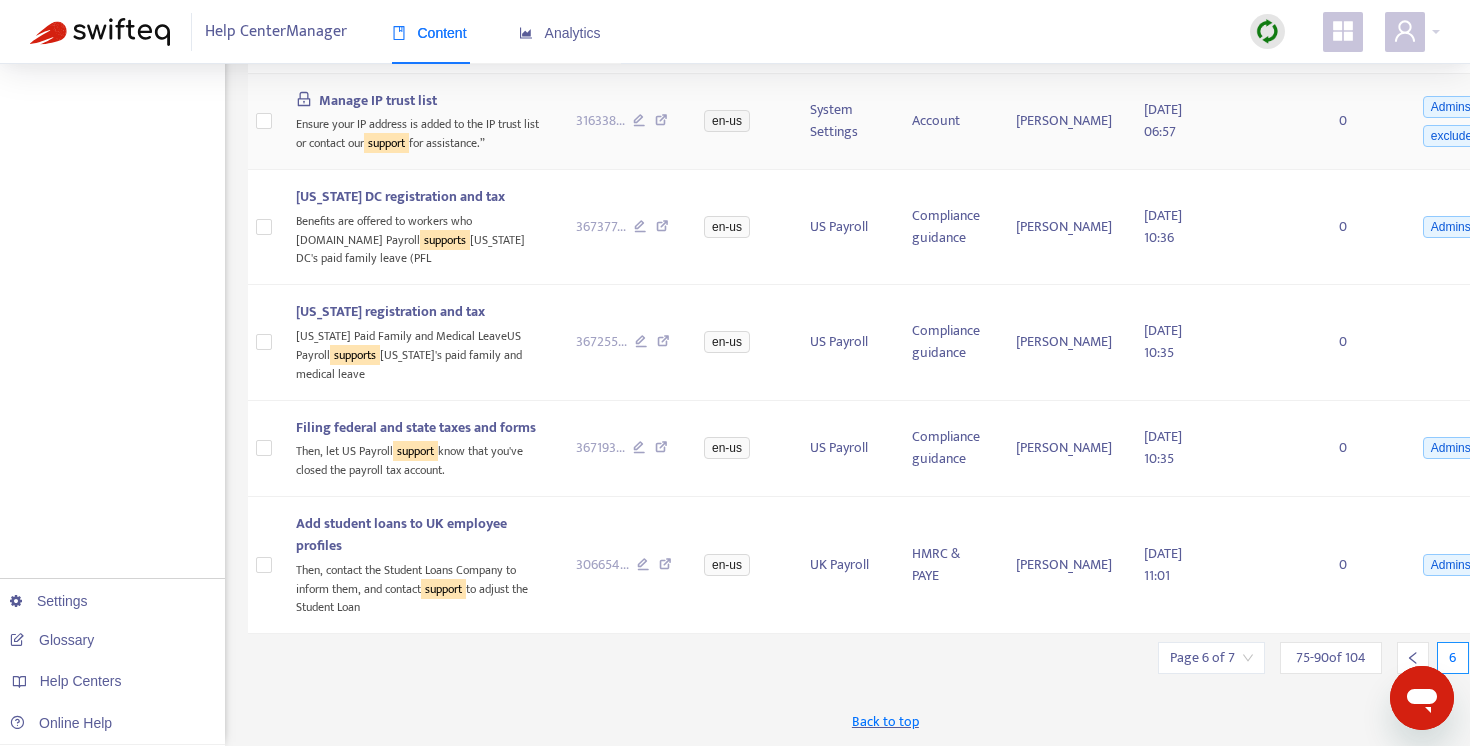 scroll, scrollTop: 1394, scrollLeft: 0, axis: vertical 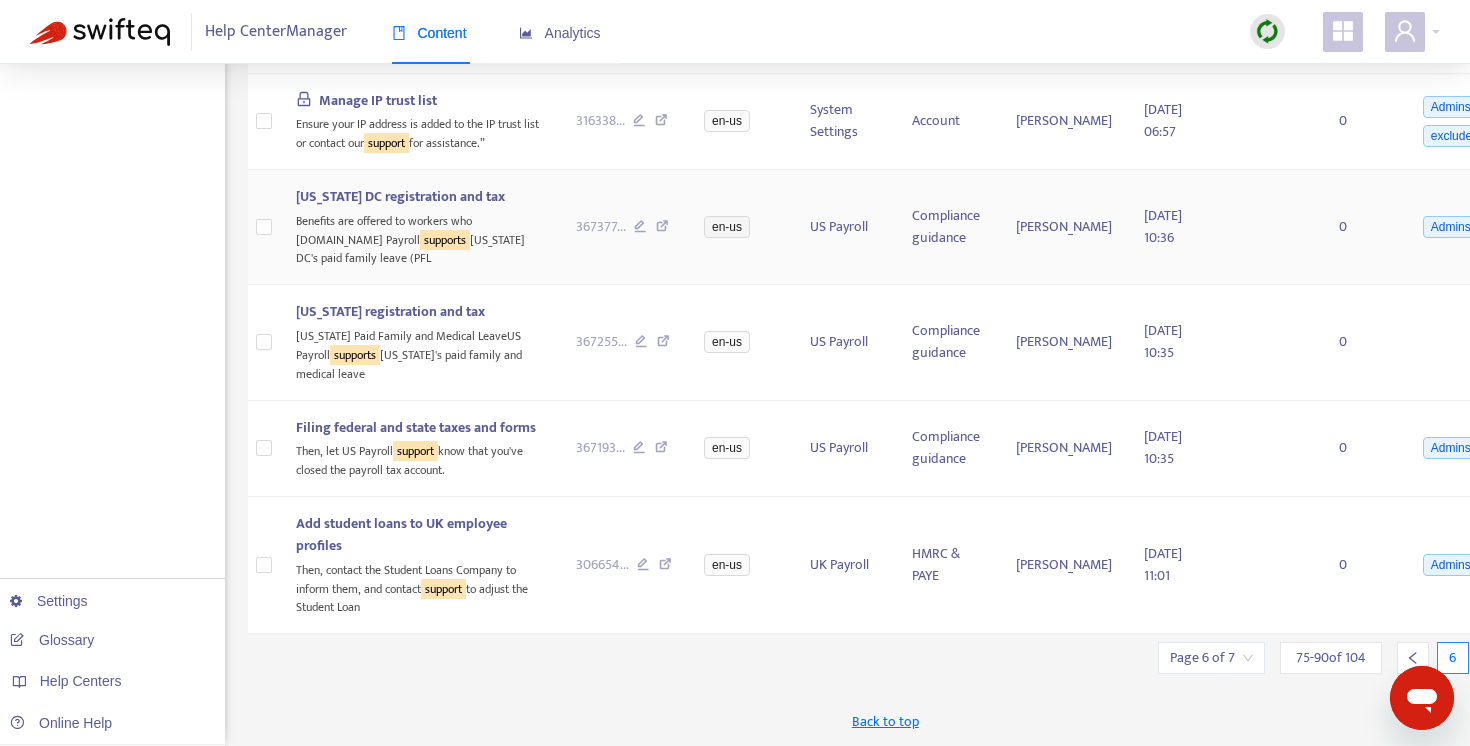 click at bounding box center [662, 229] 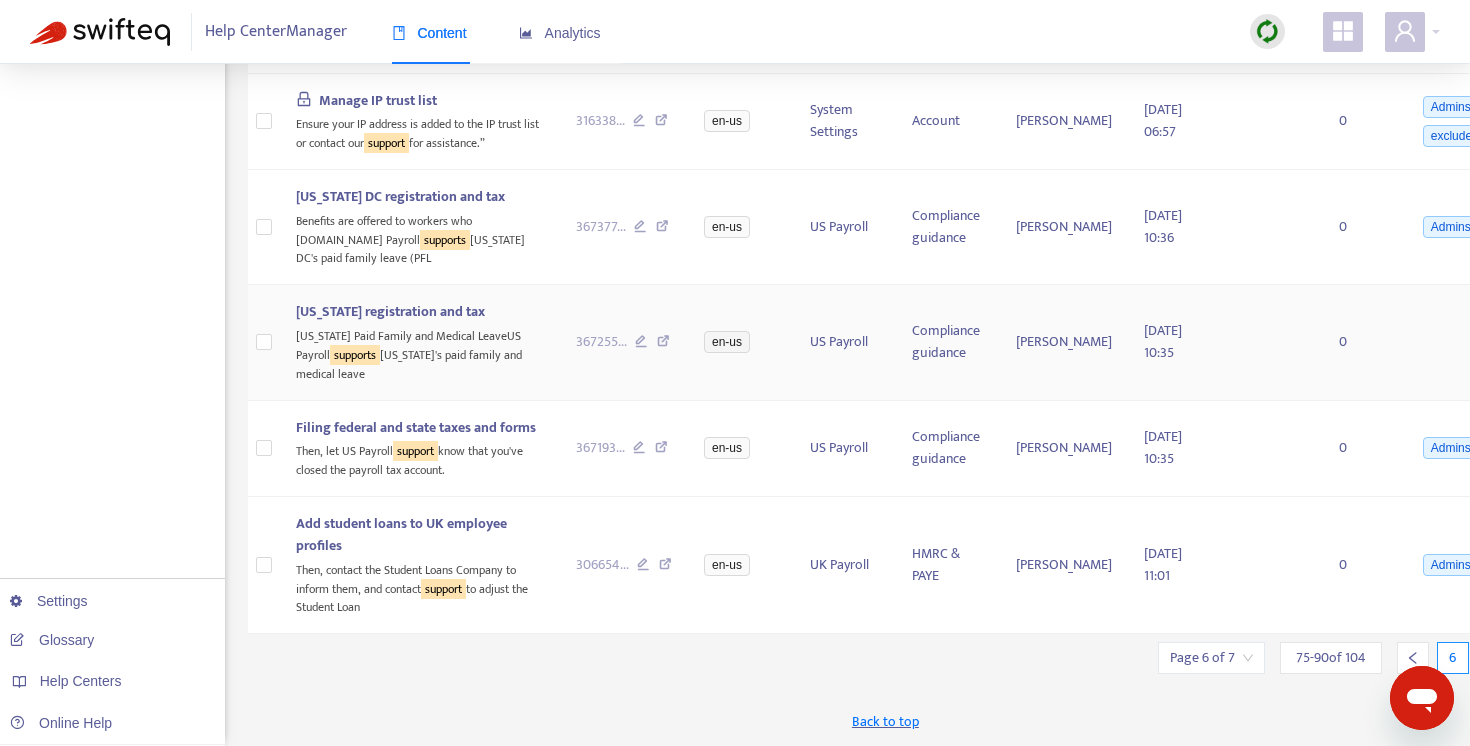 click at bounding box center (663, 344) 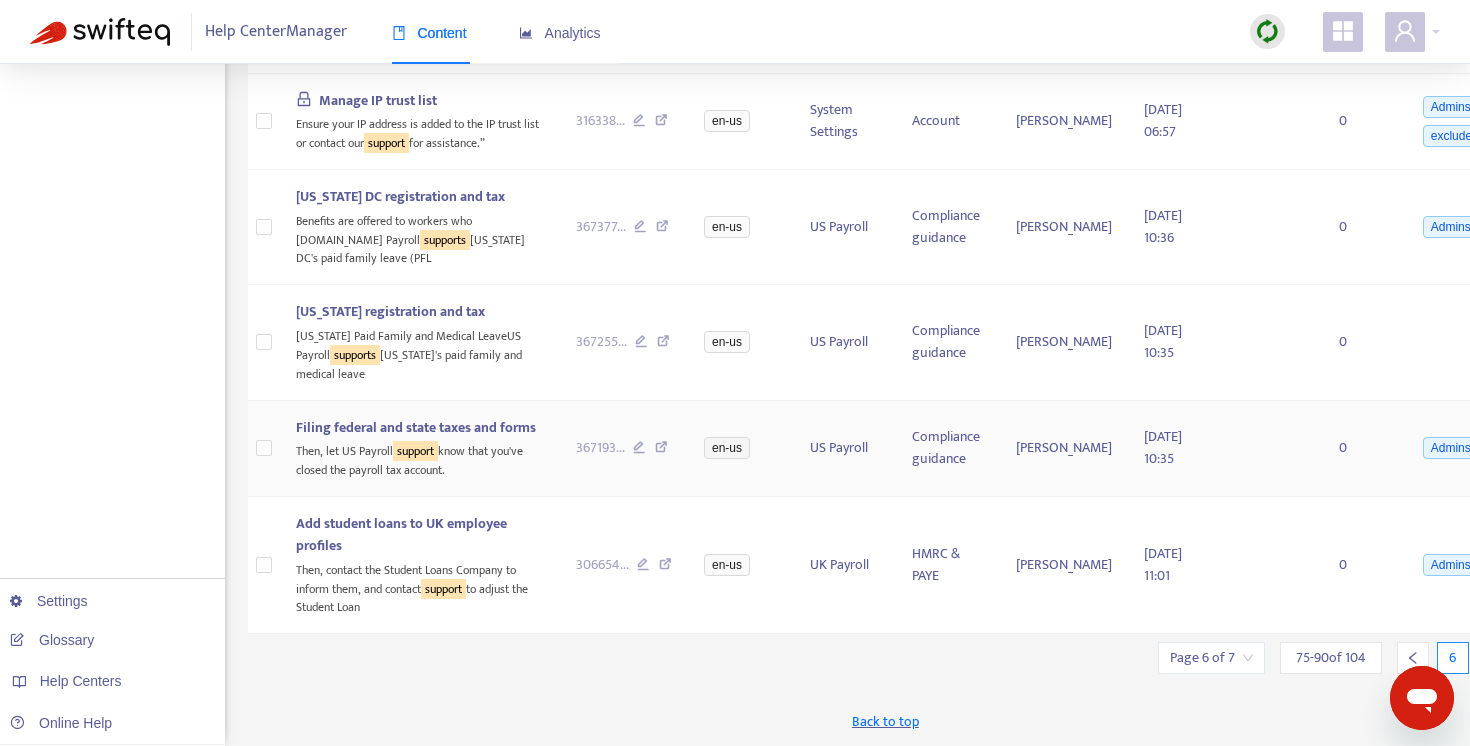 click at bounding box center (661, 450) 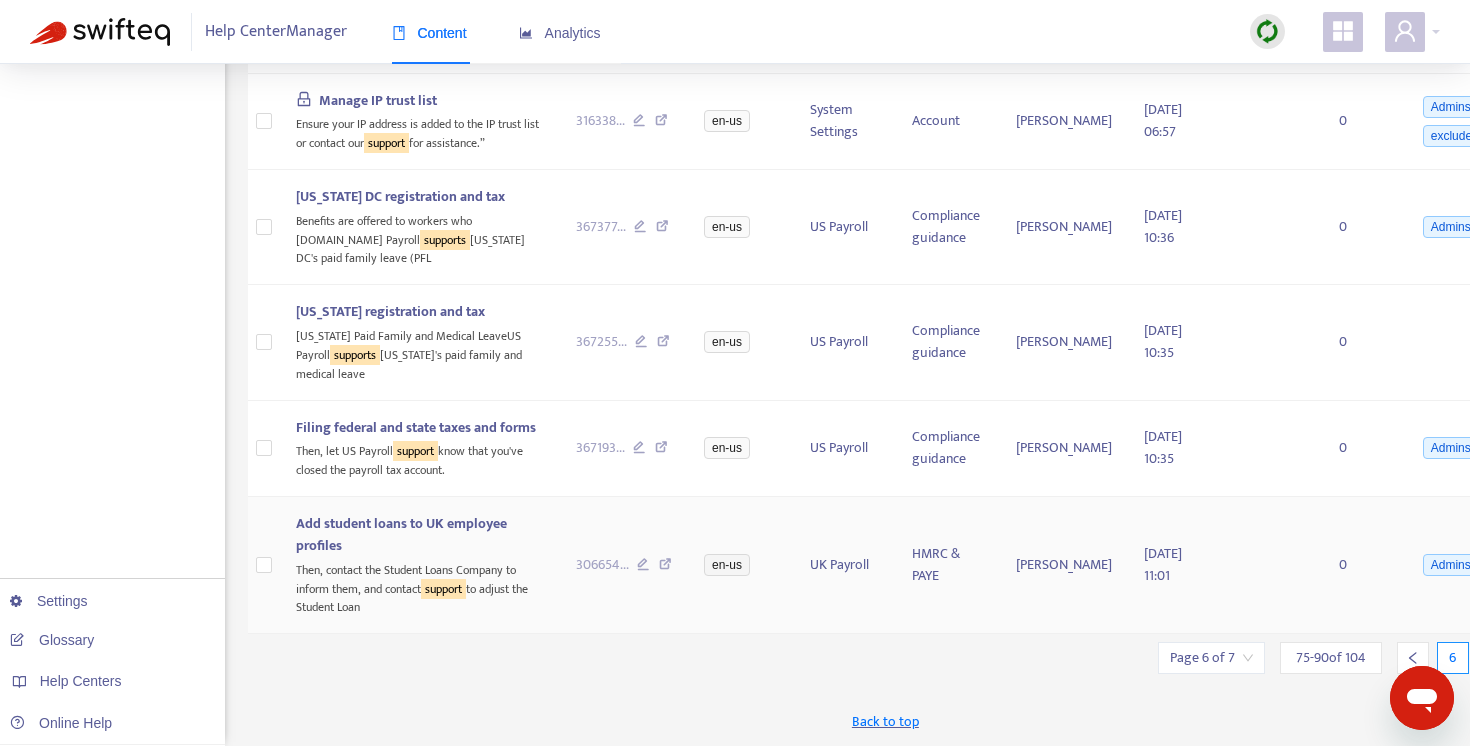 click at bounding box center (665, 567) 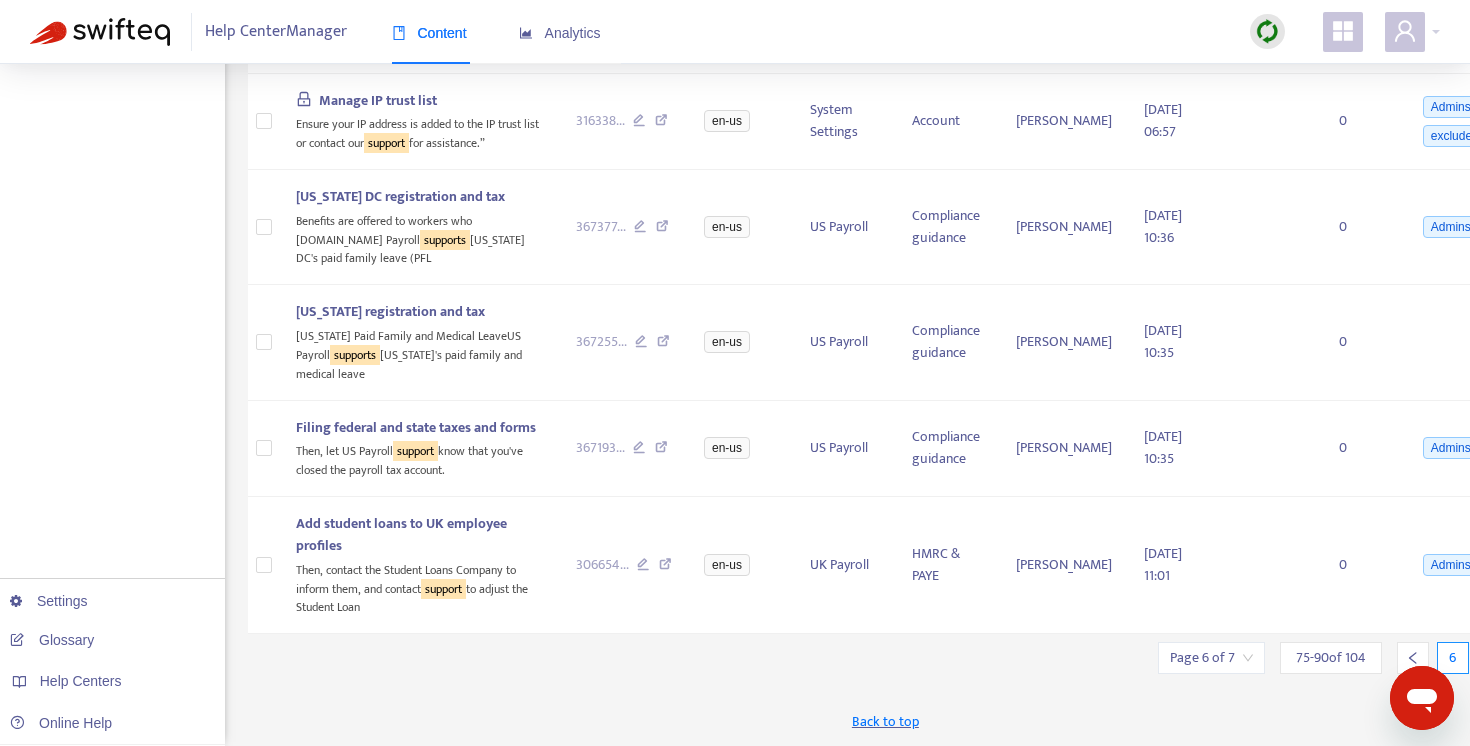 click 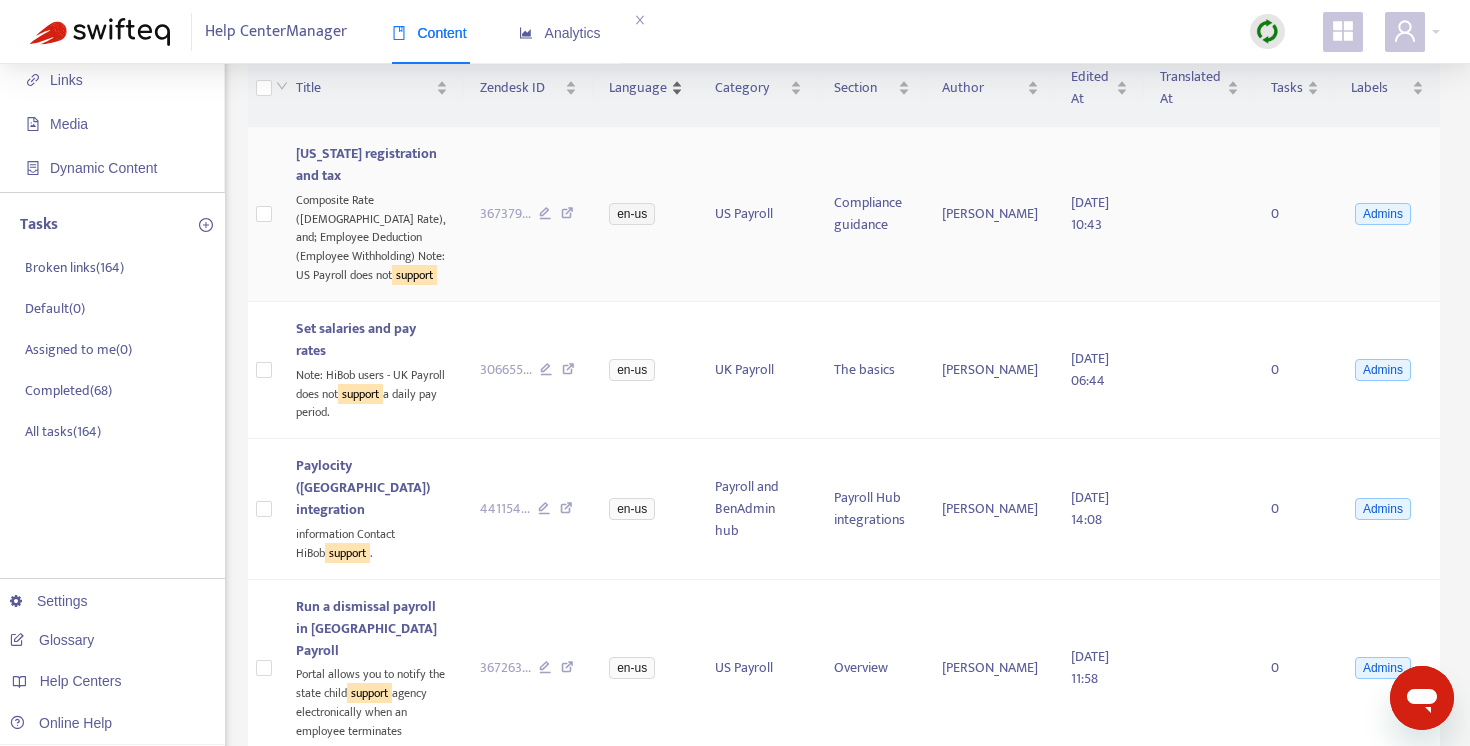 scroll, scrollTop: 150, scrollLeft: 0, axis: vertical 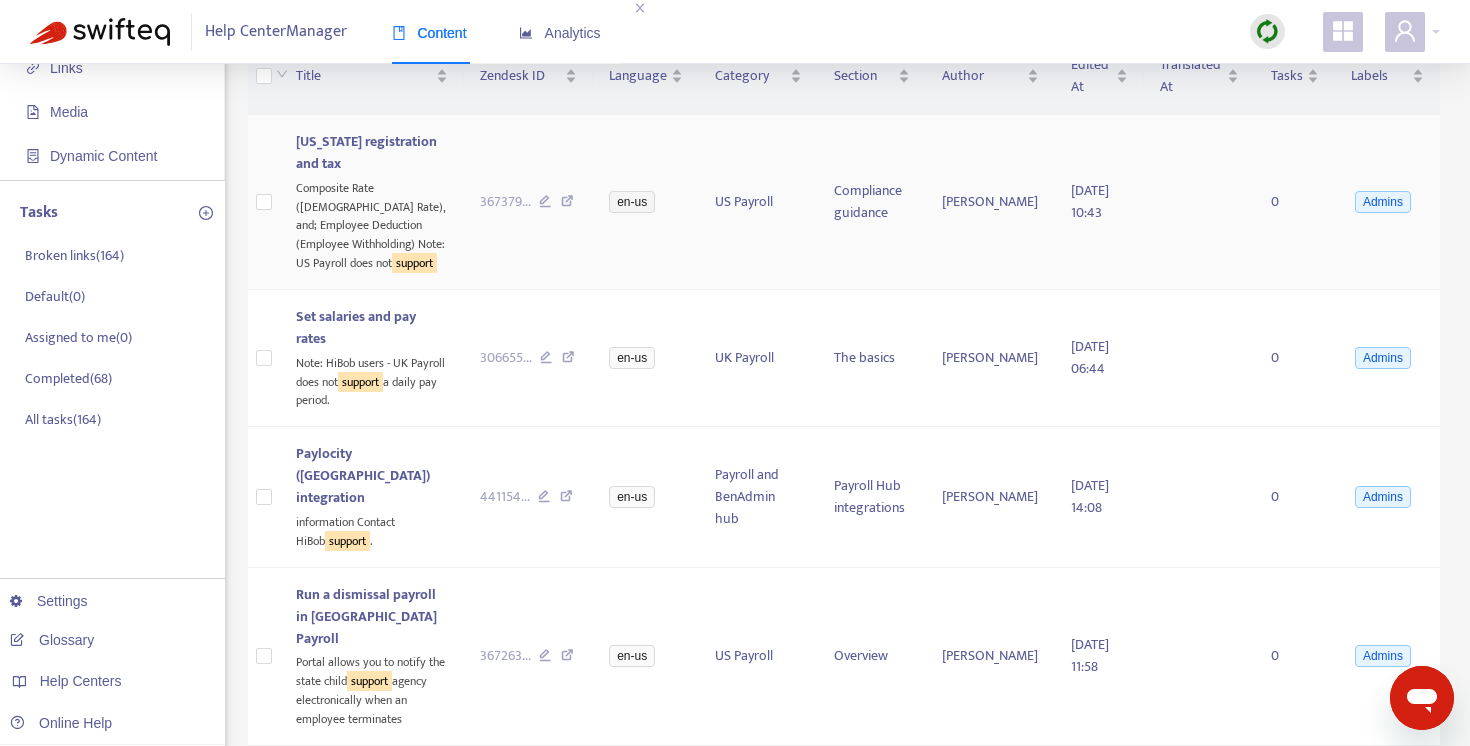 click at bounding box center [567, 204] 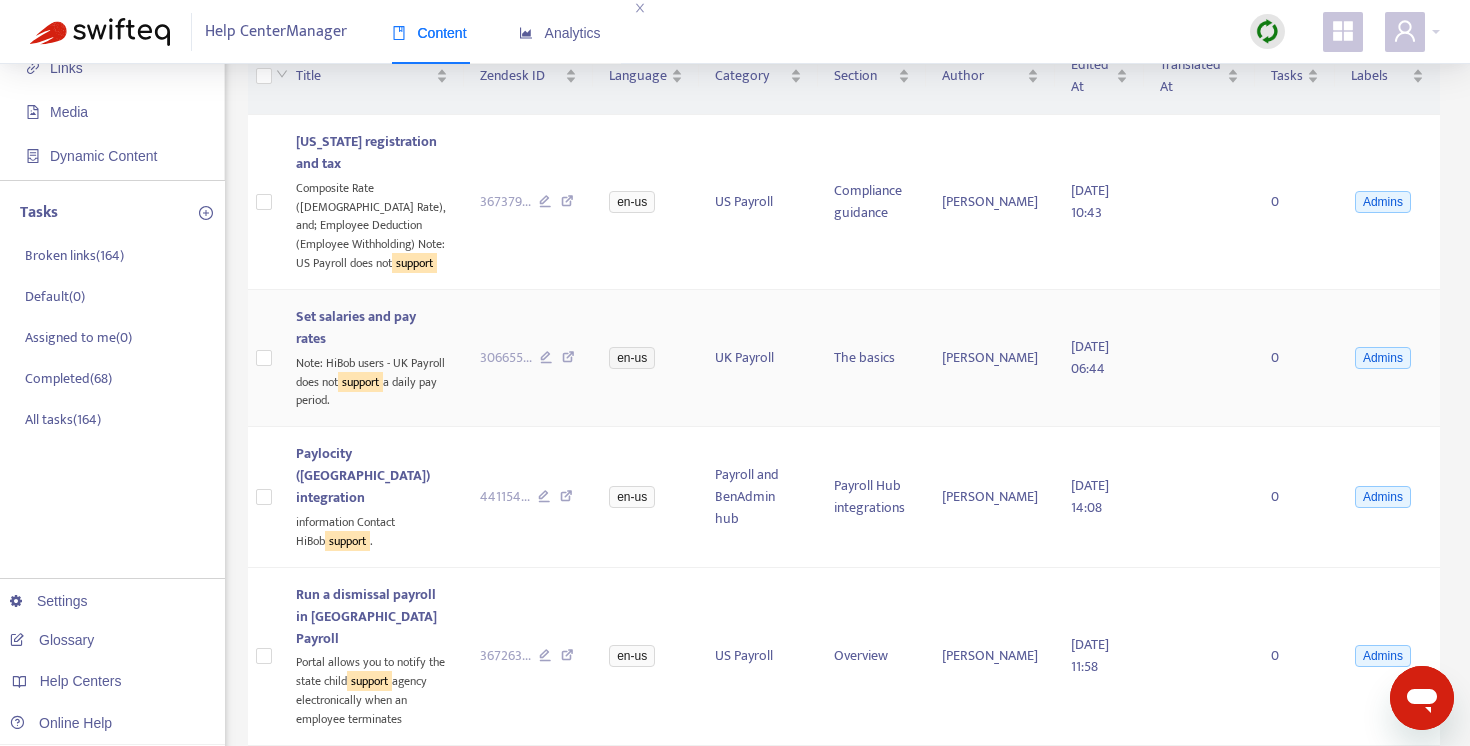 click at bounding box center [568, 360] 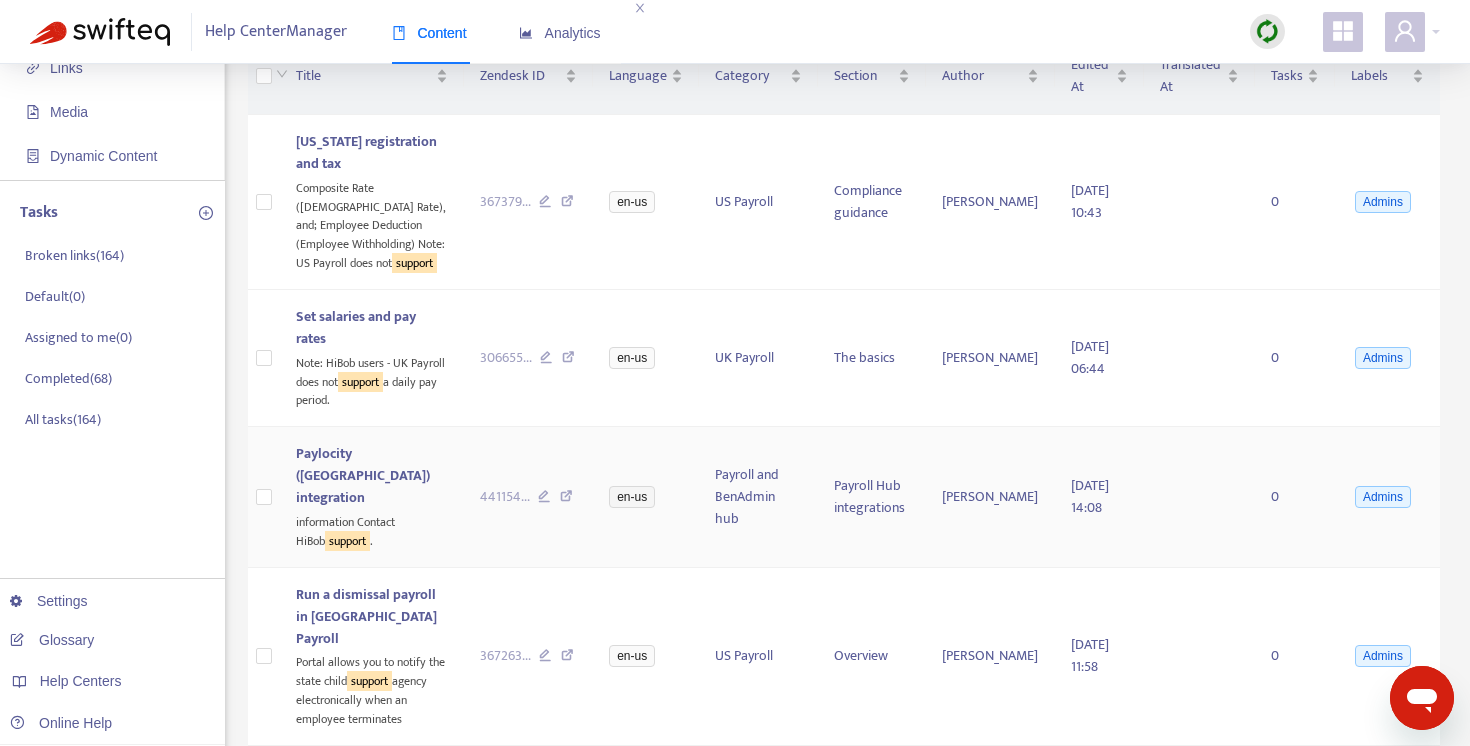 click at bounding box center [566, 499] 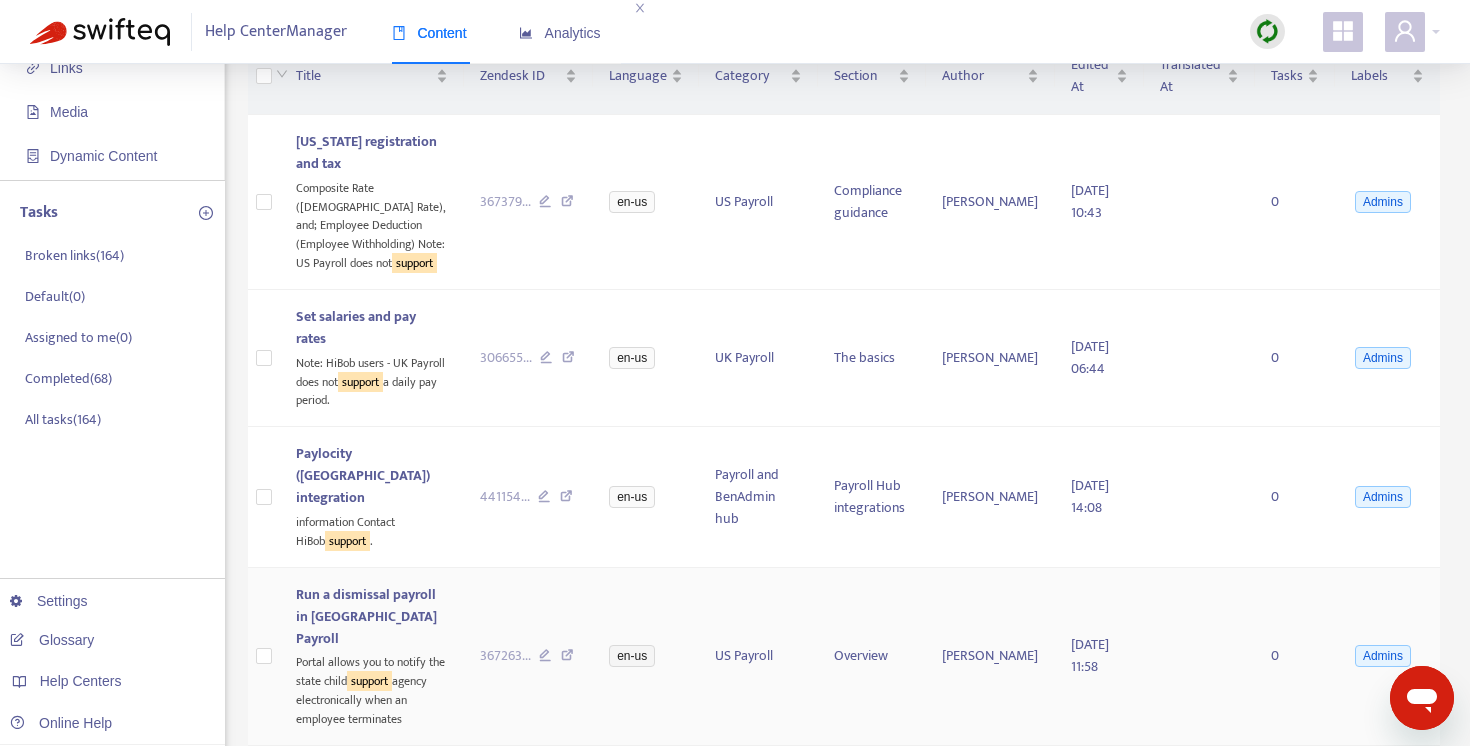 click at bounding box center [567, 658] 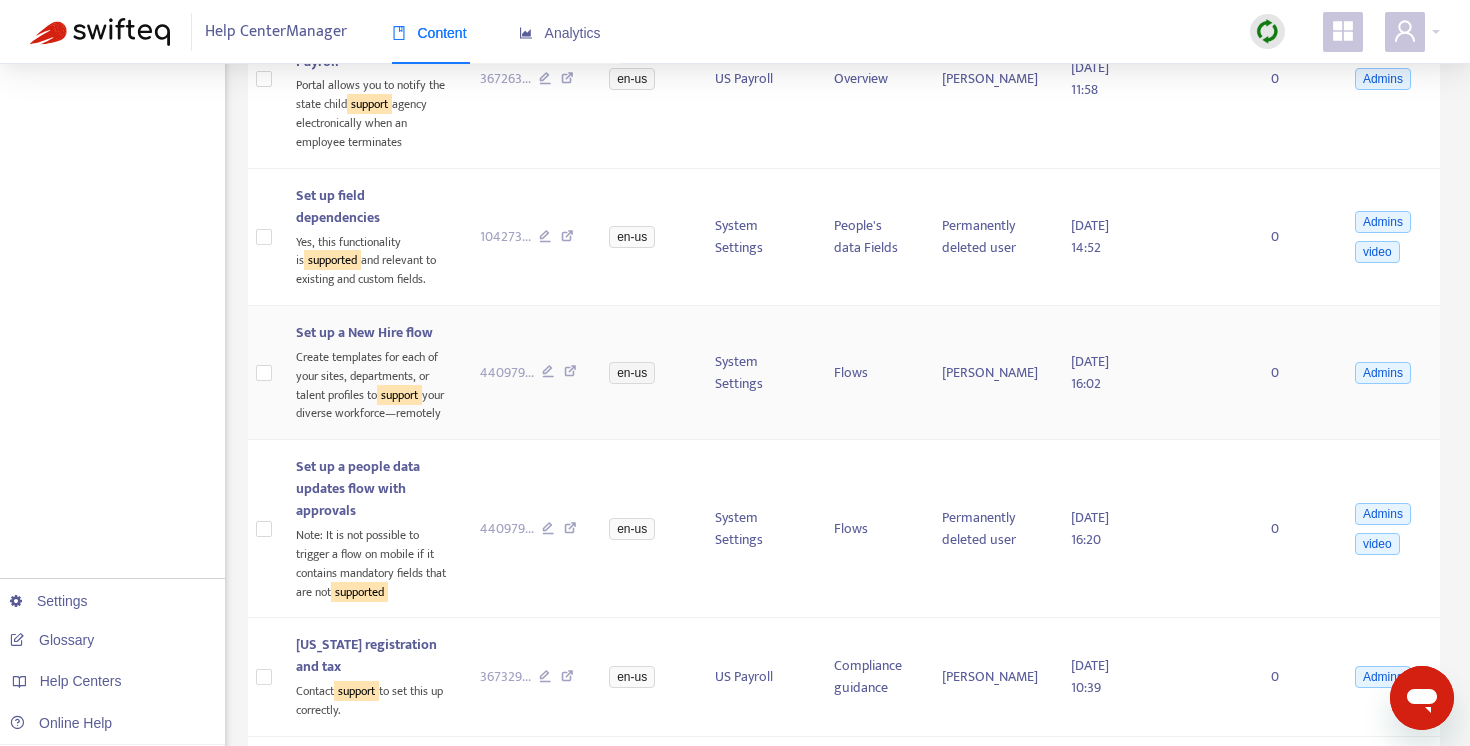 scroll, scrollTop: 730, scrollLeft: 0, axis: vertical 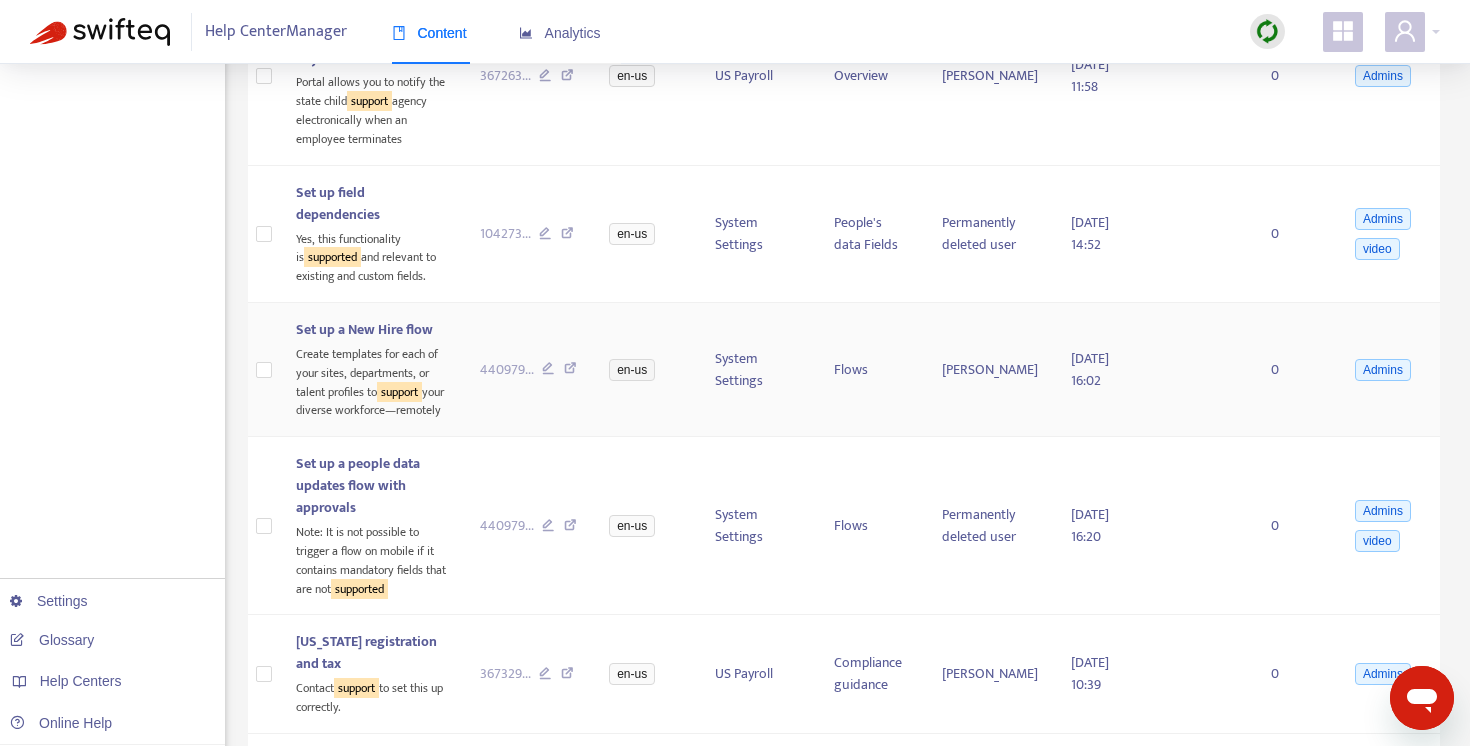 click at bounding box center [570, 371] 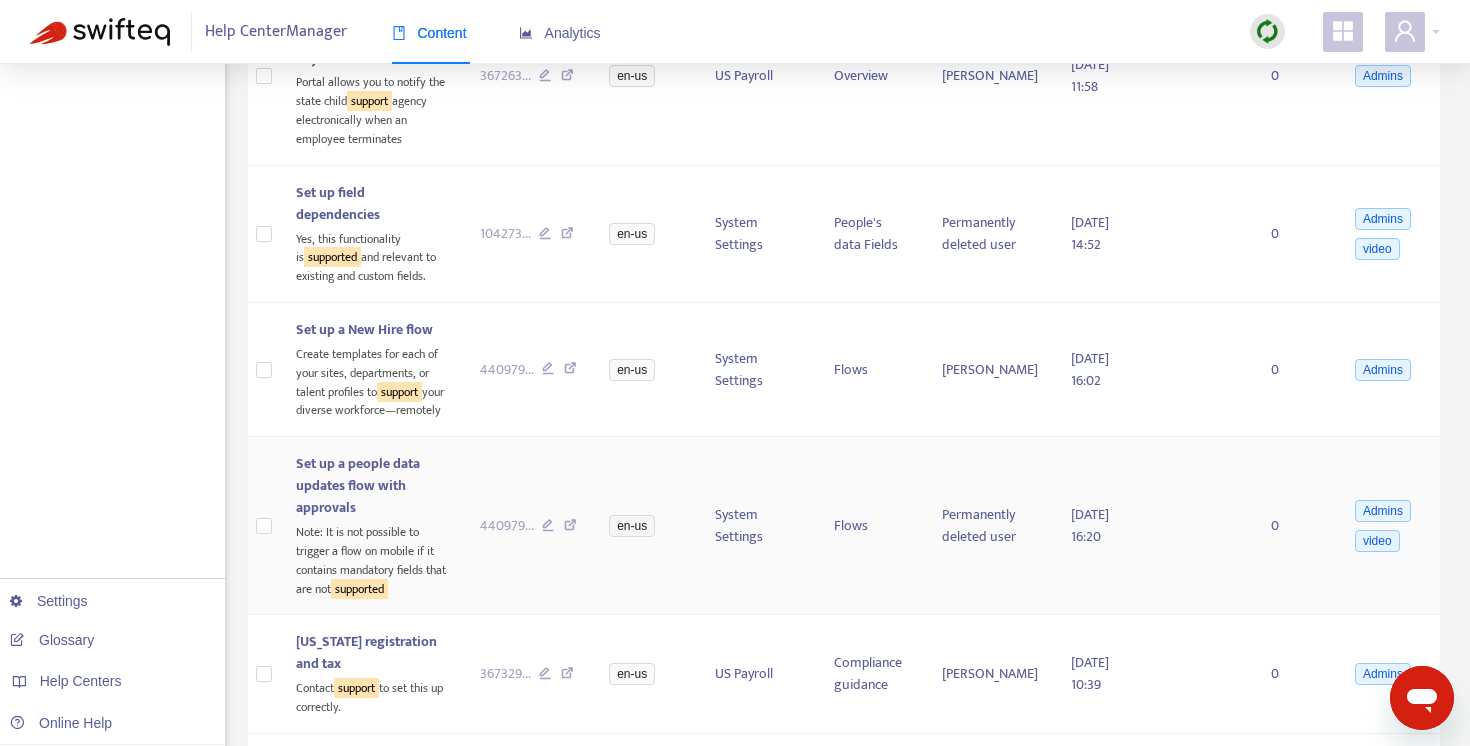 click at bounding box center [570, 528] 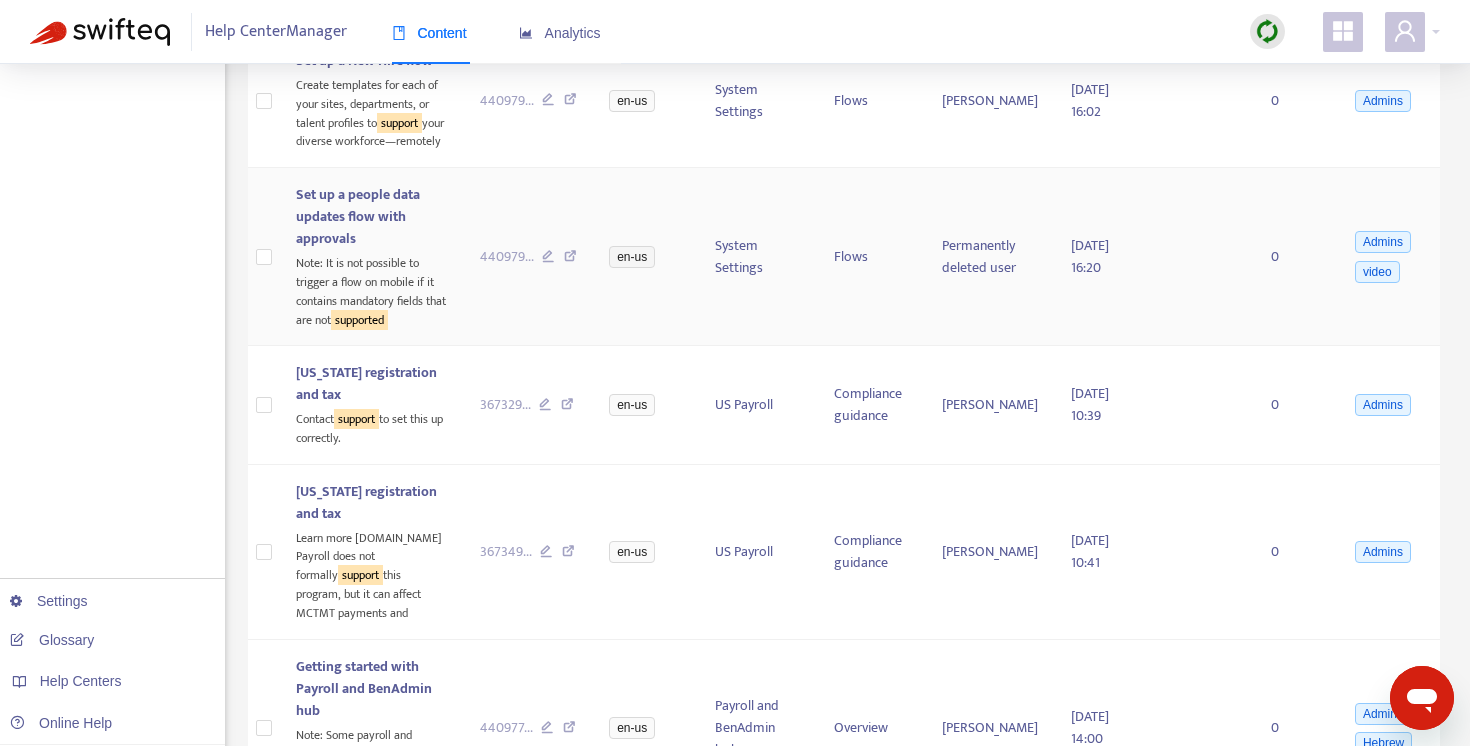 scroll, scrollTop: 1002, scrollLeft: 0, axis: vertical 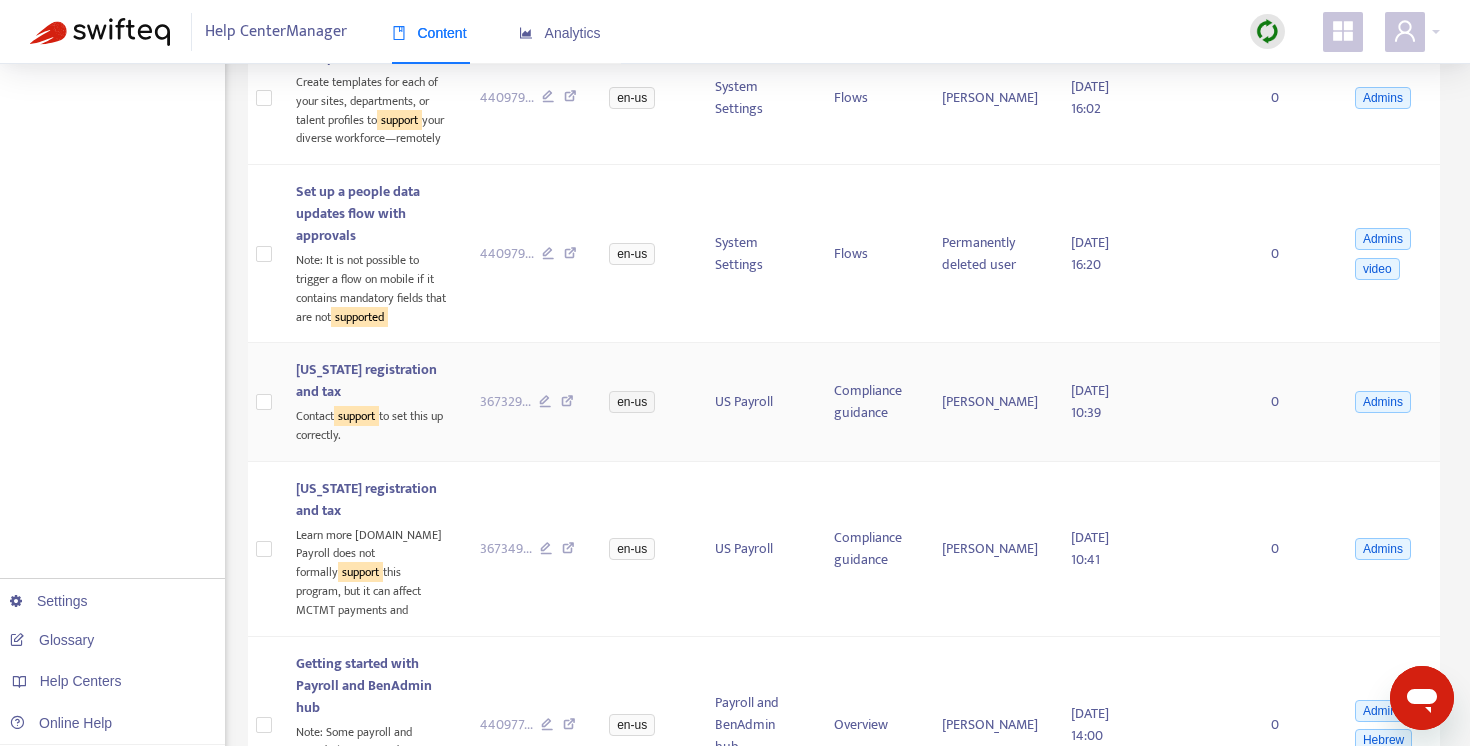 click at bounding box center [567, 404] 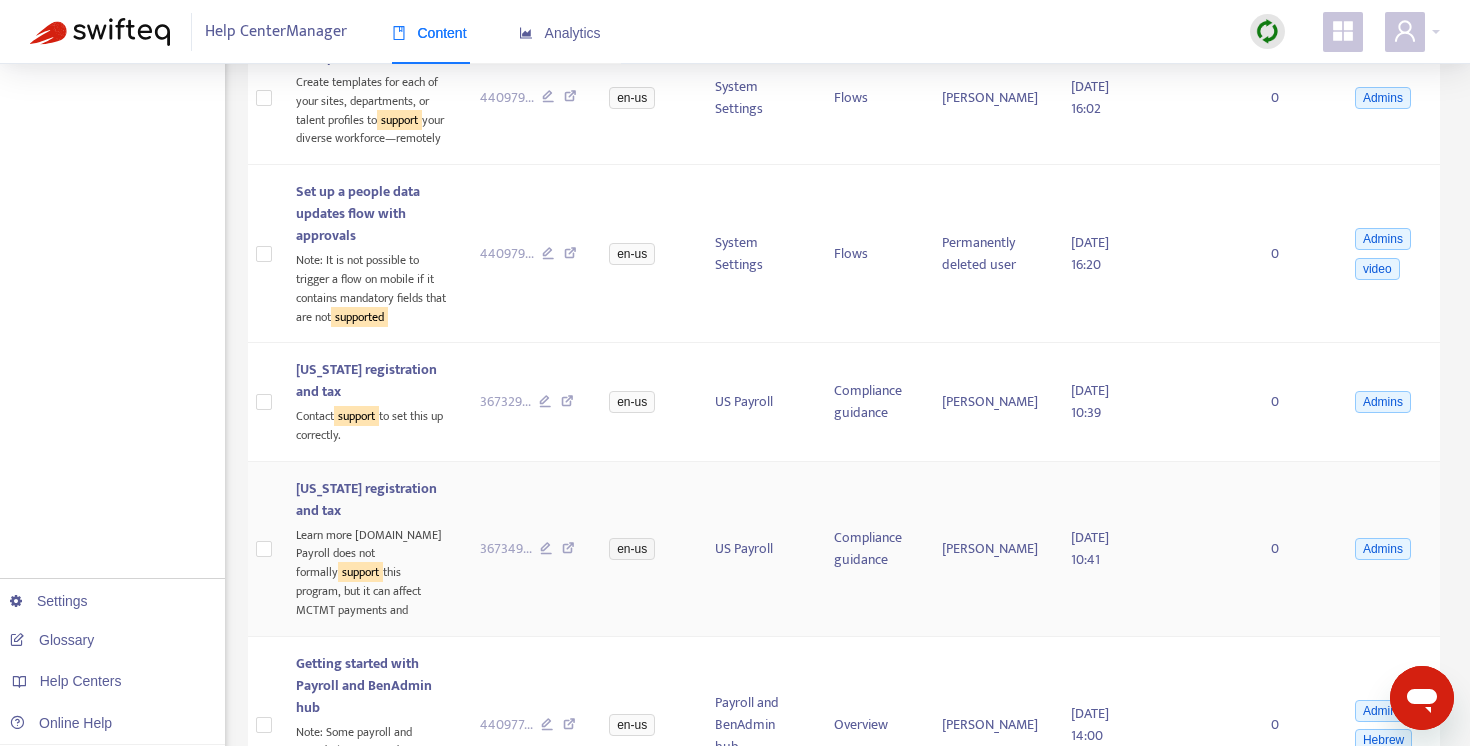 click at bounding box center (568, 551) 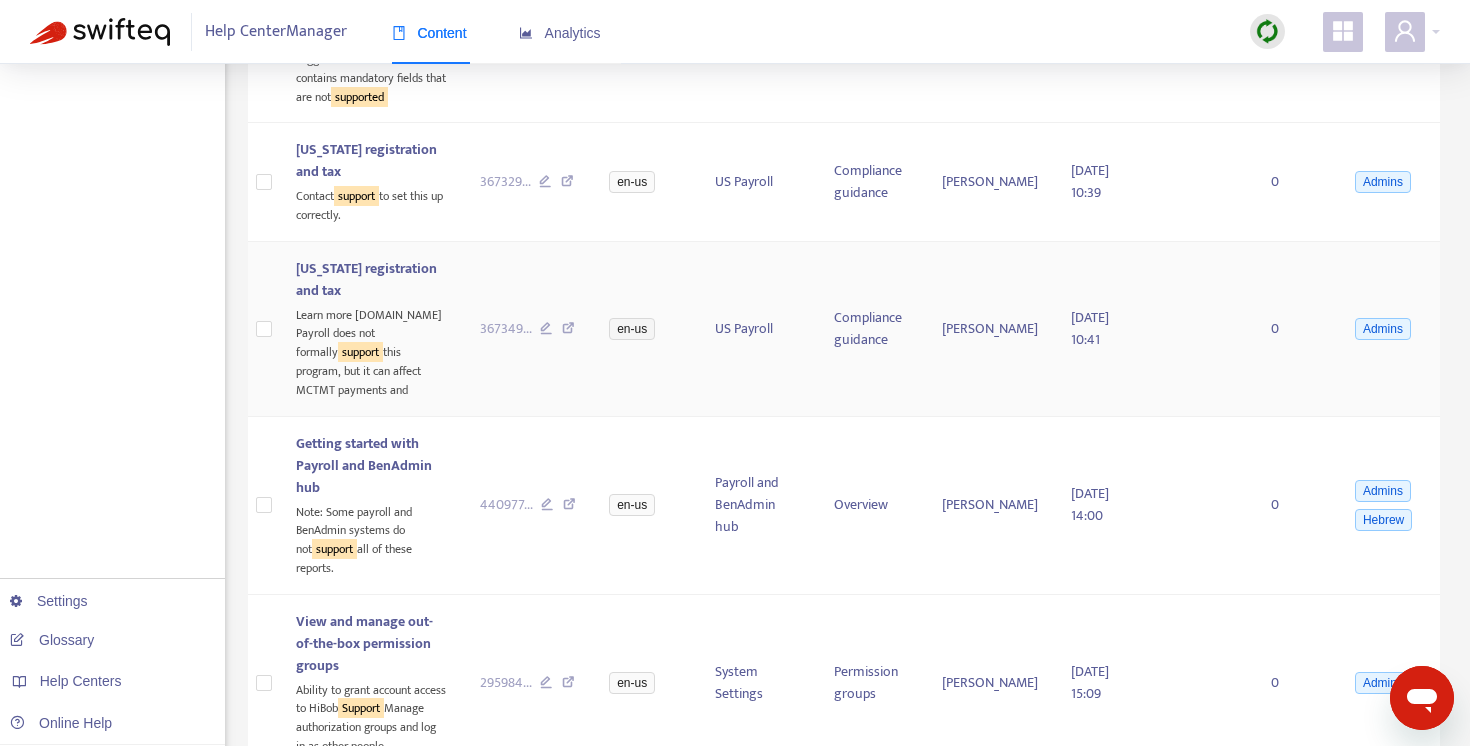 scroll, scrollTop: 1283, scrollLeft: 0, axis: vertical 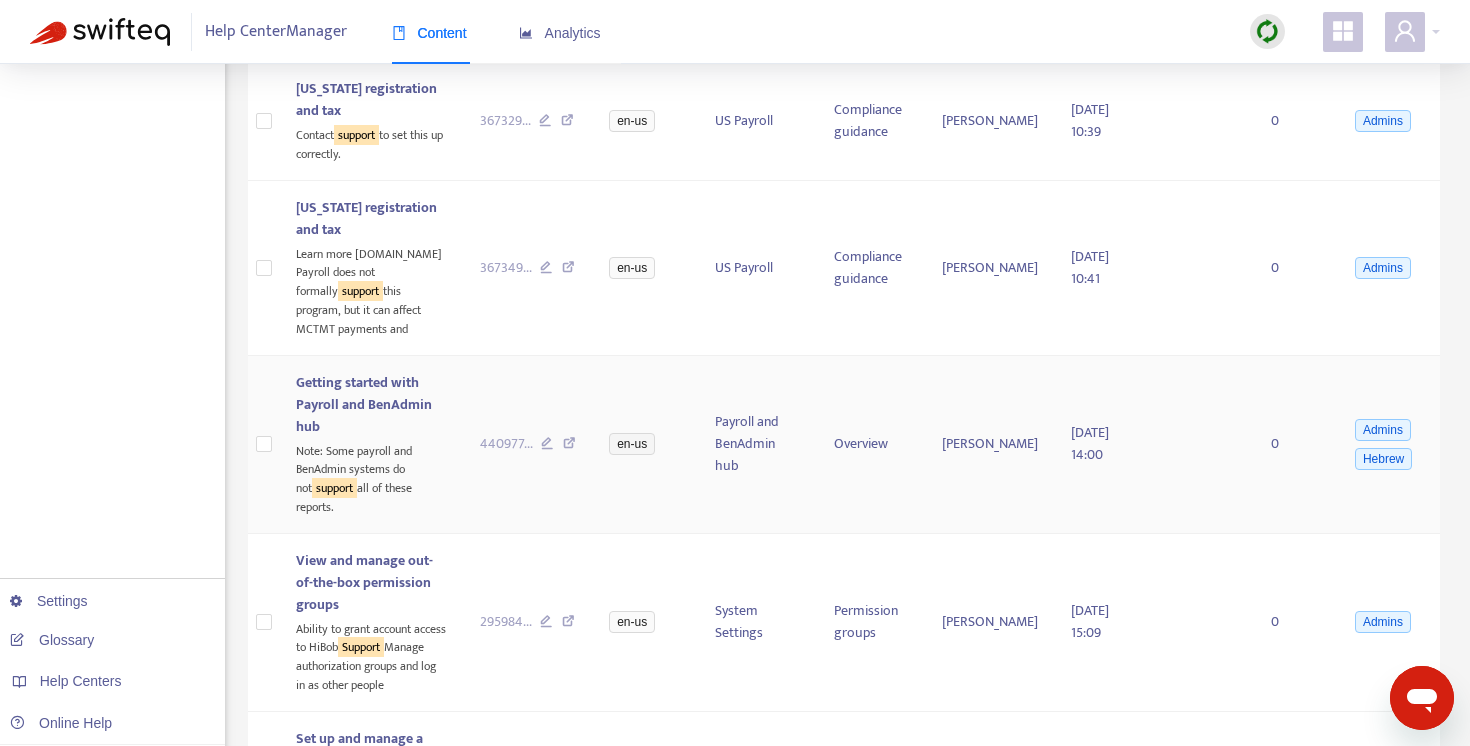 click at bounding box center [569, 446] 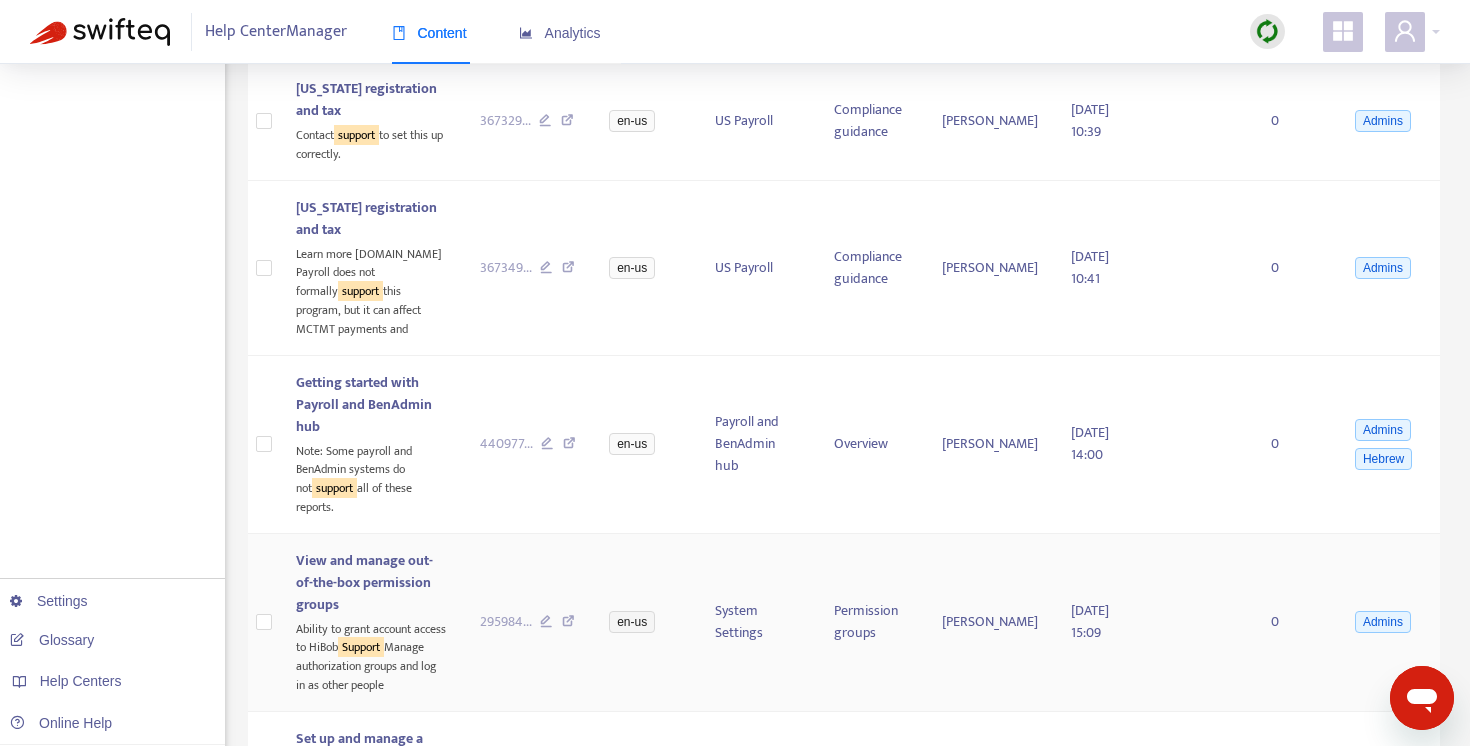click at bounding box center (568, 624) 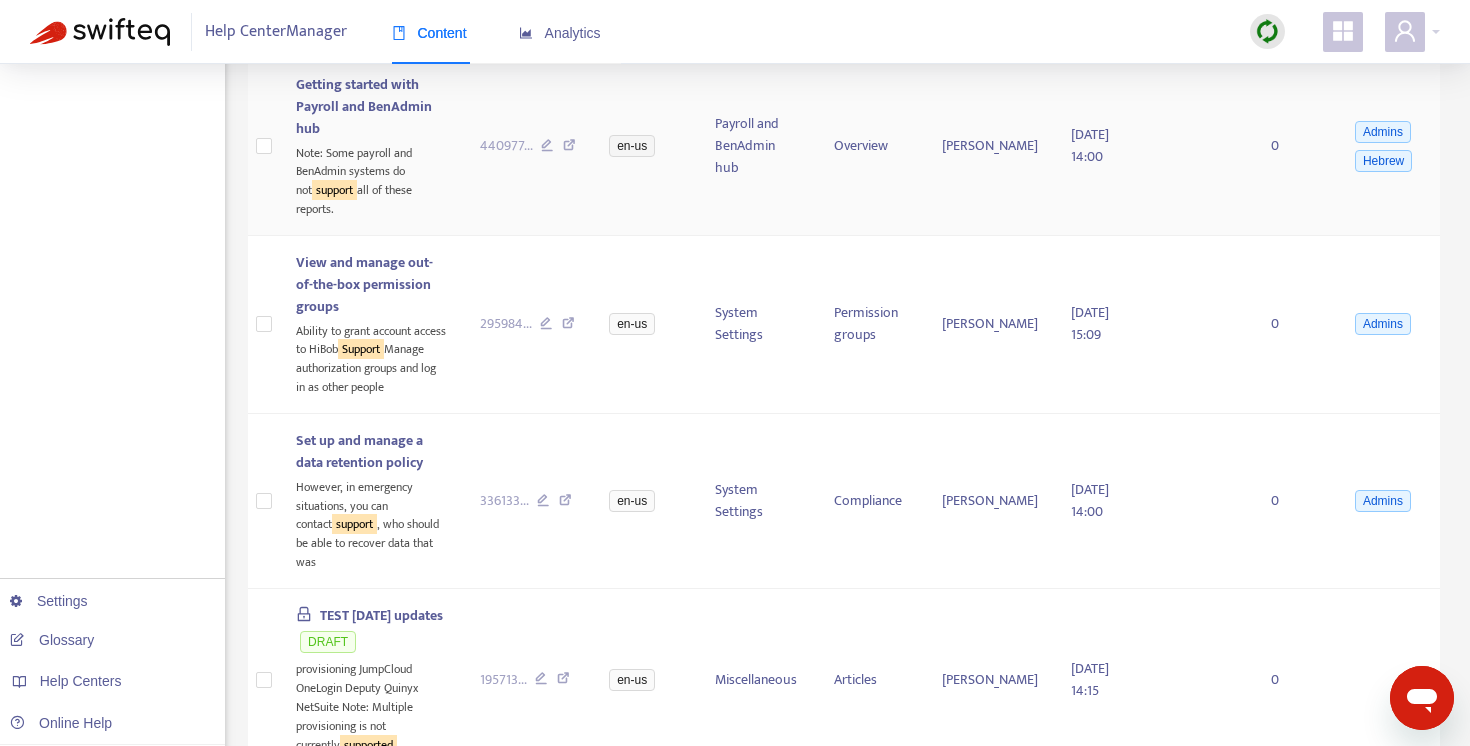 scroll, scrollTop: 1630, scrollLeft: 0, axis: vertical 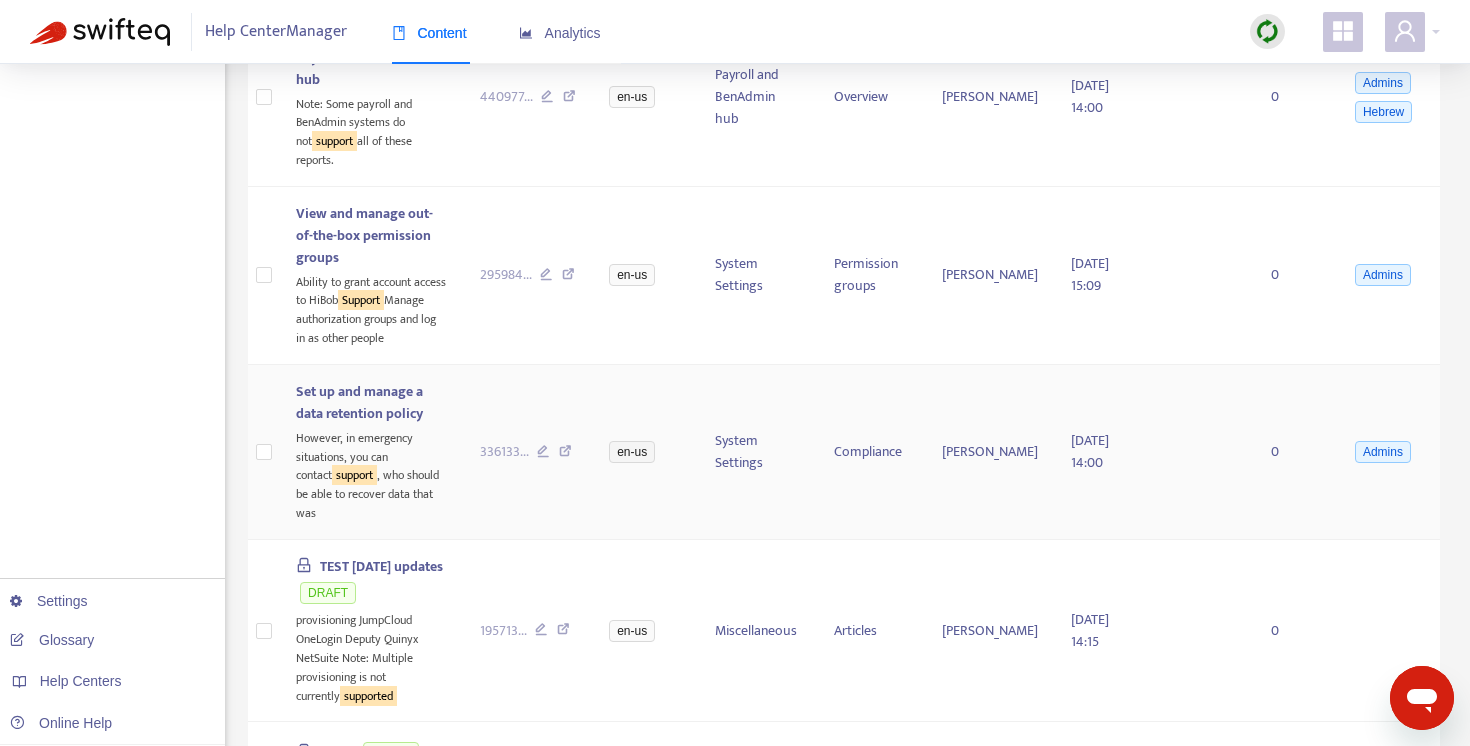 click at bounding box center (565, 454) 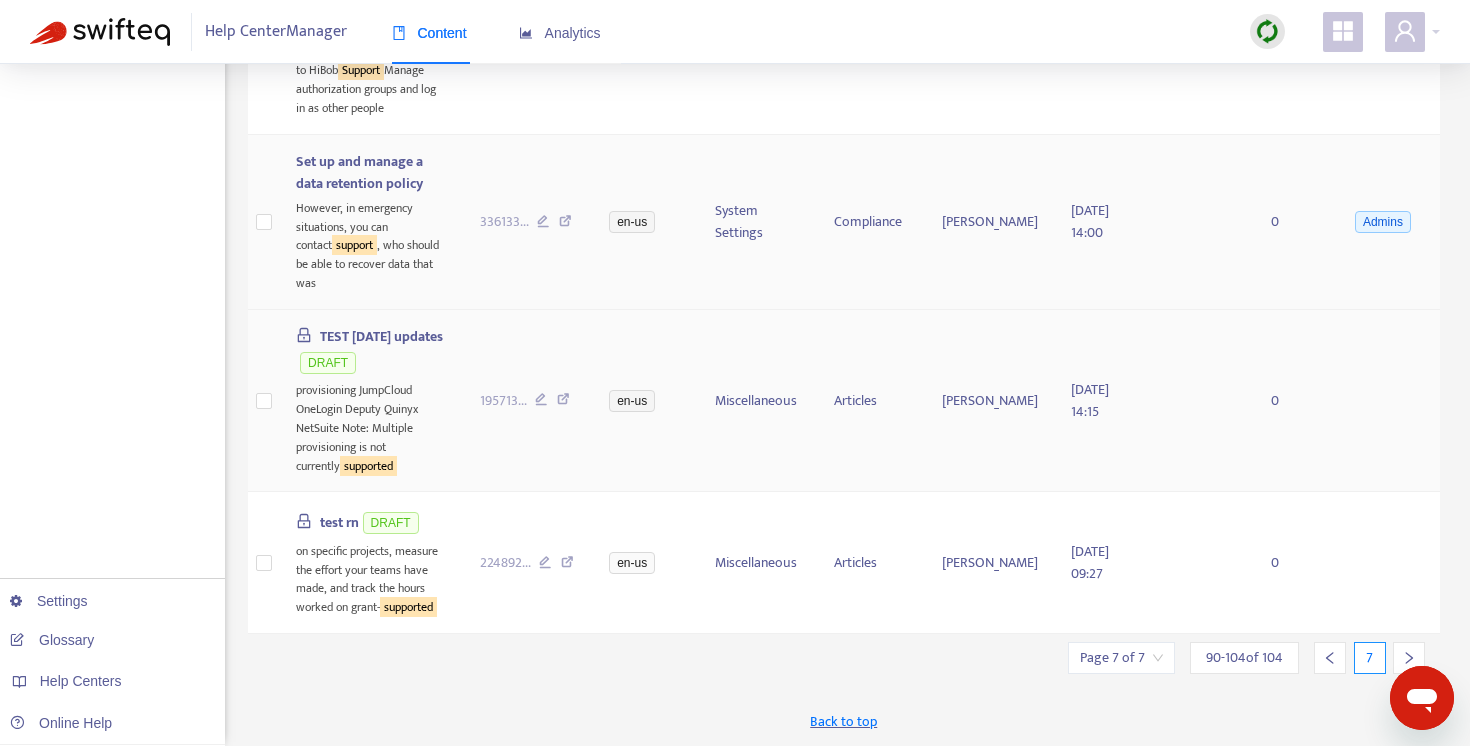 scroll, scrollTop: 1954, scrollLeft: 0, axis: vertical 